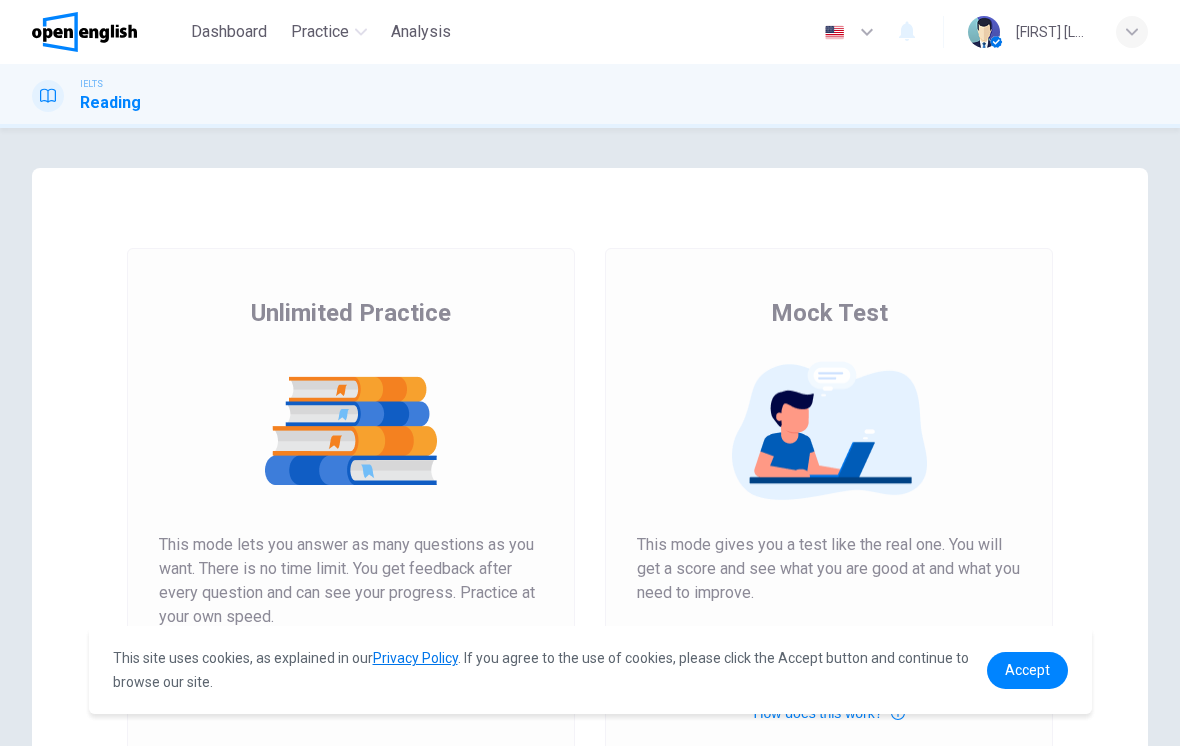 scroll, scrollTop: 0, scrollLeft: 0, axis: both 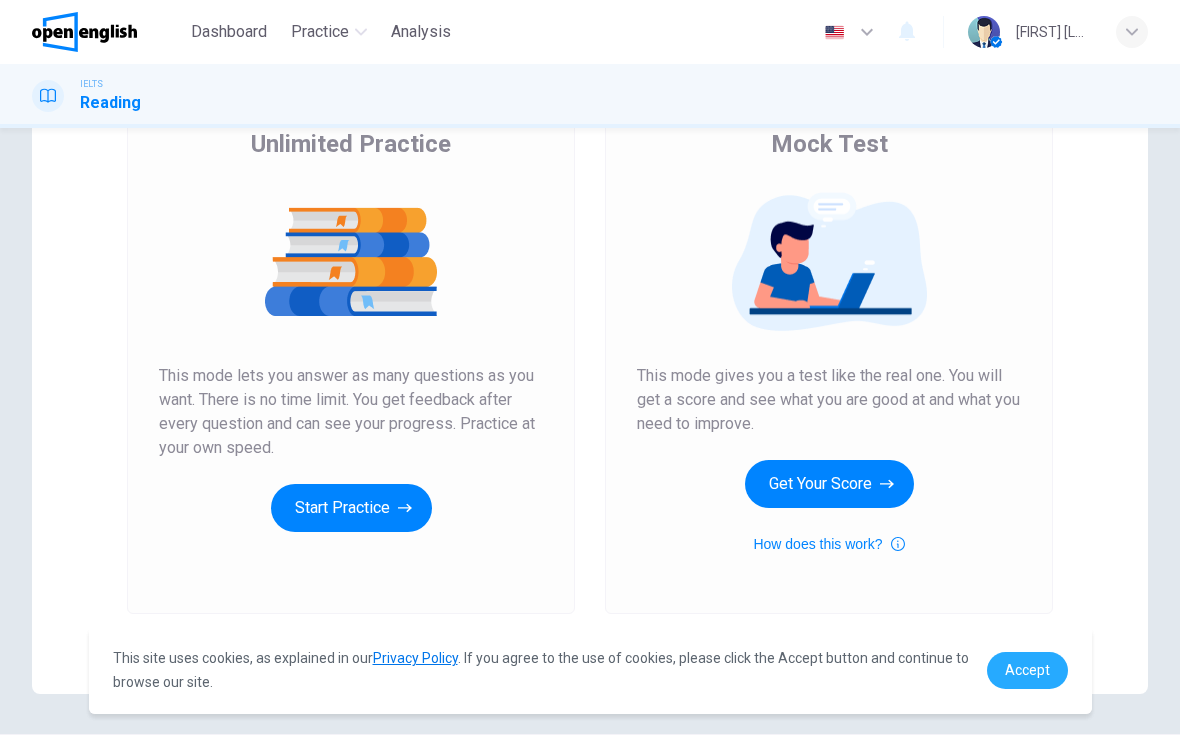 click on "Accept" at bounding box center [1027, 670] 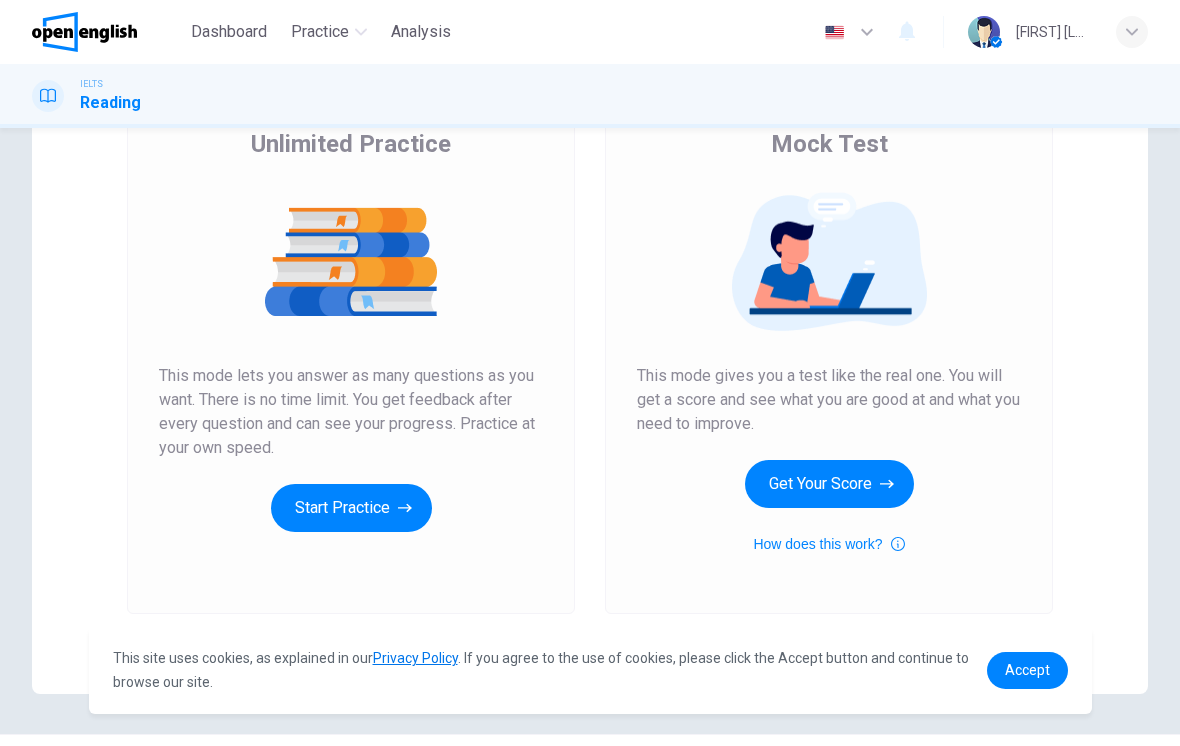 click on "Start Practice" at bounding box center [351, 508] 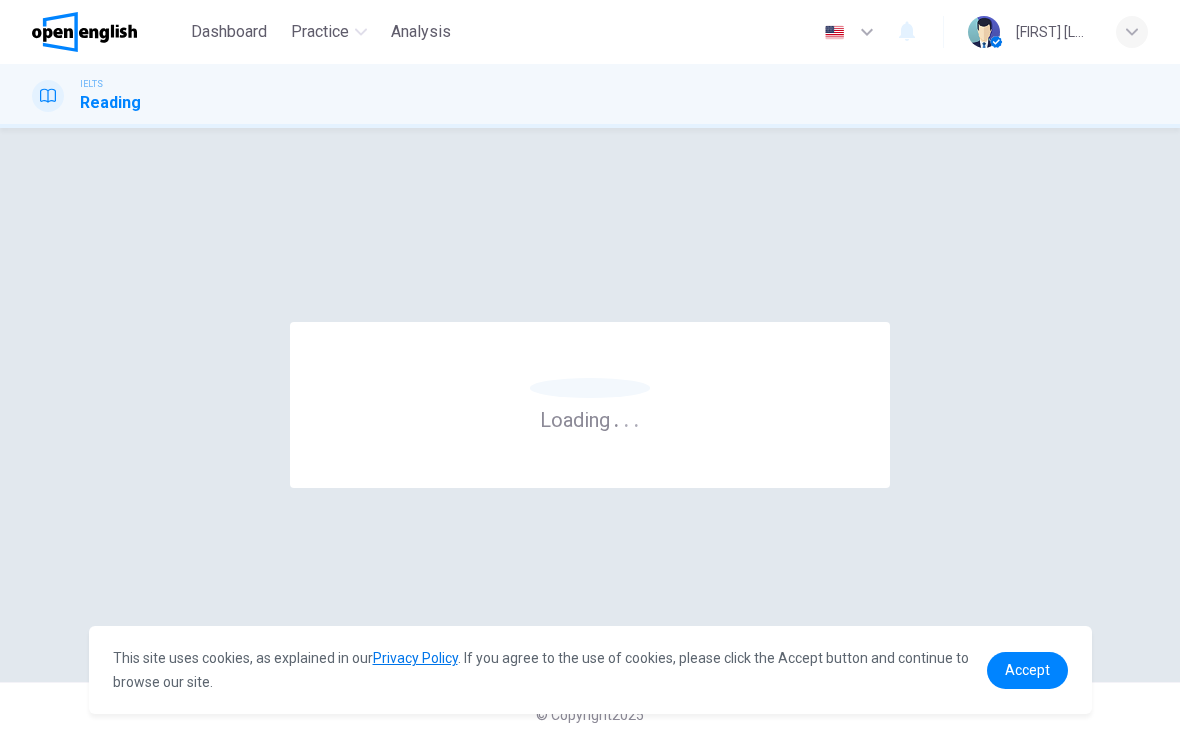 scroll, scrollTop: 0, scrollLeft: 0, axis: both 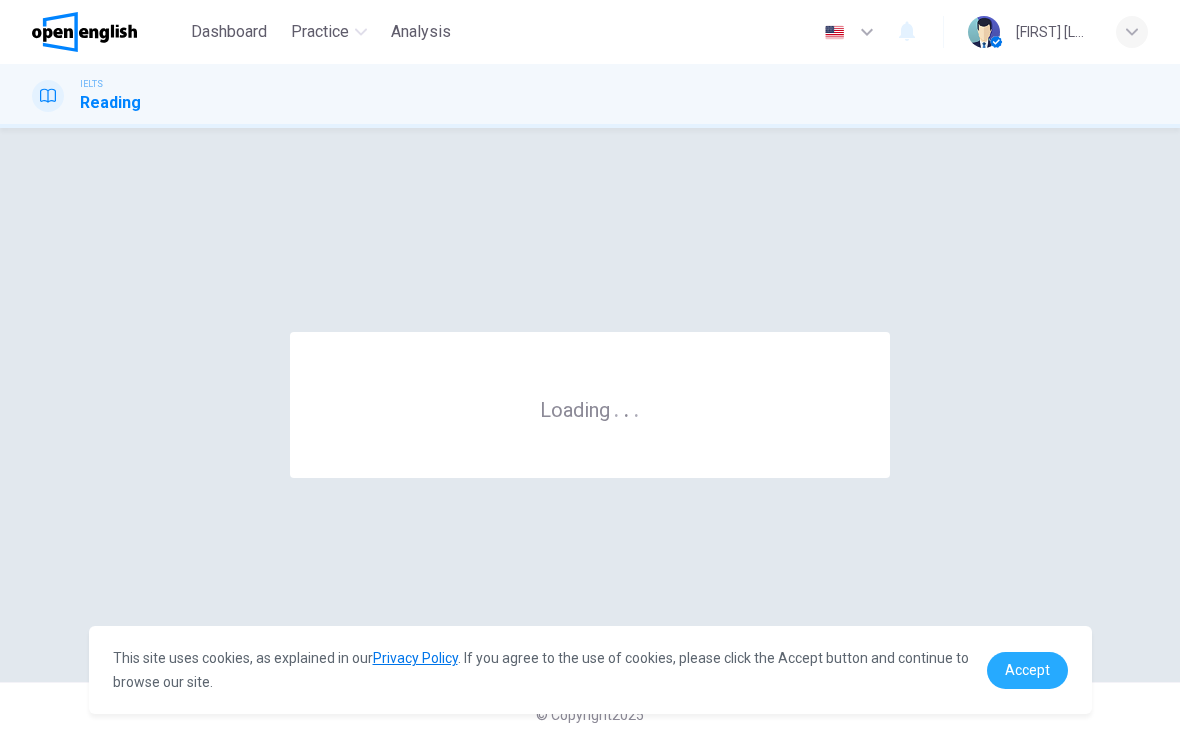 click on "Accept" at bounding box center (1027, 670) 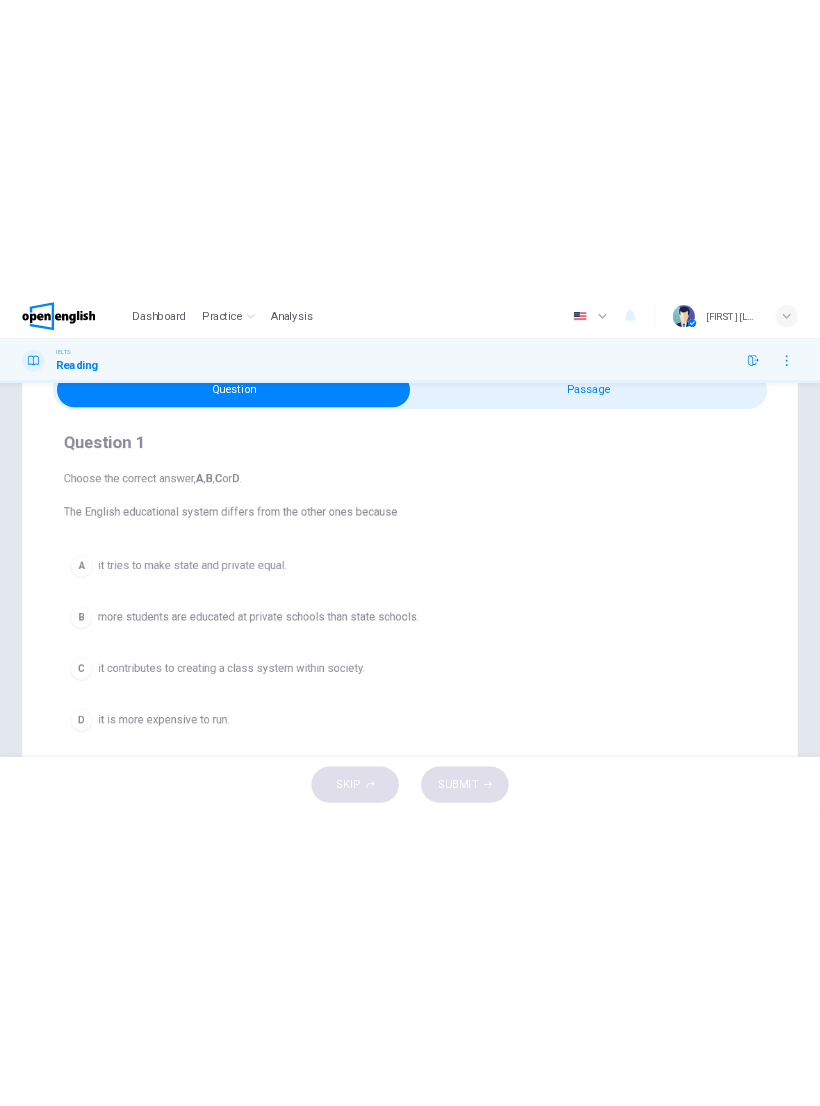 scroll, scrollTop: 0, scrollLeft: 0, axis: both 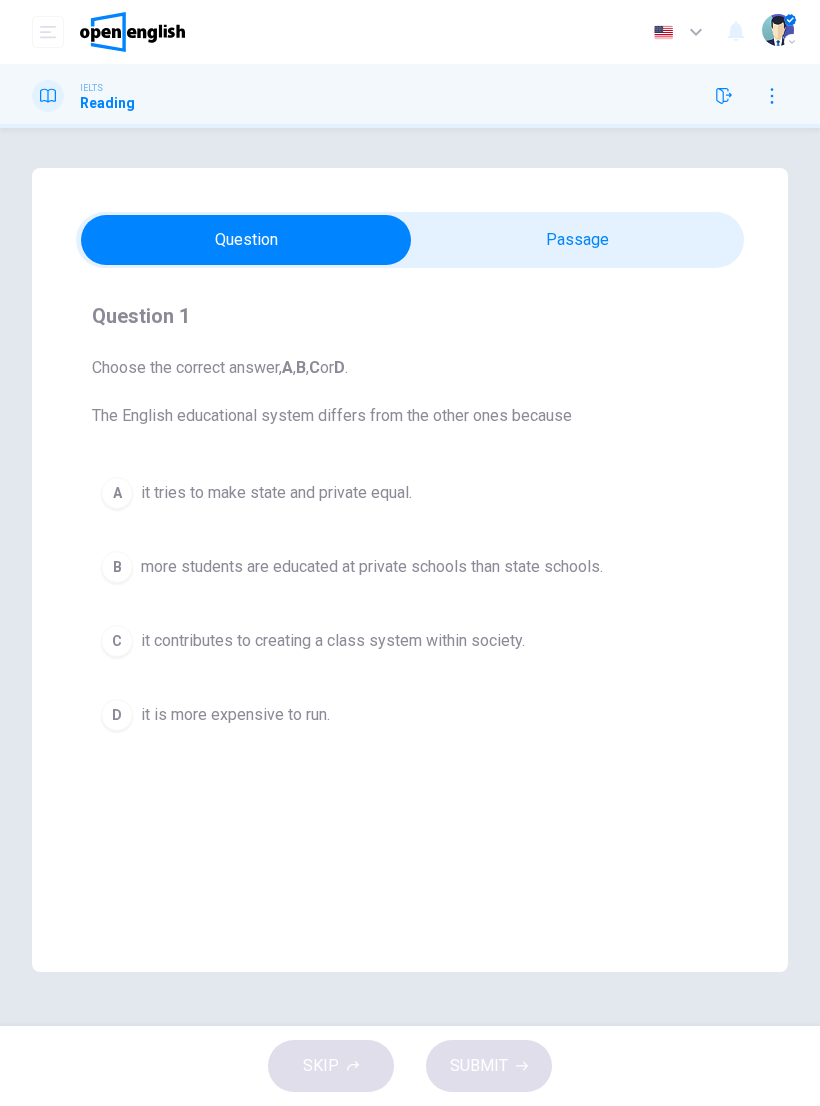 click on "Private Schools CLICK TO ZOOM Click to Zoom 1 2 3 4 However, some say that the real reason that parents fork out the cash is prejudice: they don’t want their little kids mixing with the 'workers', or picking up an undesirable accent. In addition to this, it wouldn’t do if at the next dinner party all the guests were boasting about sending their kids to the same place where the son of the third cousin of [PERSON] [PERSON] is going, and you say your kid is going to the state school down the road, even if you could pocket the money for yourself instead, and, as a result, be able to serve the best Champagne with the smoked salmon and duck. 5 6" at bounding box center [410, 570] 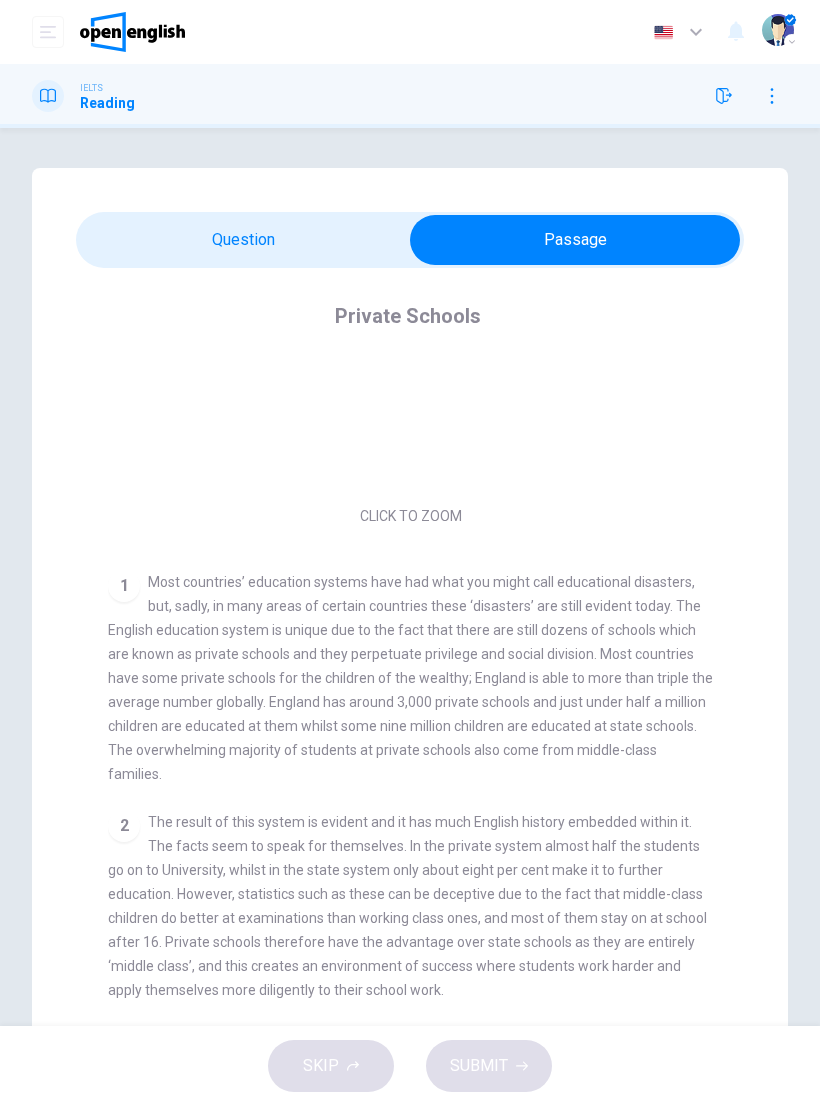 scroll, scrollTop: 173, scrollLeft: 0, axis: vertical 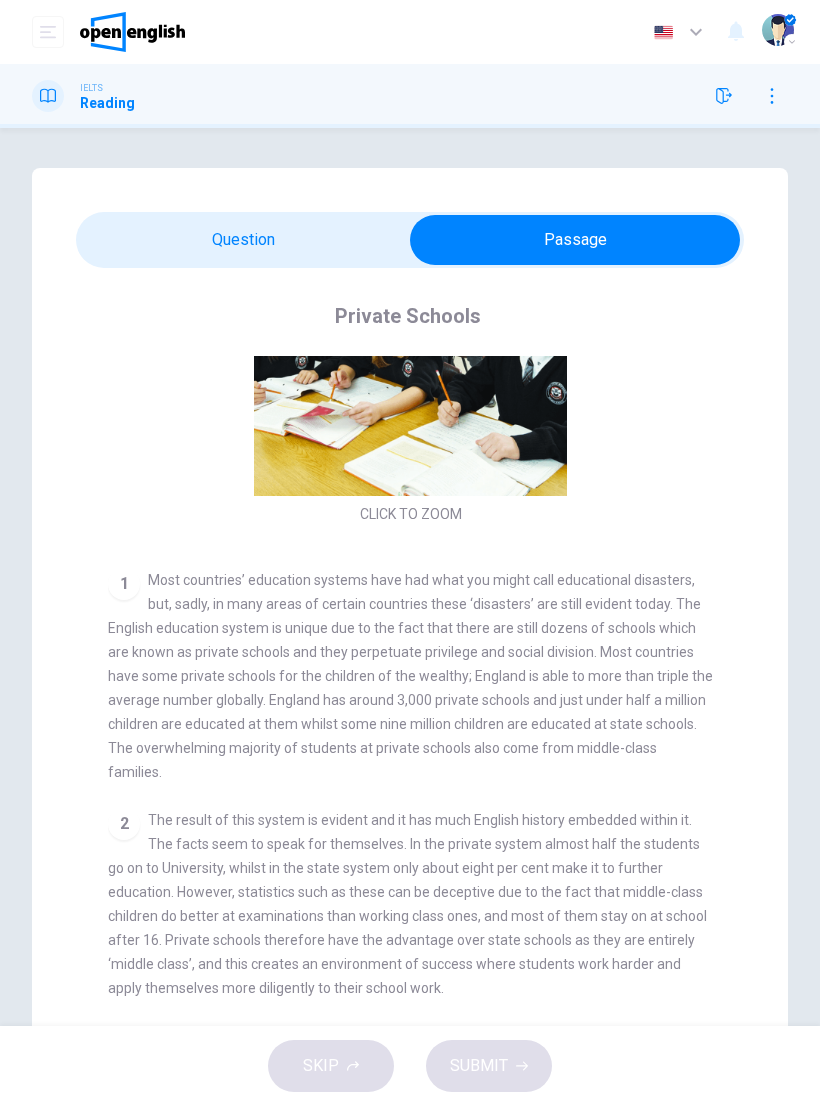 click on "Most countries’ education systems have had what you might call educational disasters, but, sadly, in many areas of certain countries these ‘disasters’ are still evident today. The English education system is unique due to the fact that there are still dozens of schools which are known as private schools and they perpetuate privilege and social division. Most countries have some private schools for the children of the wealthy; England is able to more than triple the average number globally. England has around 3,000 private schools and just under half a million children are educated at them whilst some nine million children are educated at state schools. The overwhelming majority of students at private schools also come from middle-class families." at bounding box center (410, 676) 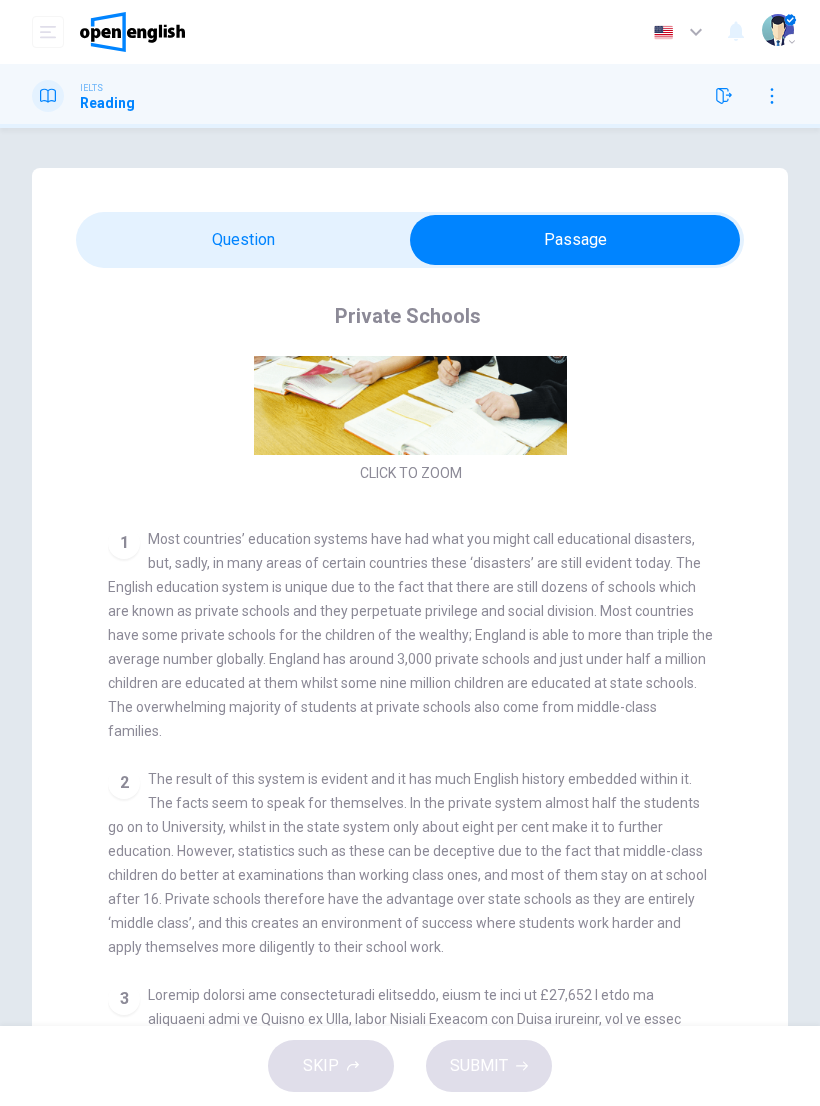scroll, scrollTop: 223, scrollLeft: 0, axis: vertical 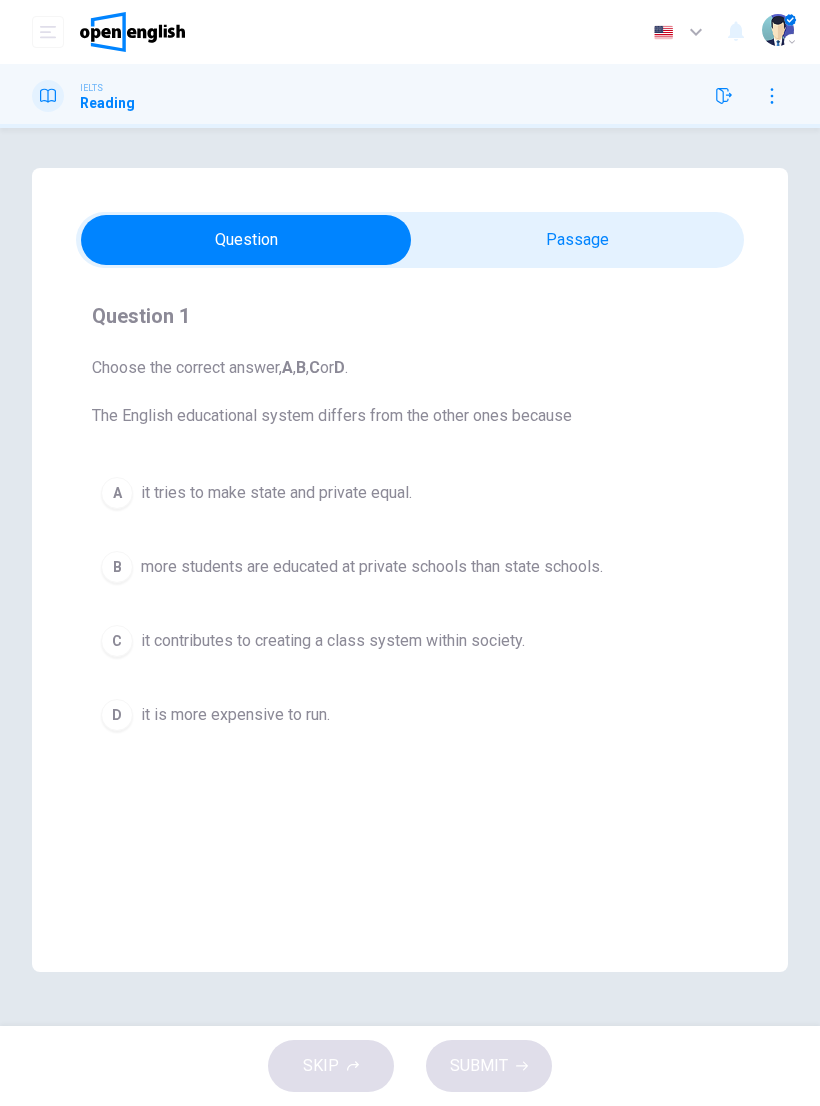 click on "A it tries to make state and private equal. B more students are educated at private schools than state schools. C it contributes to creating a class system within society. D it is more expensive to run." at bounding box center [410, 604] 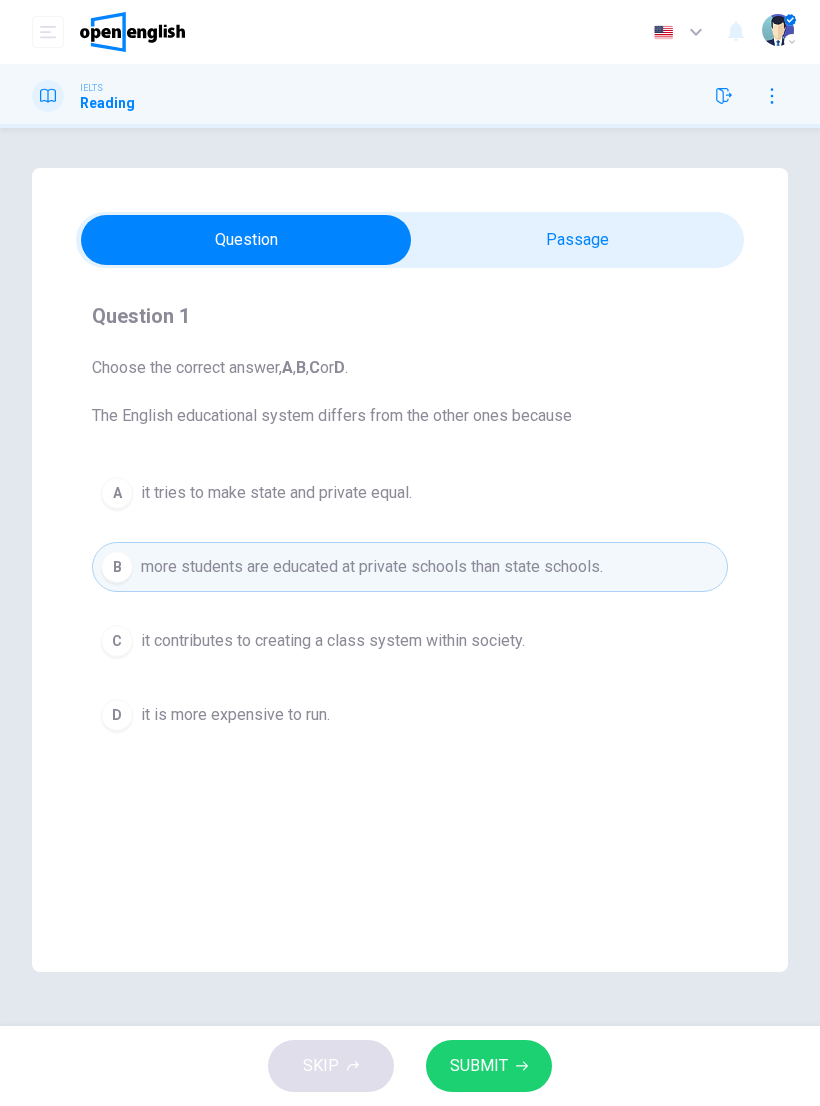 click on "SUBMIT" at bounding box center [489, 1066] 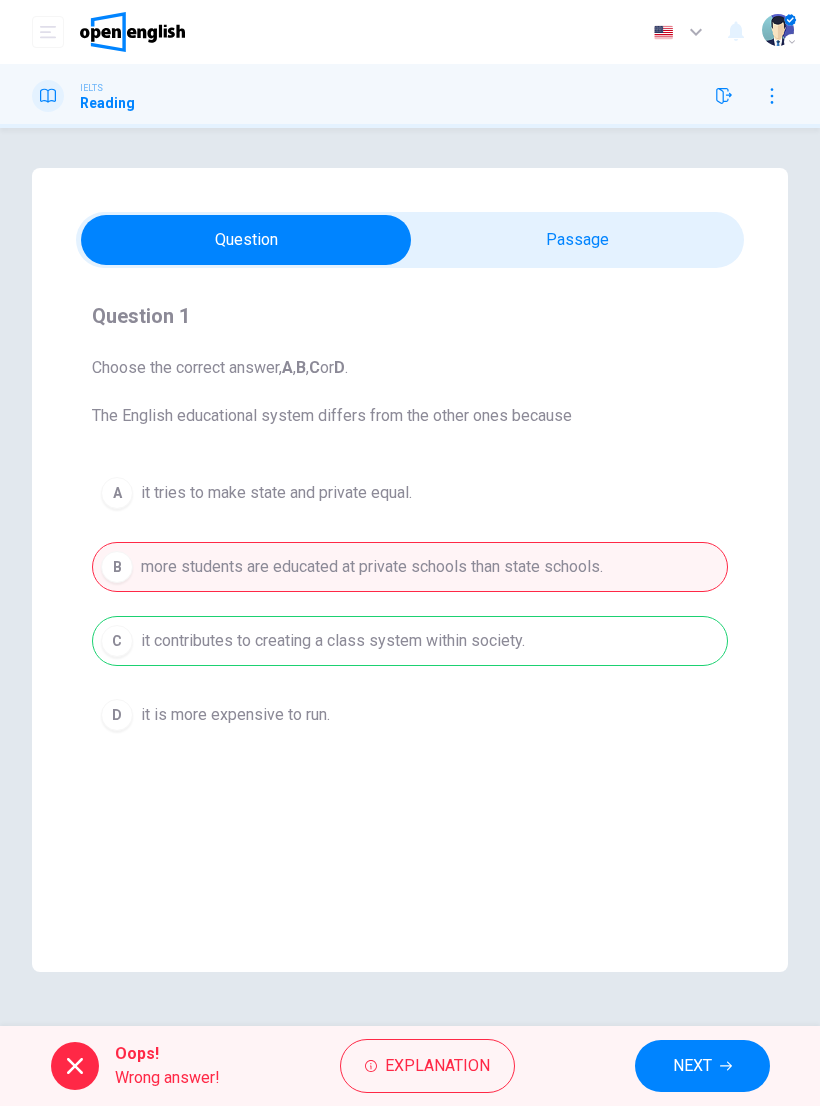 click on "A it tries to make state and private equal. B more students are educated at private schools than state schools. C it contributes to creating a class system within society. D it is more expensive to run." at bounding box center [410, 604] 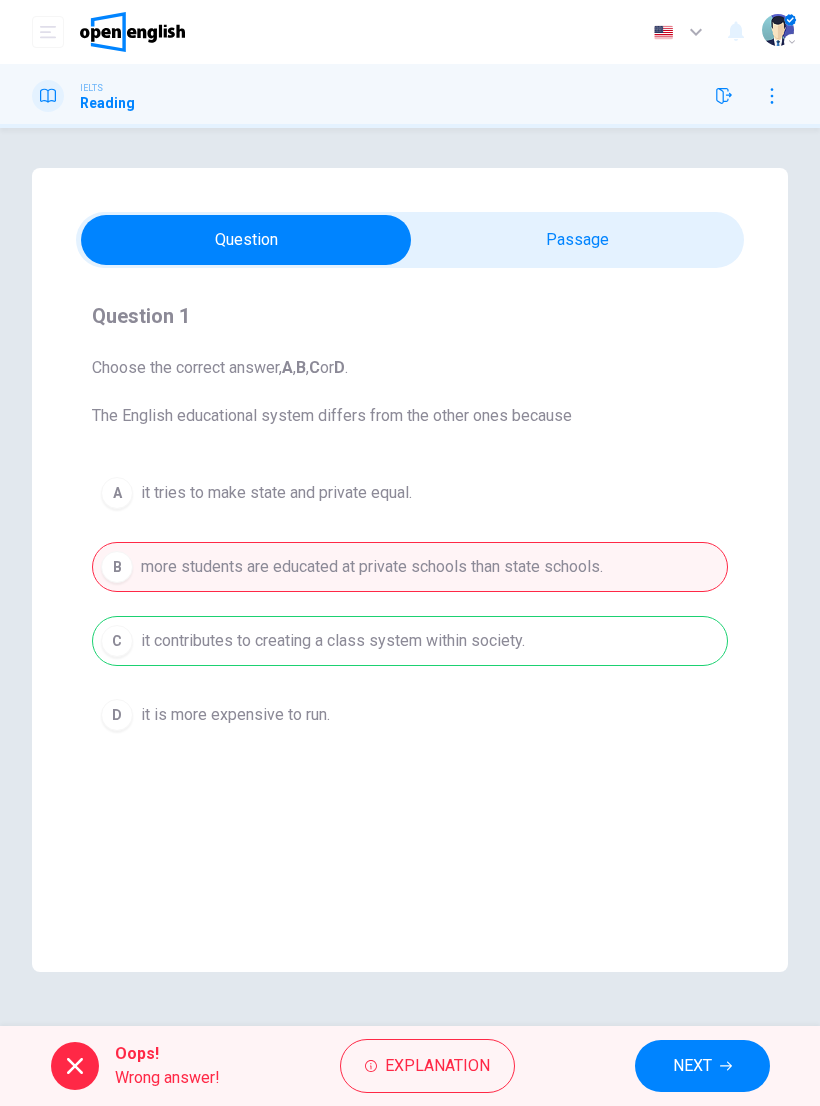 click on "Explanation" at bounding box center [437, 1066] 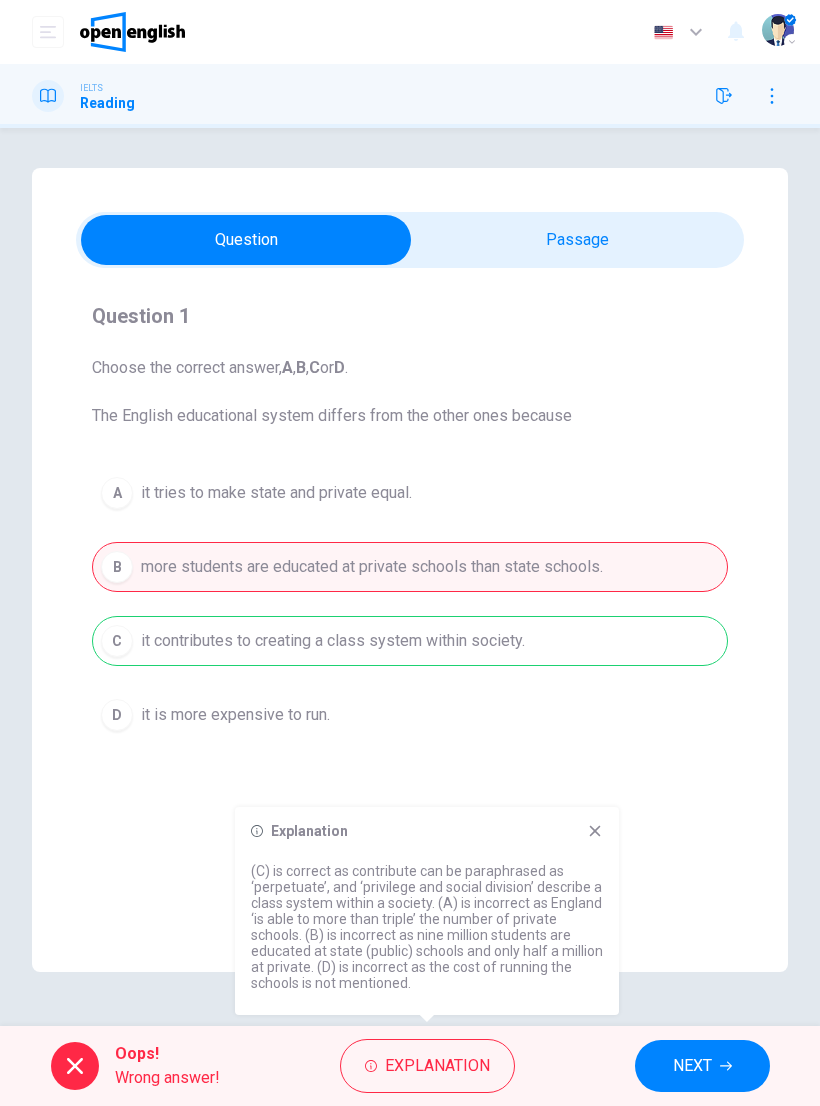 click on "NEXT" at bounding box center [702, 1066] 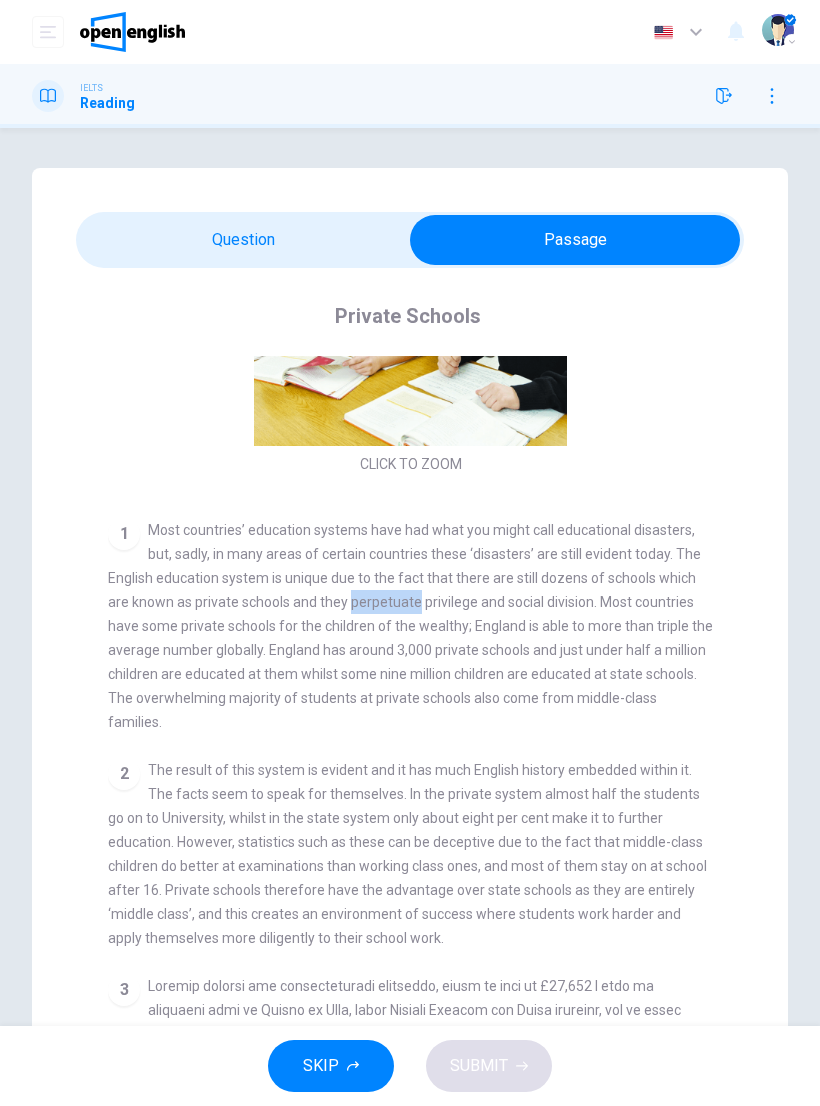 click on "Private Schools CLICK TO ZOOM Click to Zoom 1 2 3 4 5 6" at bounding box center (423, 714) 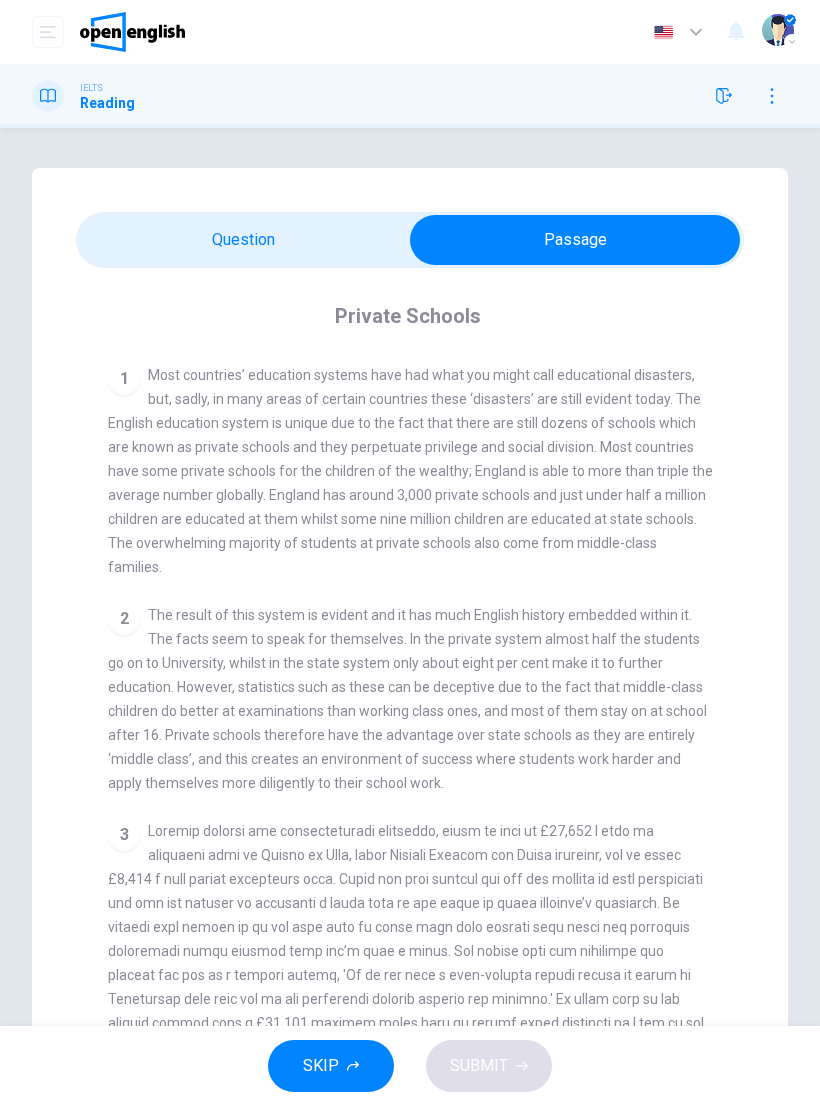 scroll, scrollTop: 389, scrollLeft: 0, axis: vertical 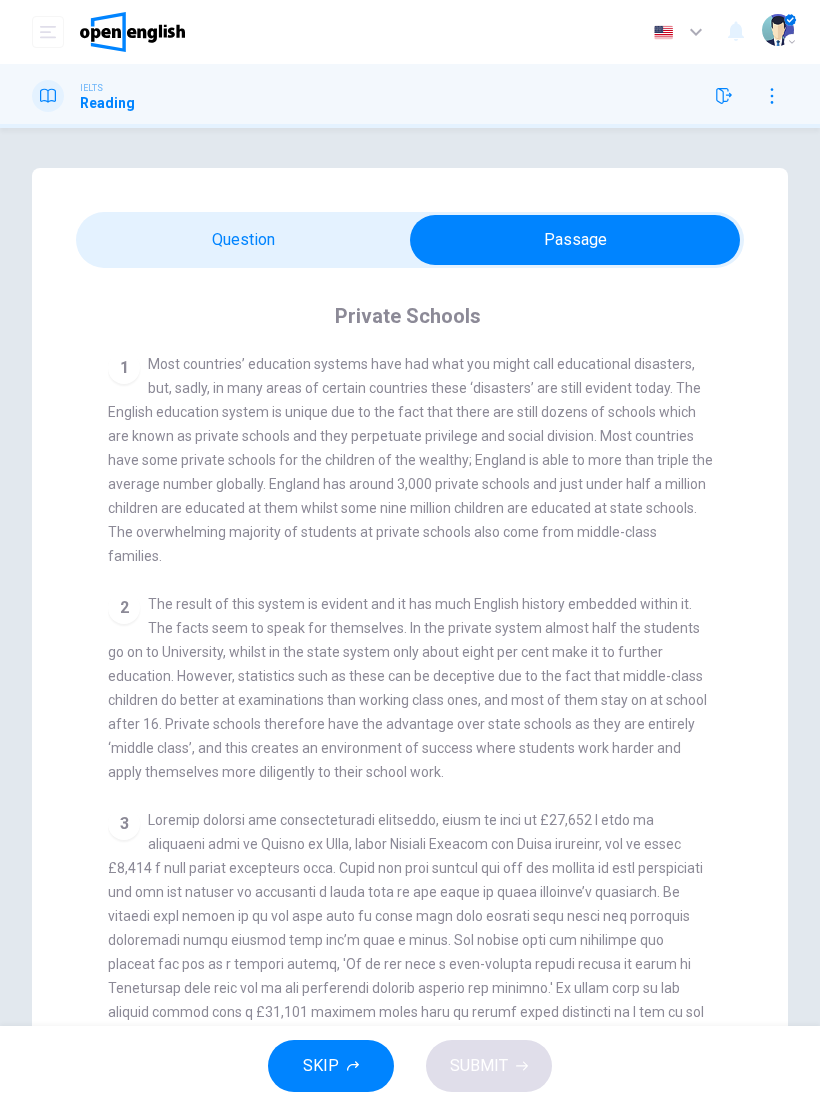 click on "3" at bounding box center (124, 824) 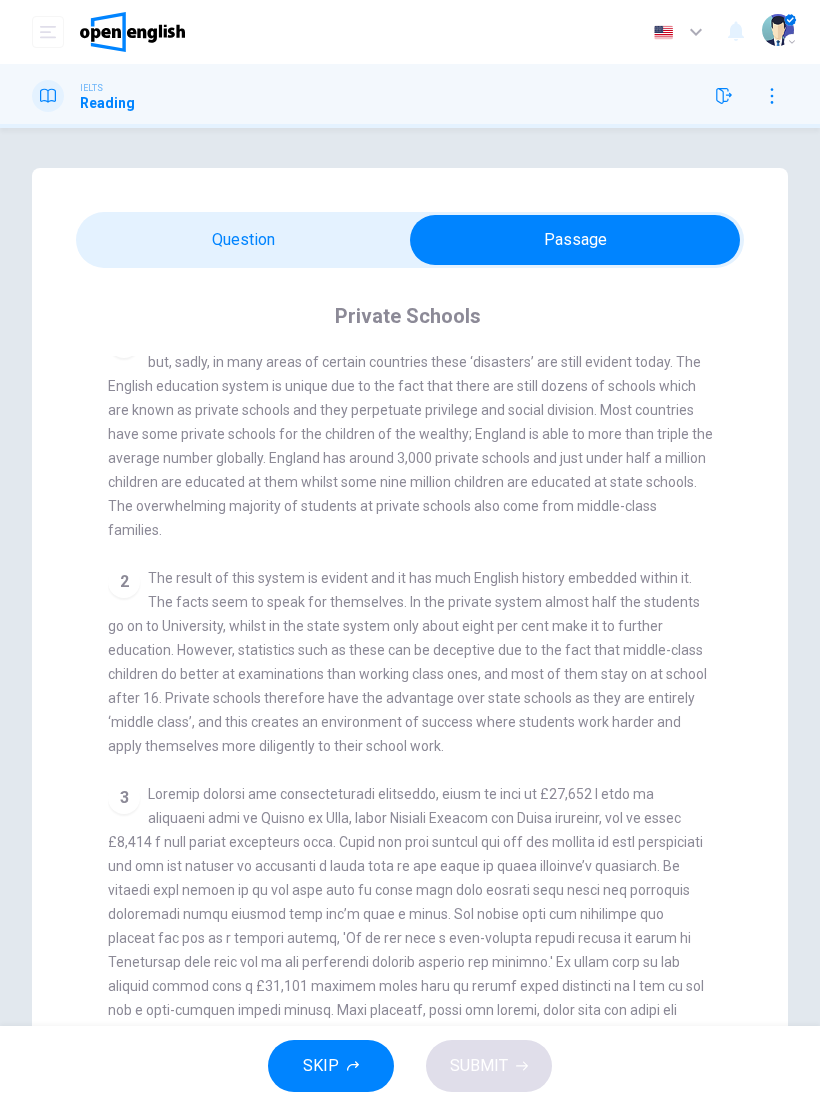 scroll, scrollTop: 418, scrollLeft: 0, axis: vertical 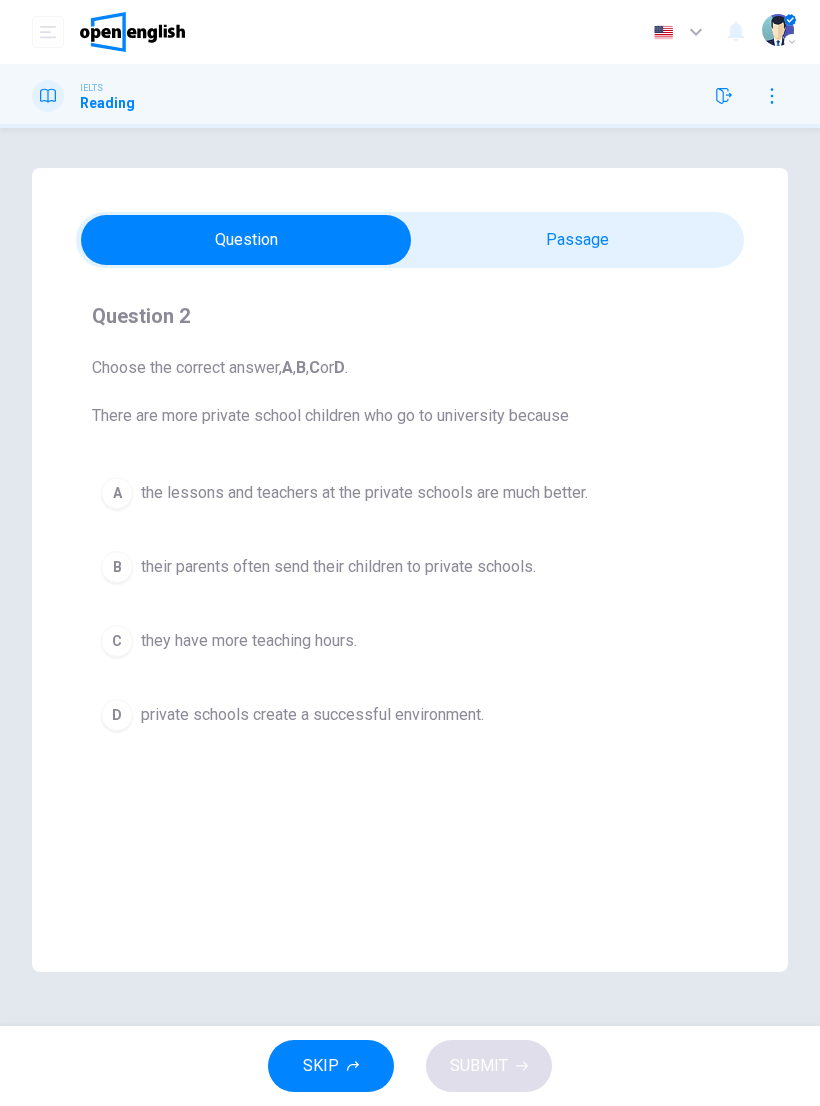 click on "B" at bounding box center [117, 567] 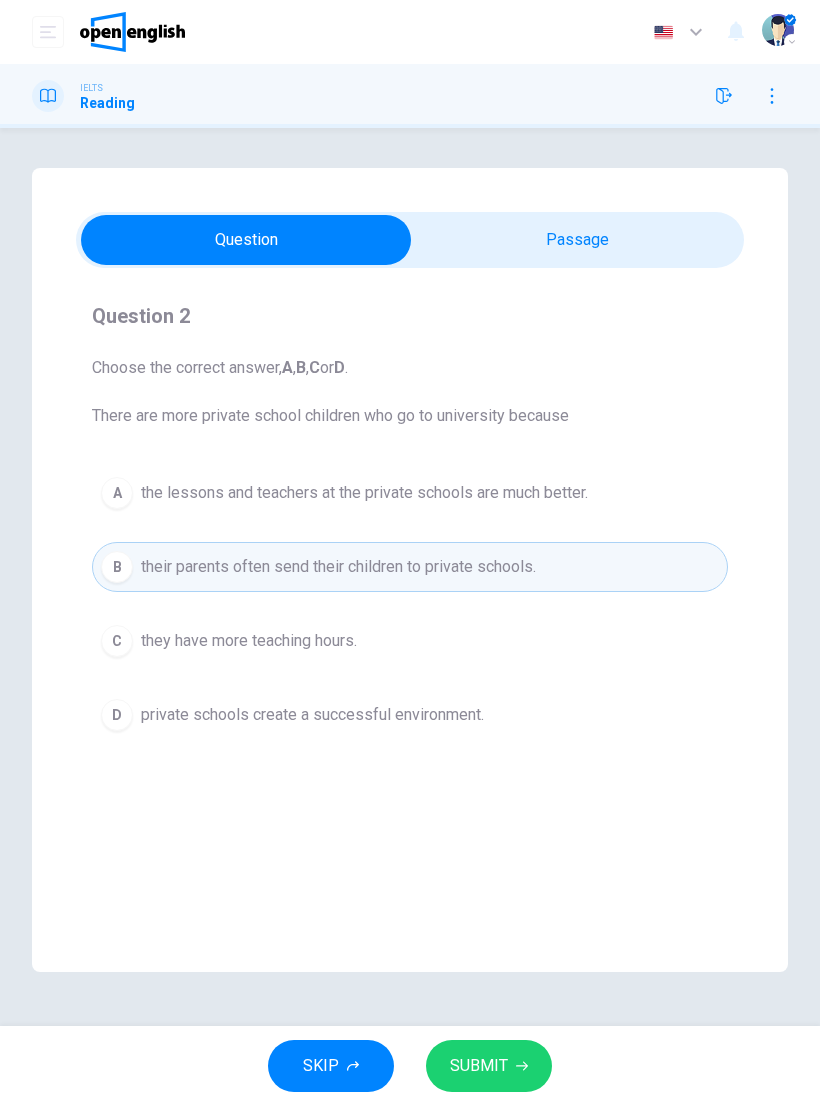 click on "SUBMIT" at bounding box center [489, 1066] 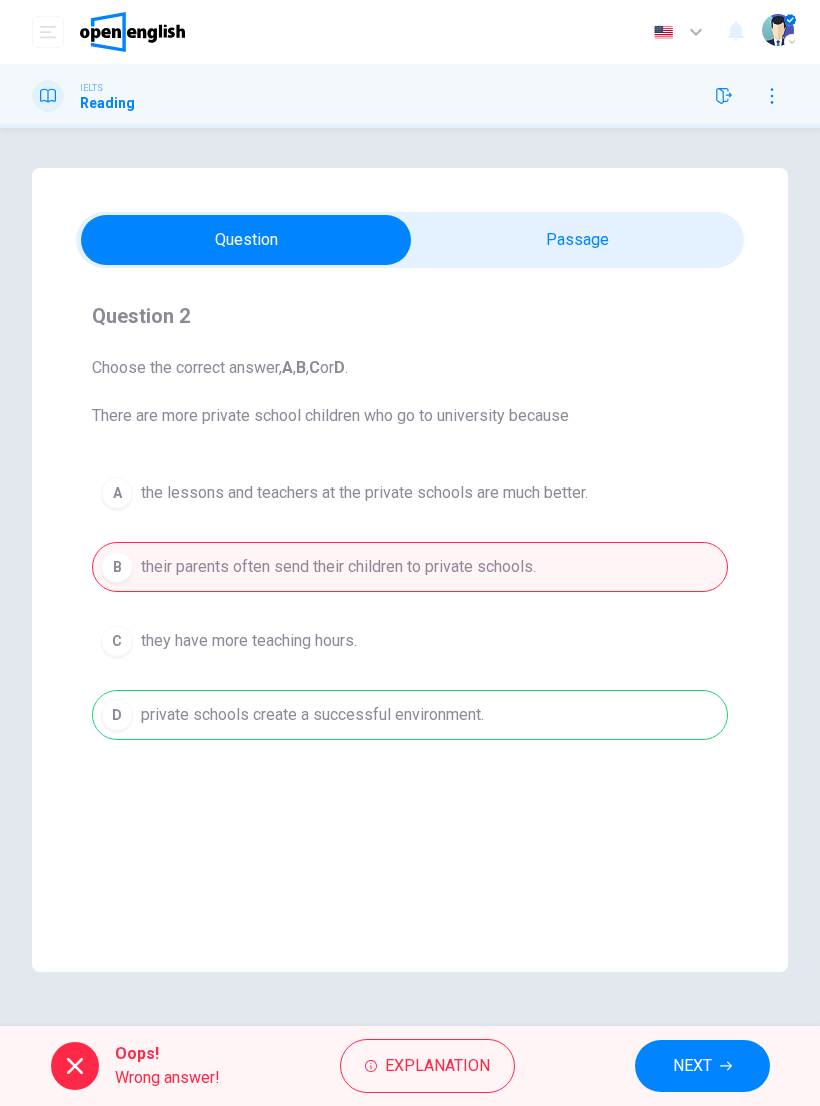 click on "Question 2 Choose the correct answer,  A ,  B ,  C  or  D .
There are more private school children who go to university because A the lessons and teachers at the private schools are much better. B their parents often send their children to private schools. C they have more teaching hours. D private schools create a successful environment. Private Schools CLICK TO ZOOM Click to Zoom 1 2 3 4 However, some say that the real reason that parents fork out the cash is prejudice: they don’t want their little kids mixing with the 'workers', or picking up an undesirable accent. In addition to this, it wouldn’t do if at the next dinner party all the guests were boasting about sending their kids to the same place where the son of the third cousin of [ROYALTY] is going, and you say your kid is going to the state school down the road, even if you could pocket the money for yourself instead, and, as a result, be able to serve the best Champagne with the smoked salmon and duck. 5 6" at bounding box center (410, 577) 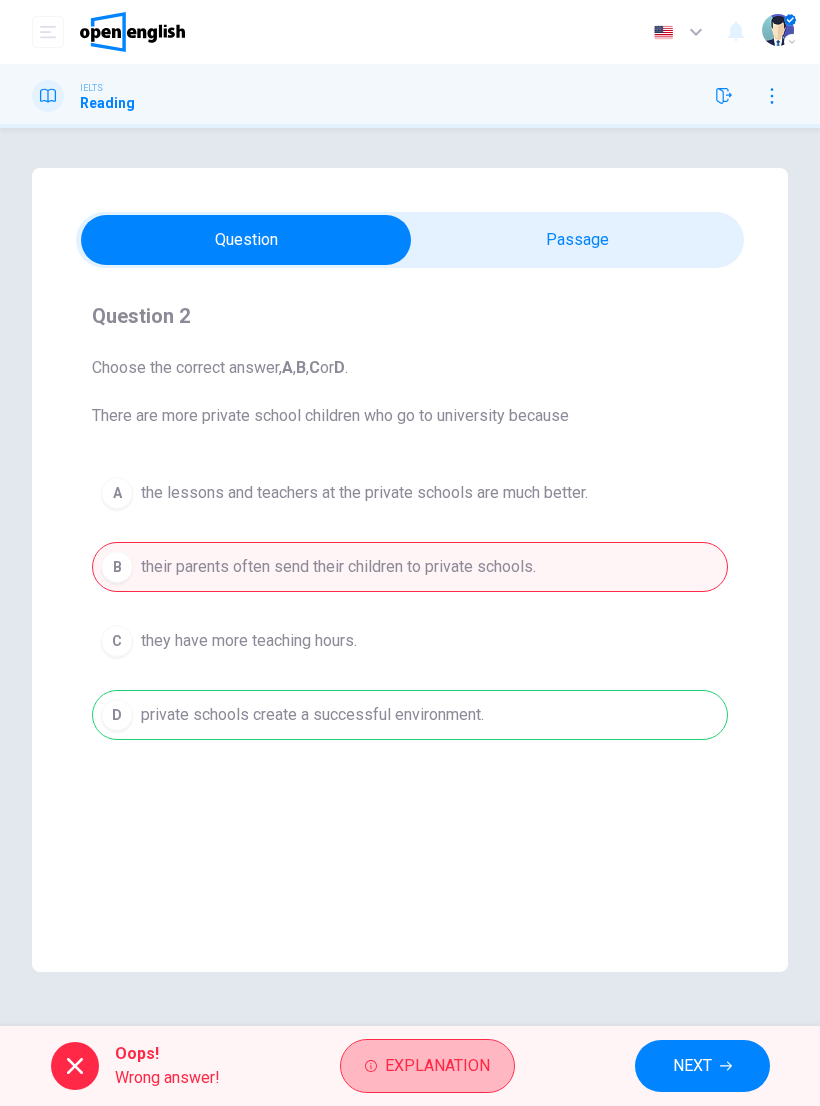 click on "Question 2 Choose the correct answer,  A ,  B ,  C  or  D .
There are more private school children who go to university because A the lessons and teachers at the private schools are much better. B their parents often send their children to private schools. C they have more teaching hours. D private schools create a successful environment. Private Schools CLICK TO ZOOM Click to Zoom 1 2 3 4 However, some say that the real reason that parents fork out the cash is prejudice: they don’t want their little kids mixing with the 'workers', or picking up an undesirable accent. In addition to this, it wouldn’t do if at the next dinner party all the guests were boasting about sending their kids to the same place where the son of the third cousin of [ROYALTY] is going, and you say your kid is going to the state school down the road, even if you could pocket the money for yourself instead, and, as a result, be able to serve the best Champagne with the smoked salmon and duck. 5 6" at bounding box center [410, 577] 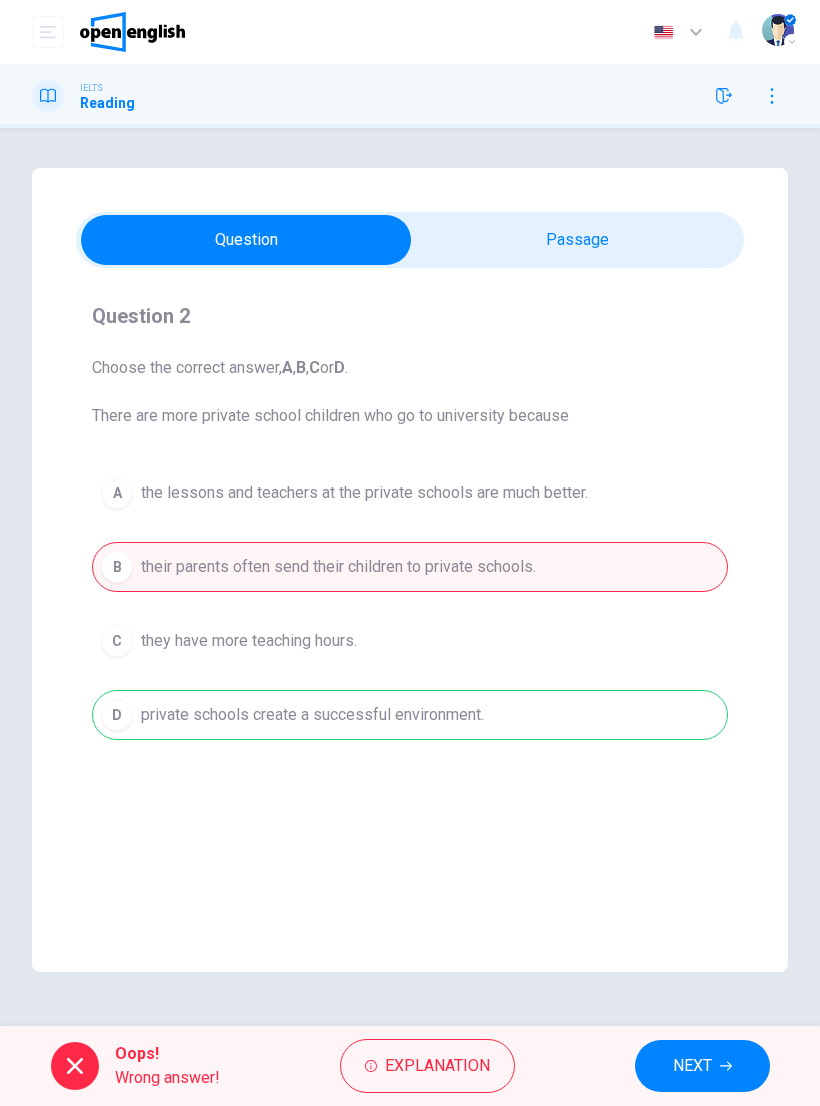 click on "Explanation" at bounding box center (437, 1066) 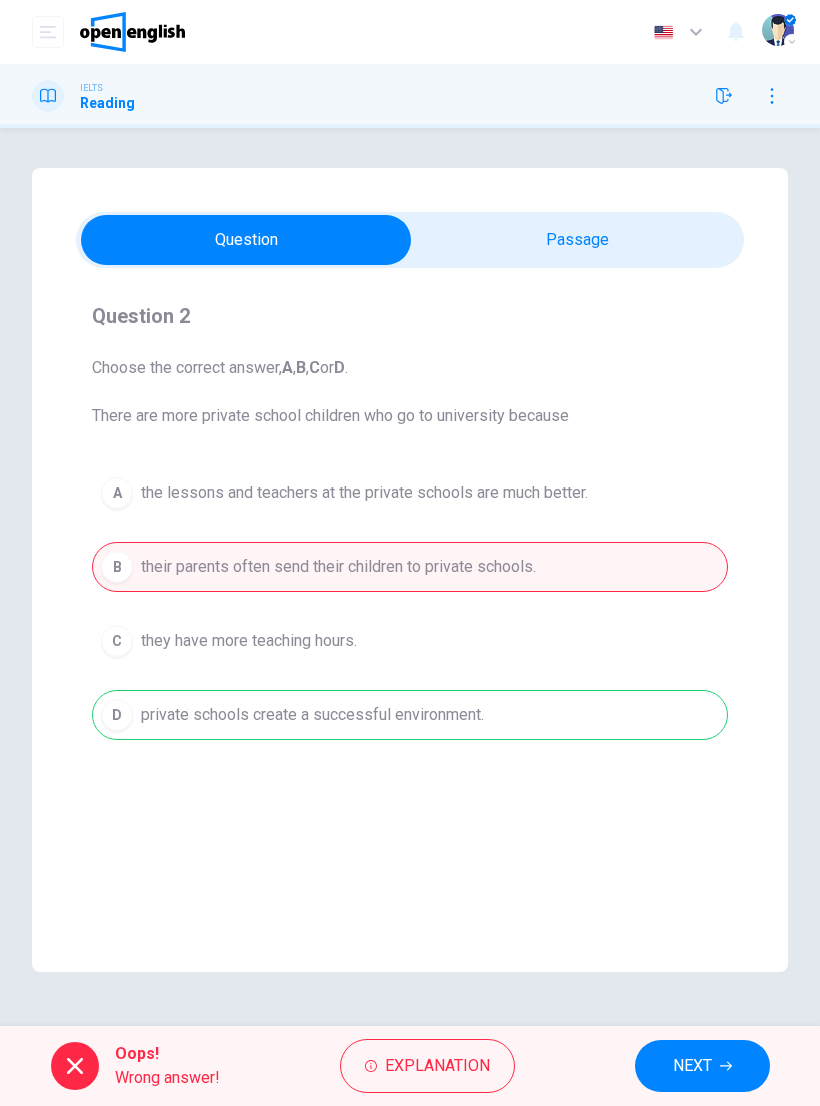 click on "NEXT" at bounding box center [692, 1066] 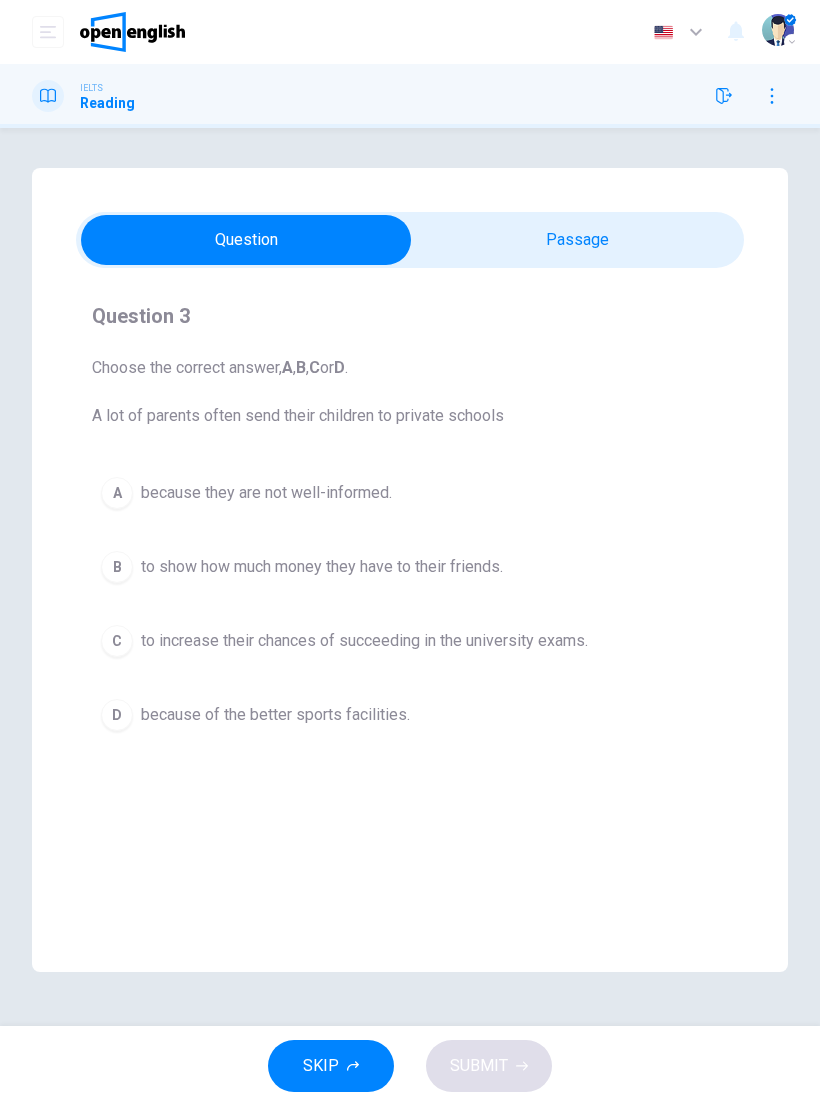 click on "C" at bounding box center (117, 641) 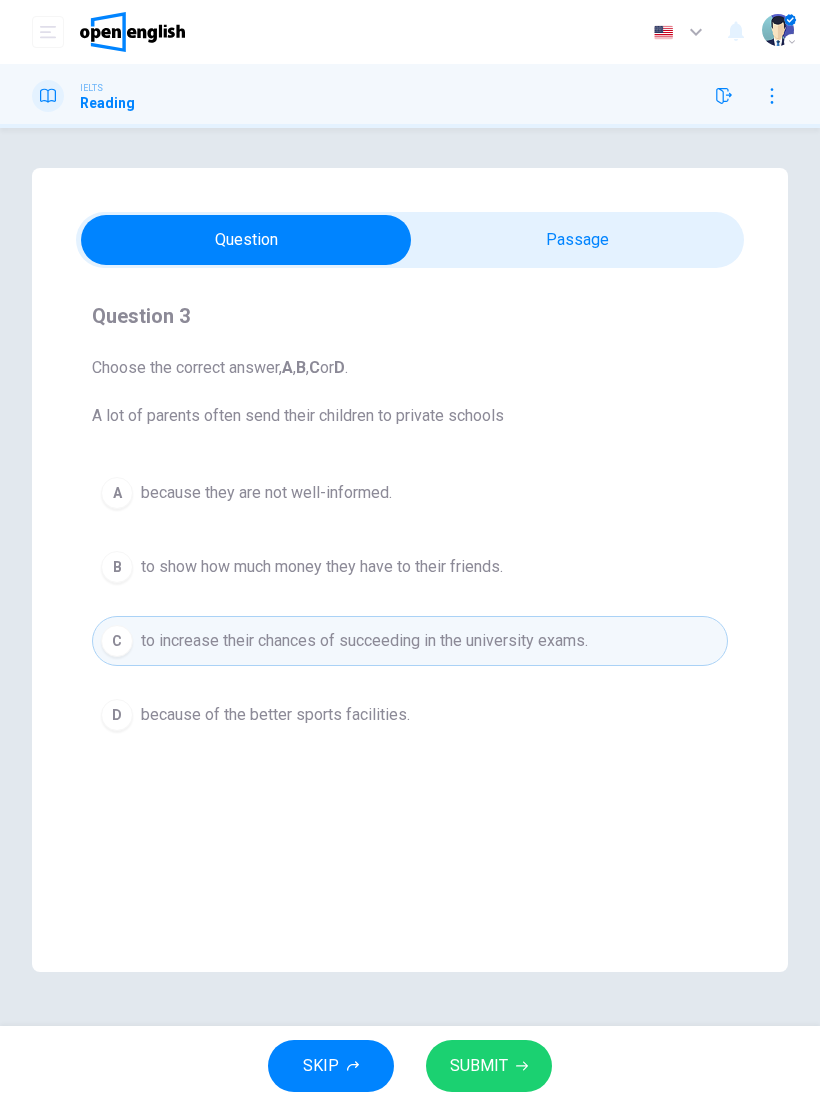 click on "SUBMIT" at bounding box center (489, 1066) 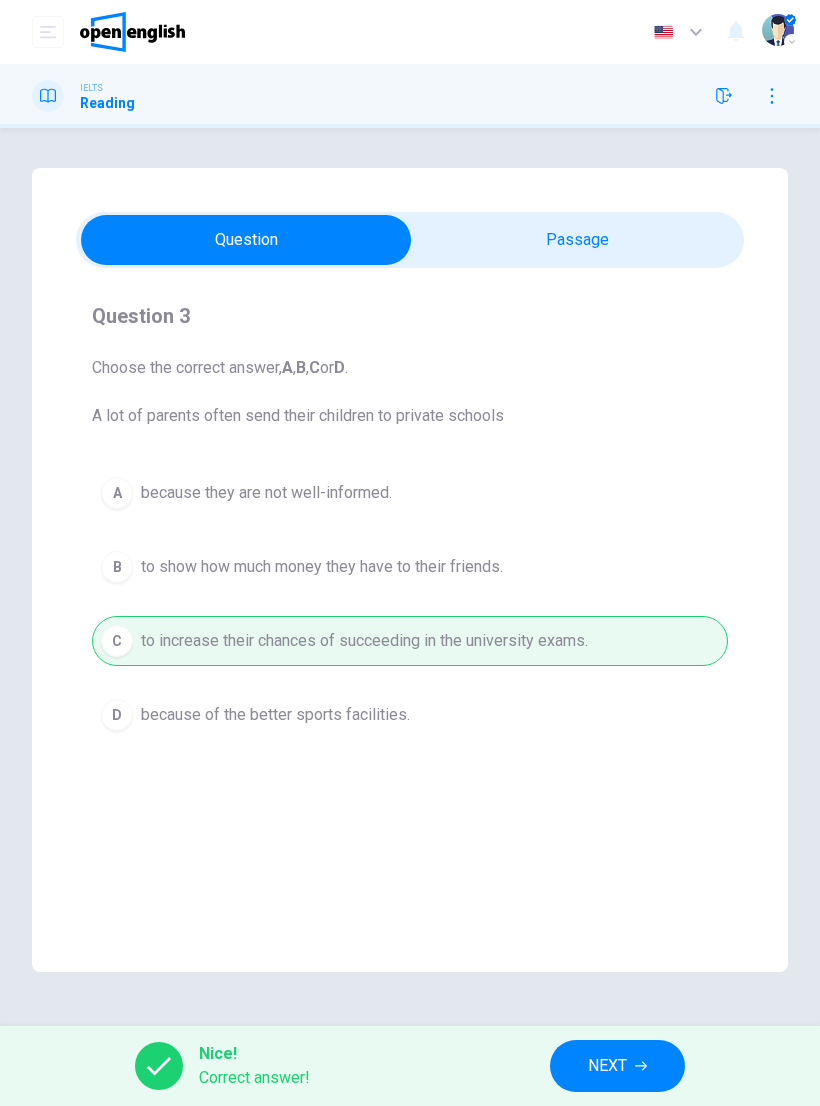 click on "NEXT" at bounding box center (617, 1066) 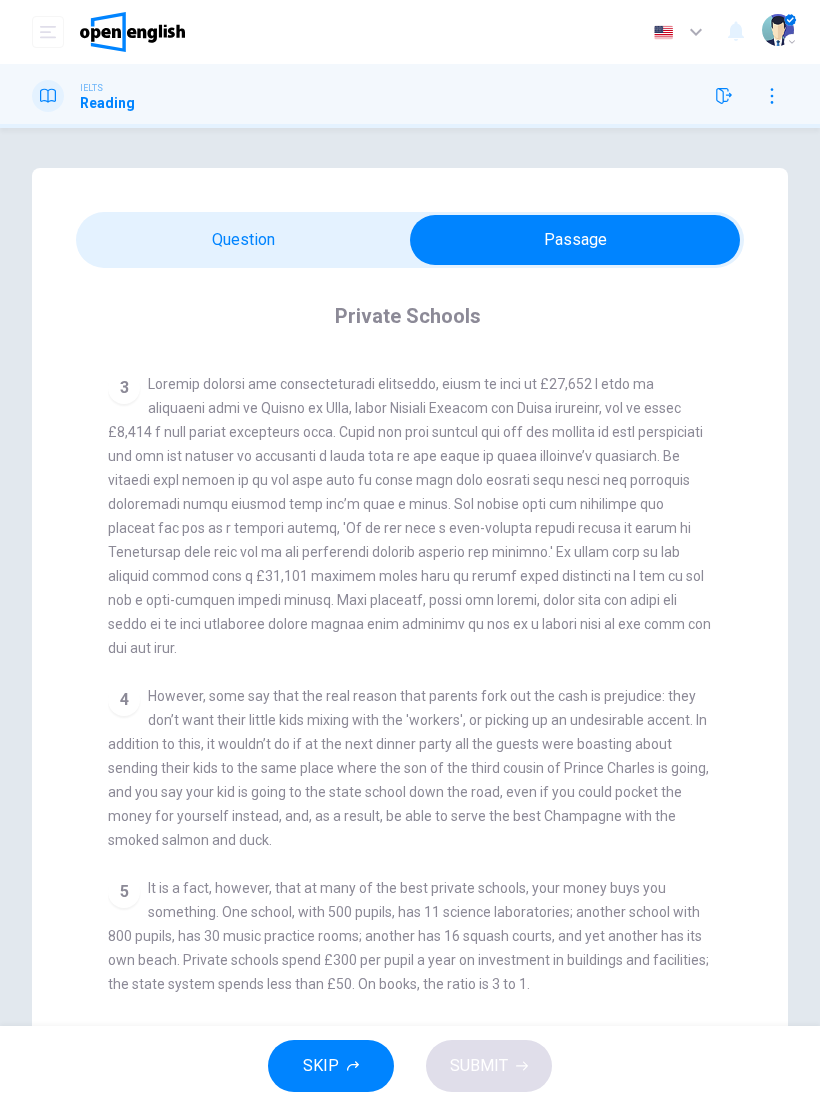 scroll, scrollTop: 826, scrollLeft: 0, axis: vertical 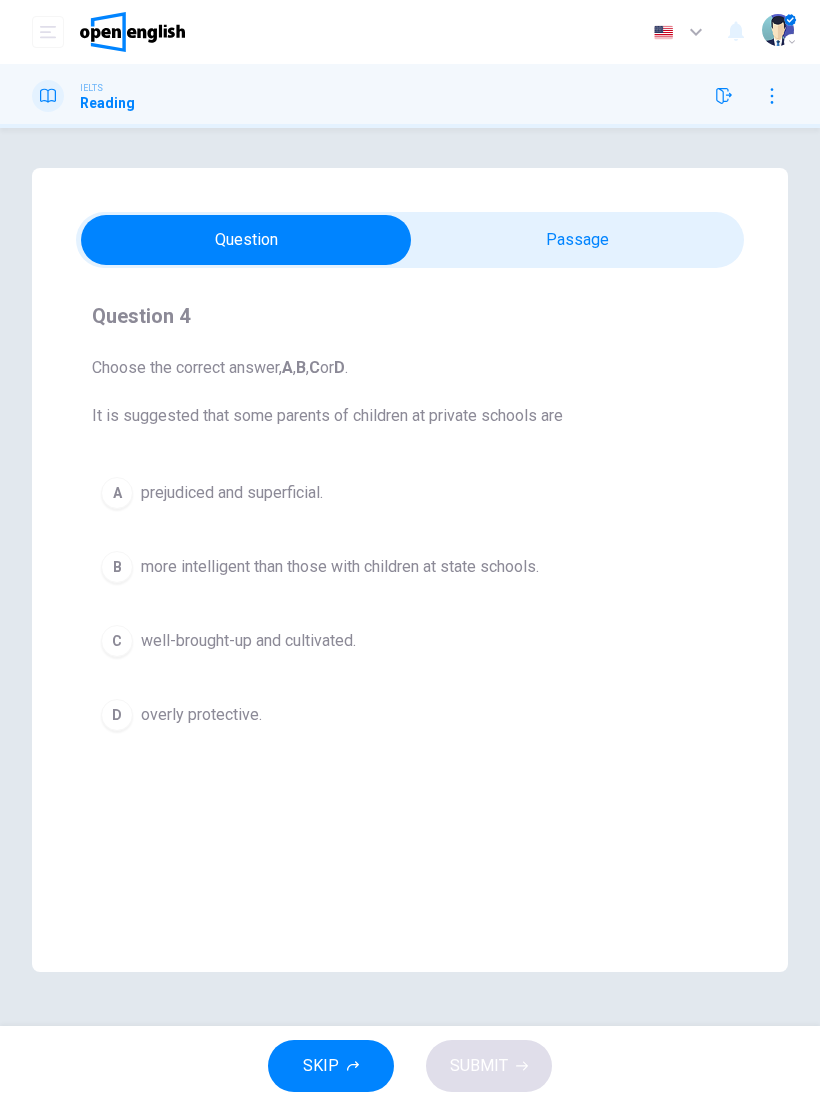 click on "A" at bounding box center [117, 493] 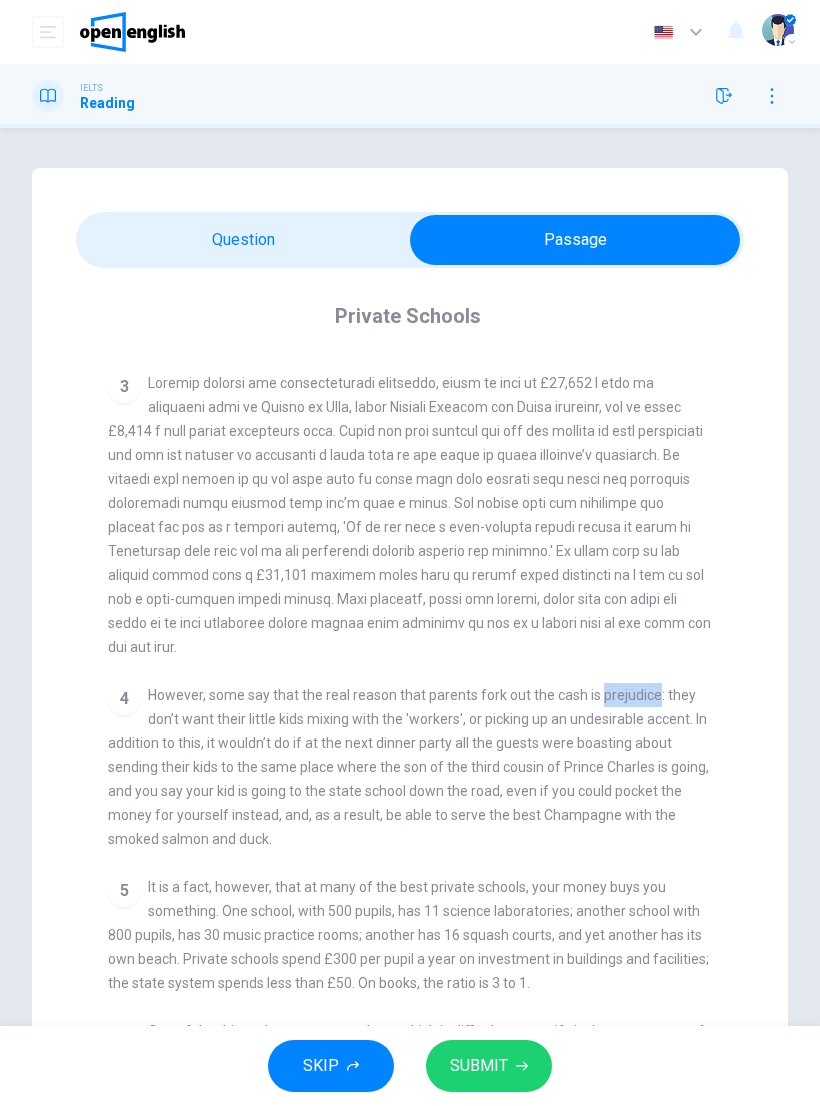 click at bounding box center [409, 515] 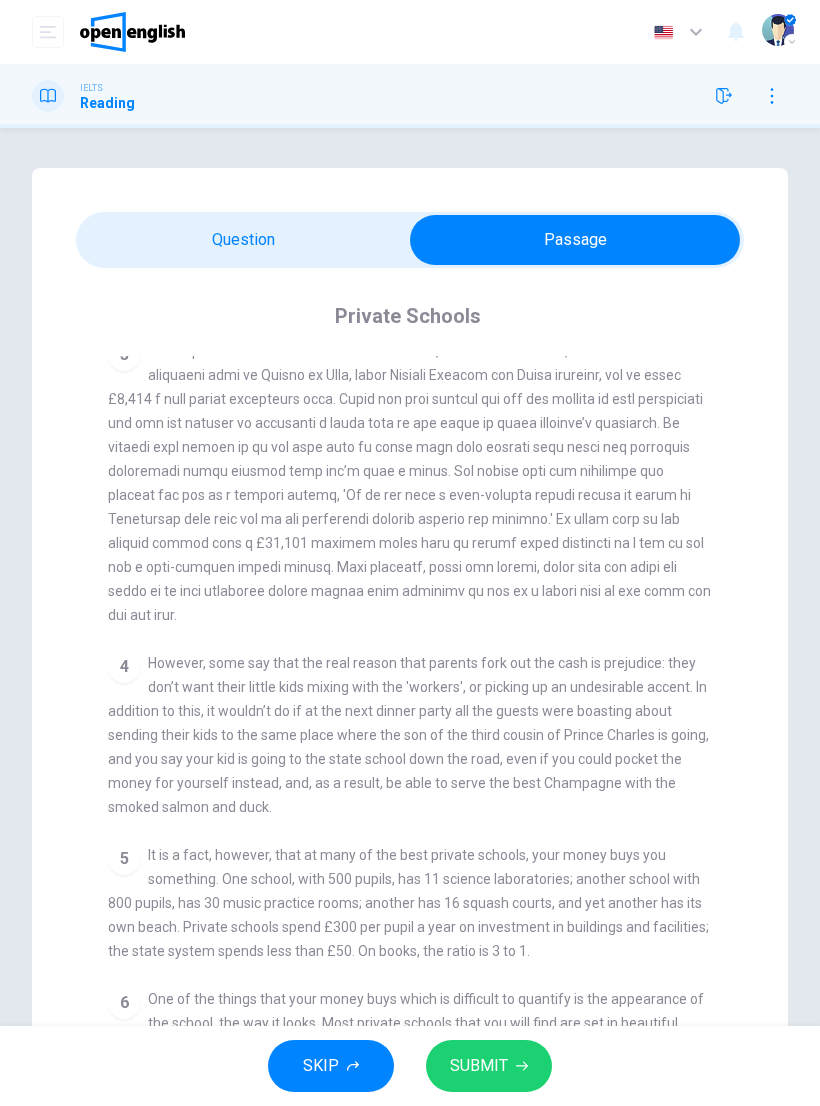 scroll, scrollTop: 859, scrollLeft: 0, axis: vertical 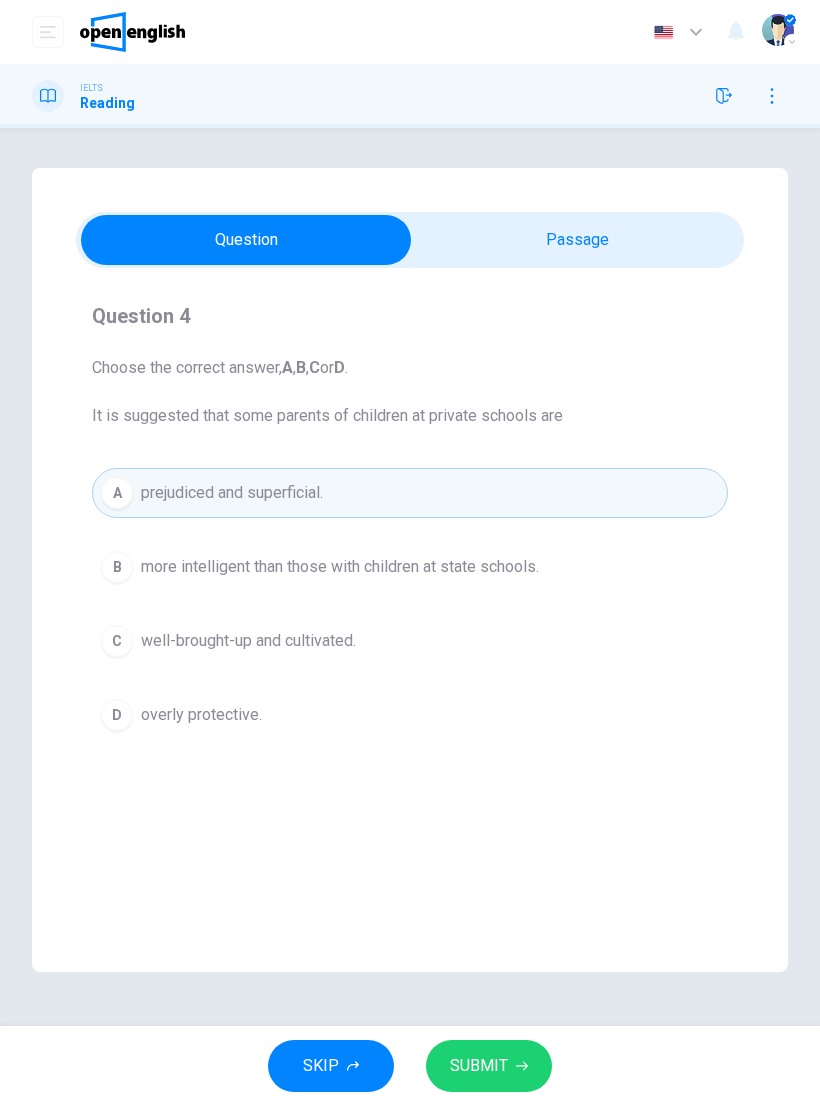 click 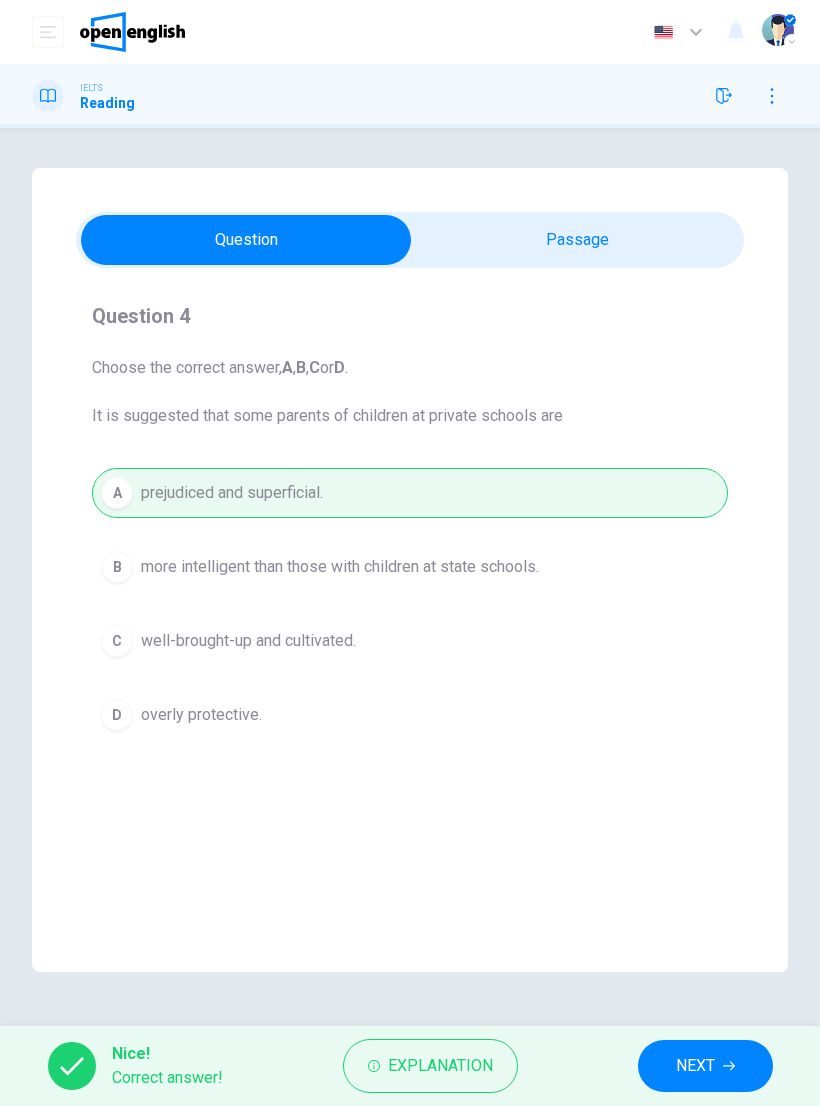 click on "Explanation" at bounding box center [440, 1066] 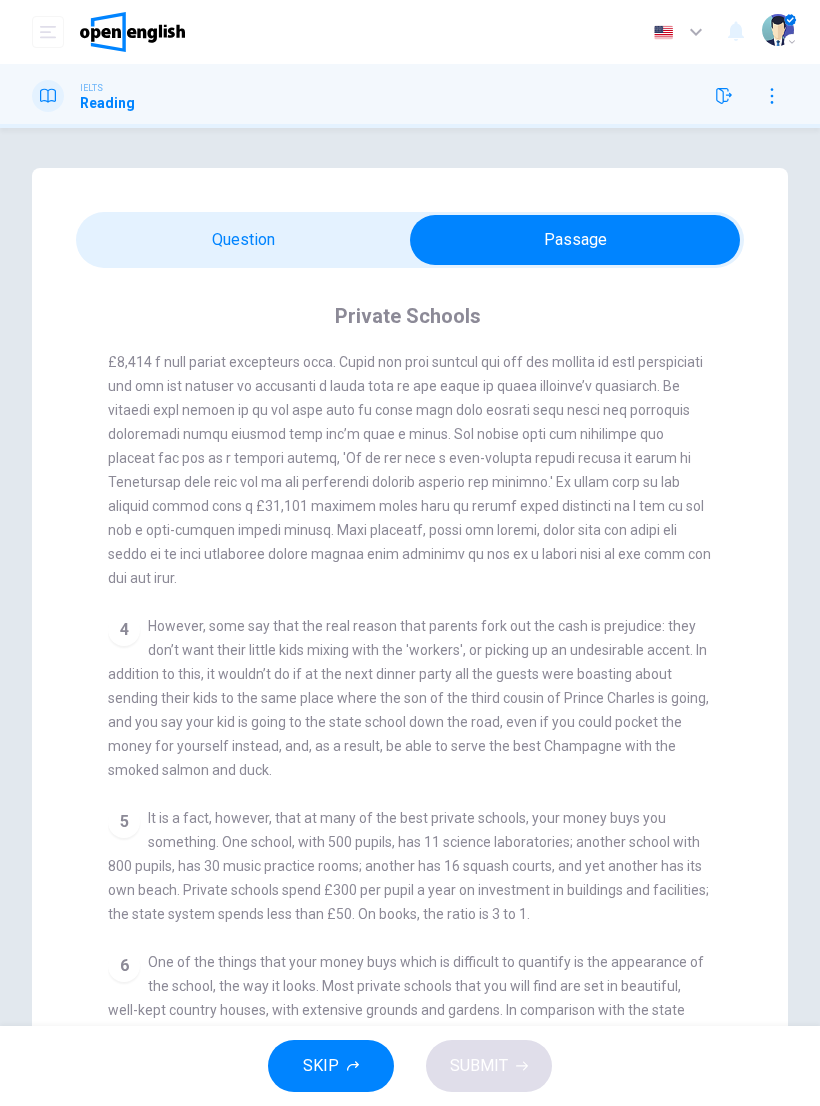 scroll, scrollTop: 893, scrollLeft: 0, axis: vertical 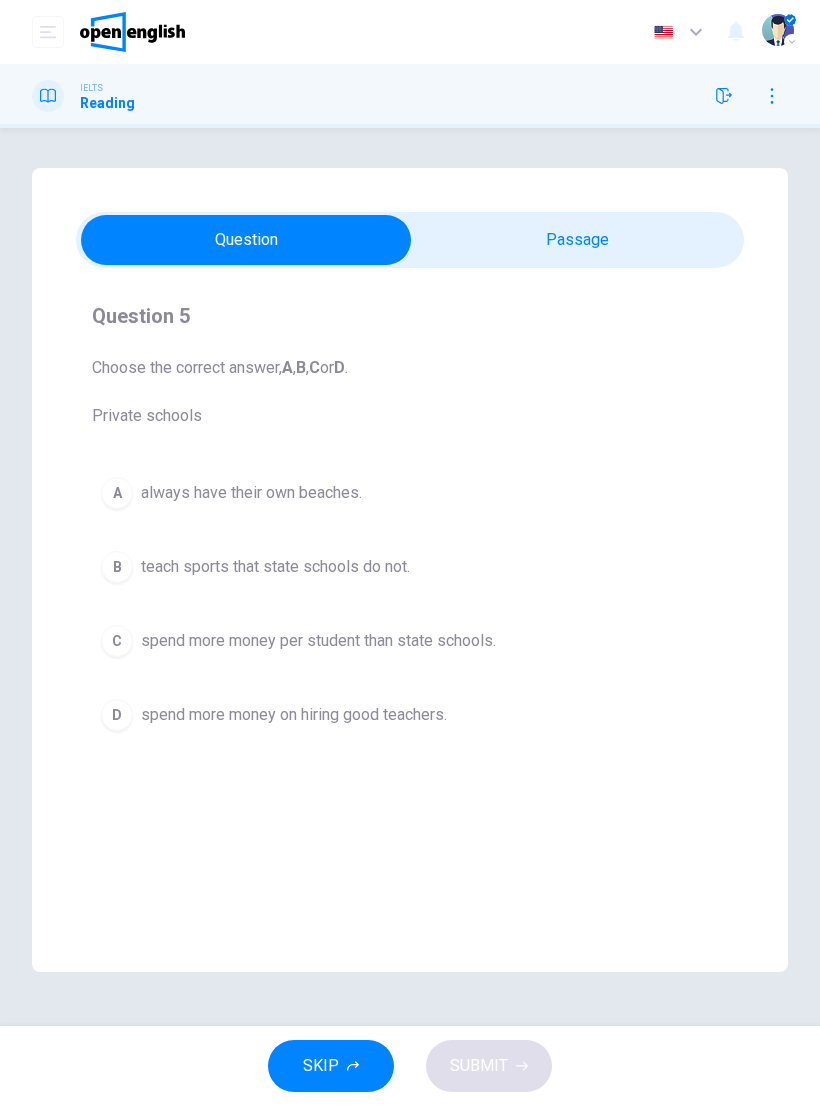click on "C" at bounding box center [117, 641] 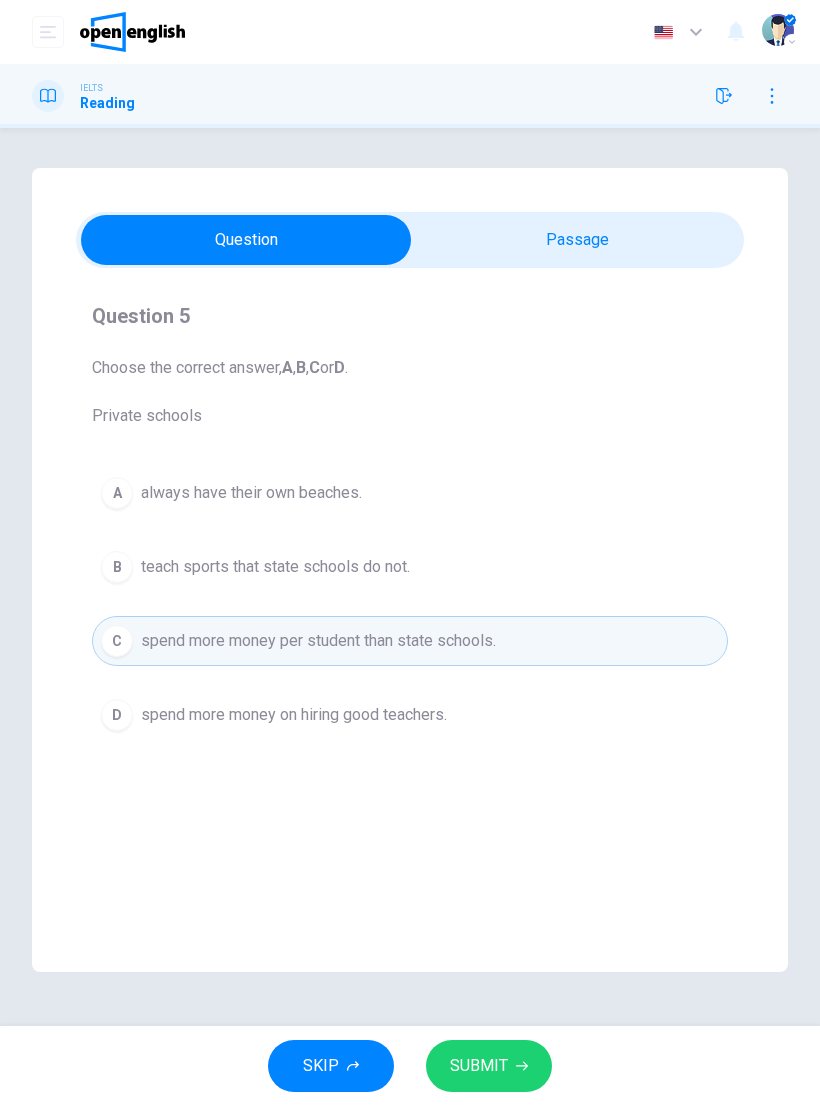 click on "SUBMIT" at bounding box center [479, 1066] 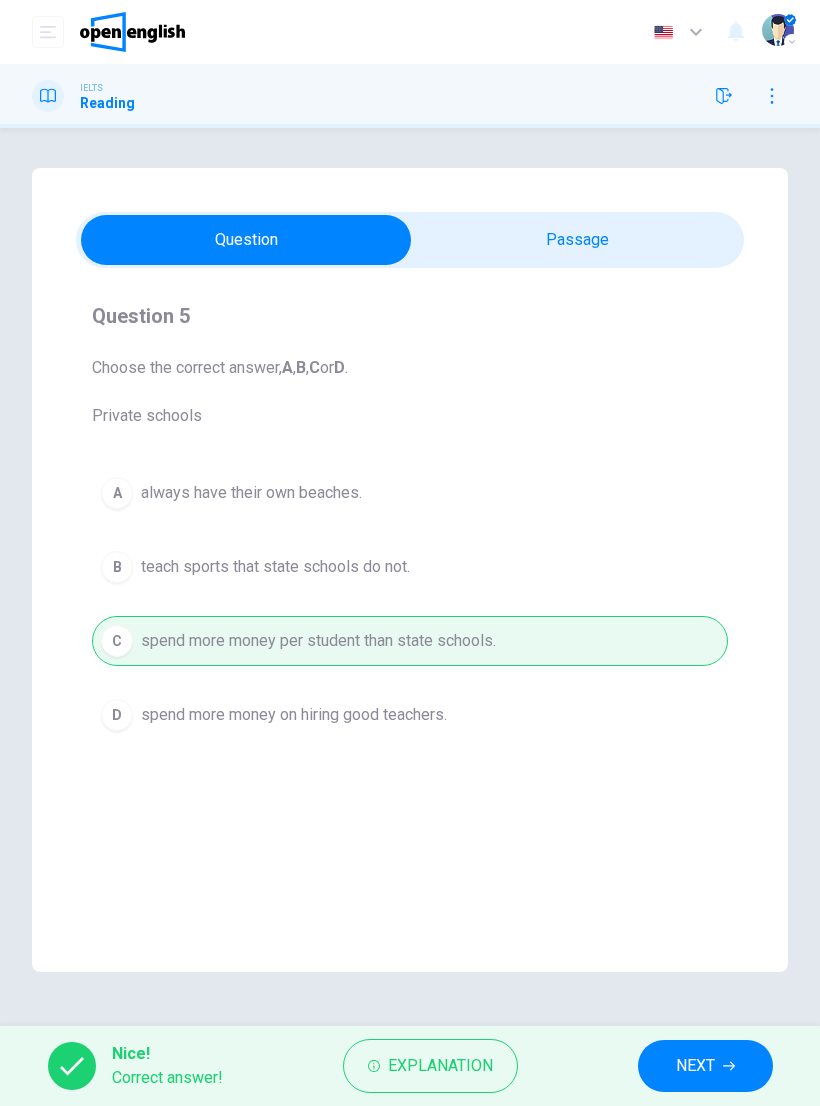 click on "NEXT" at bounding box center [705, 1066] 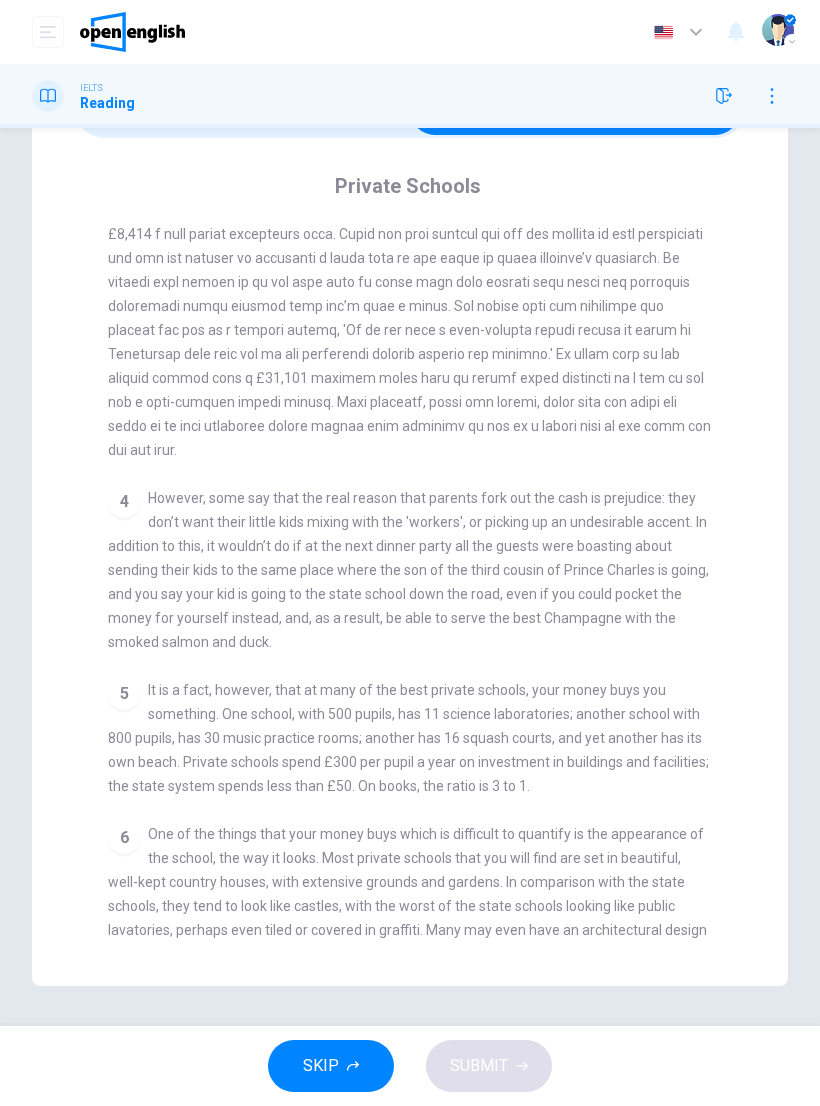 click on "It is a fact, however, that at many of the best private schools, your money buys you something. One school, with 500 pupils, has 11 science laboratories; another school with 800 pupils, has 30 music practice rooms; another has 16 squash courts, and yet another has its own beach. Private schools spend £300 per pupil a year on investment in buildings and facilities; the state system spends less than £50. On books, the ratio is 3 to 1." at bounding box center [408, 738] 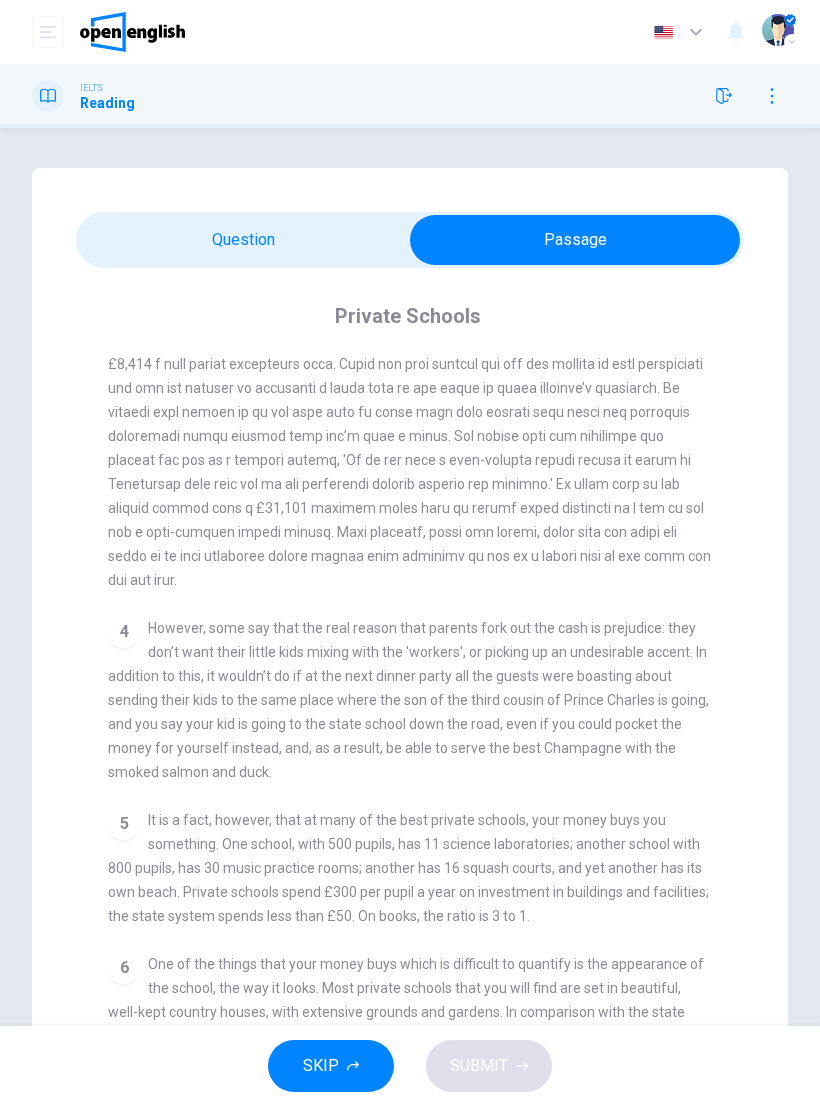 scroll, scrollTop: 0, scrollLeft: 0, axis: both 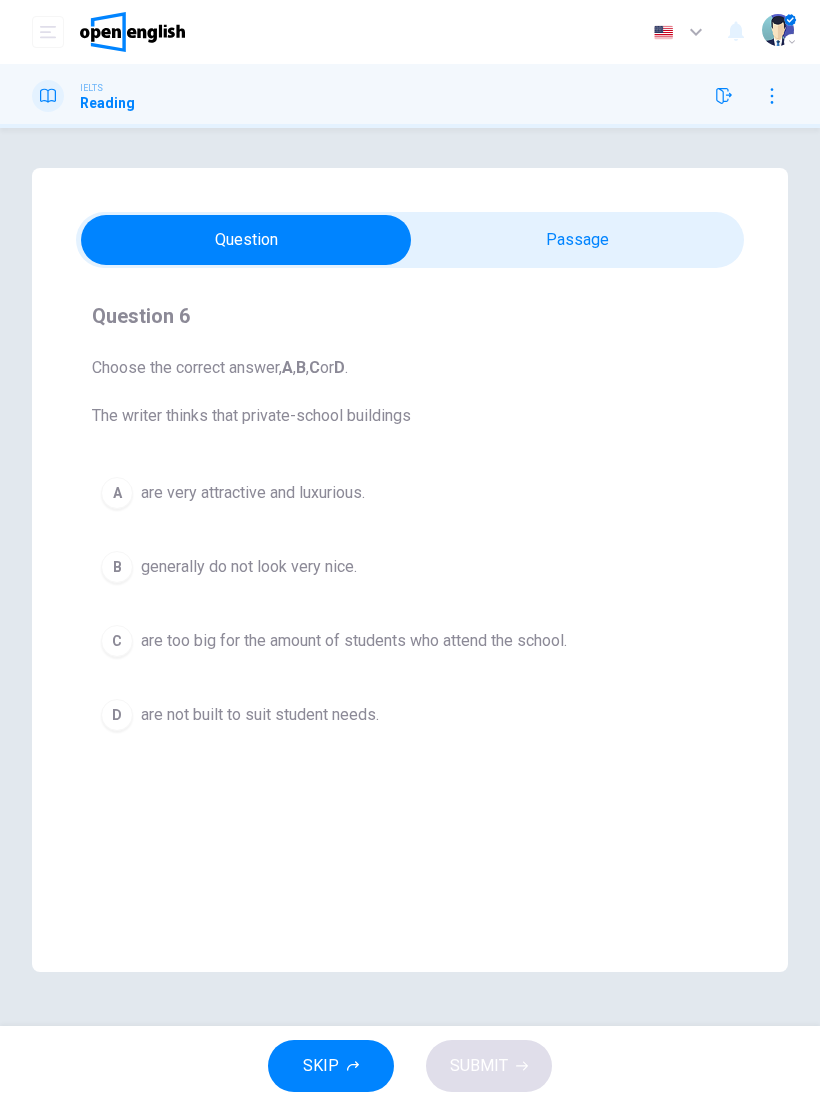 click on "A are very attractive and luxurious." at bounding box center (410, 493) 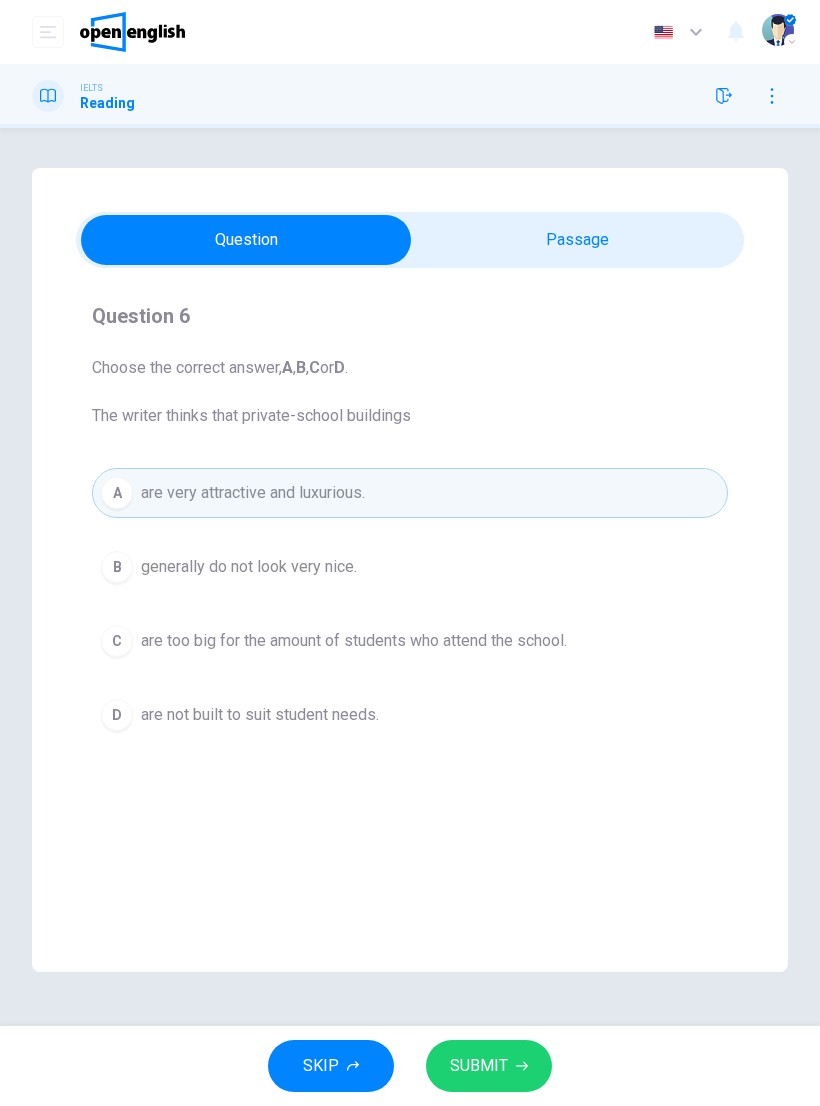 click on "SUBMIT" at bounding box center (479, 1066) 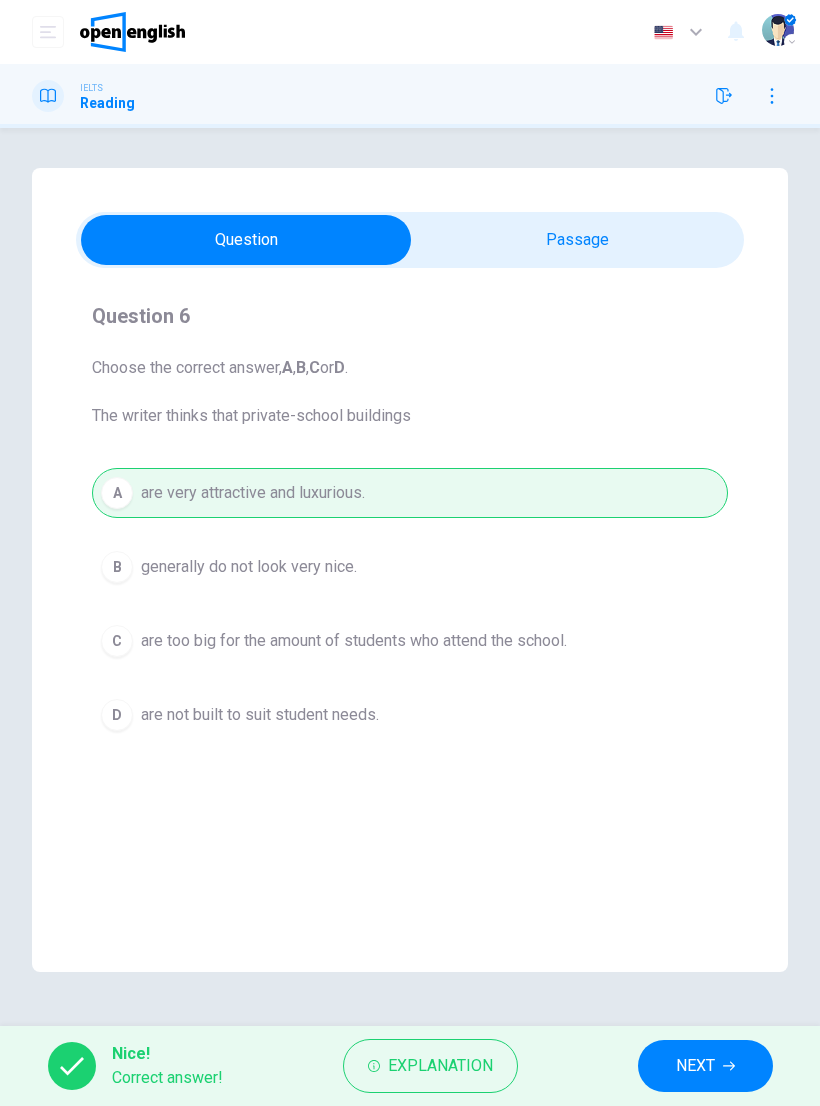 click on "NEXT" at bounding box center (705, 1066) 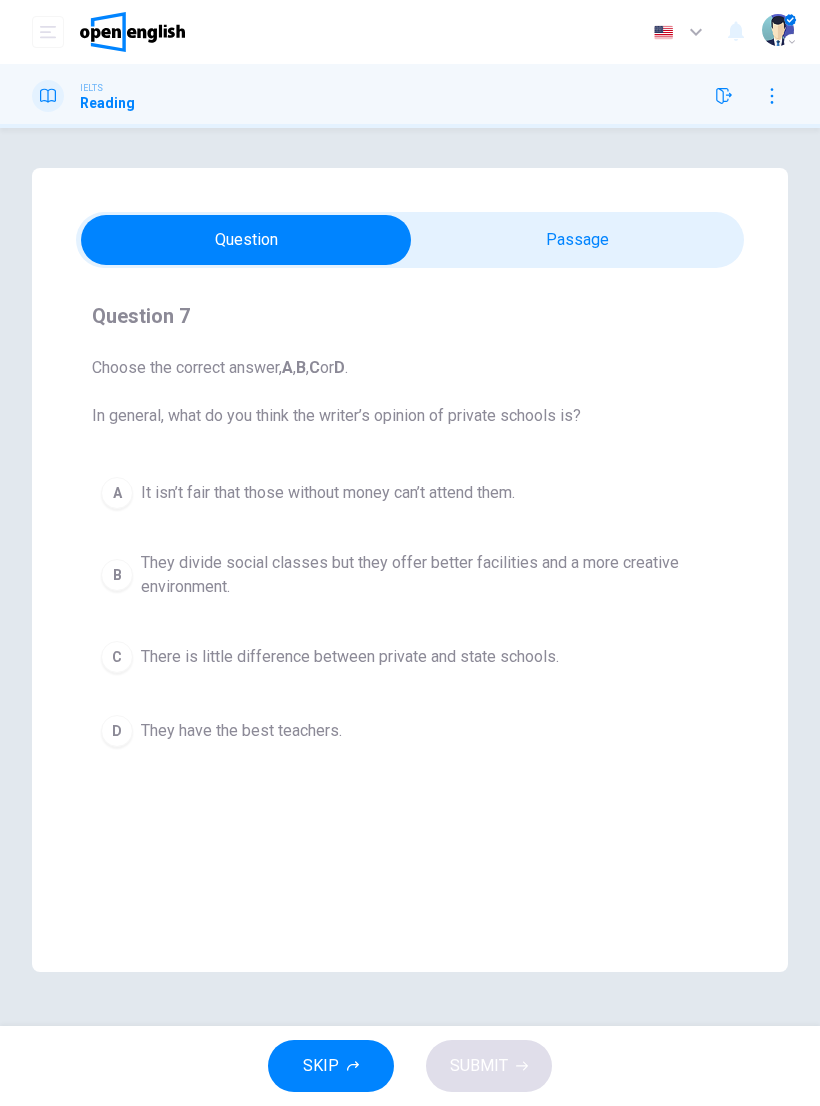 click on "They divide social classes but they offer better facilities and a more
creative environment." at bounding box center (430, 575) 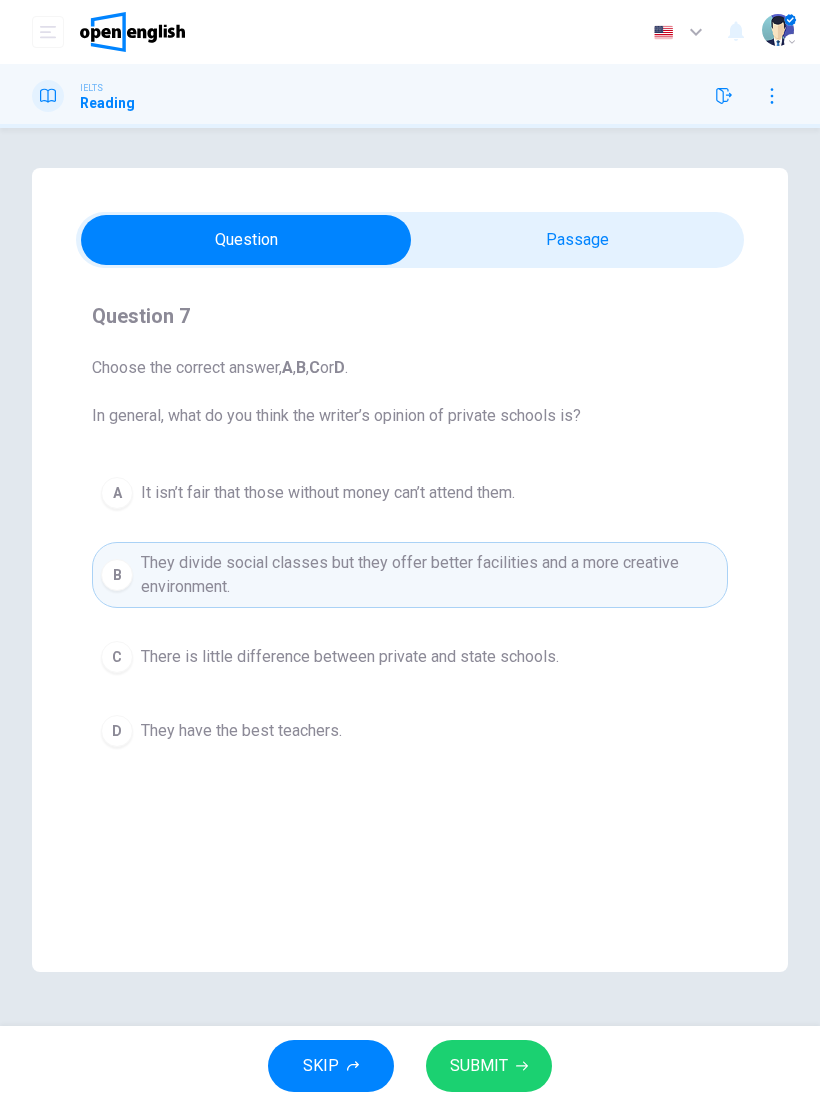 click on "SUBMIT" at bounding box center [479, 1066] 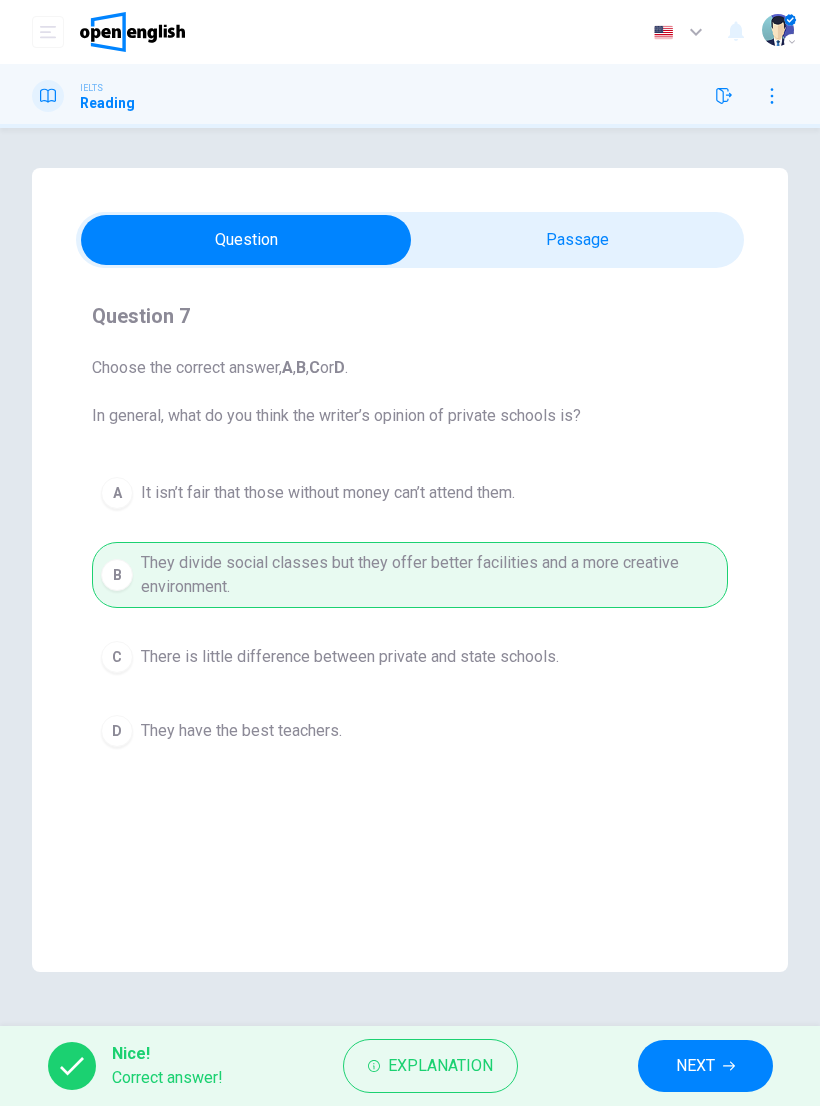click on "NEXT" at bounding box center (705, 1066) 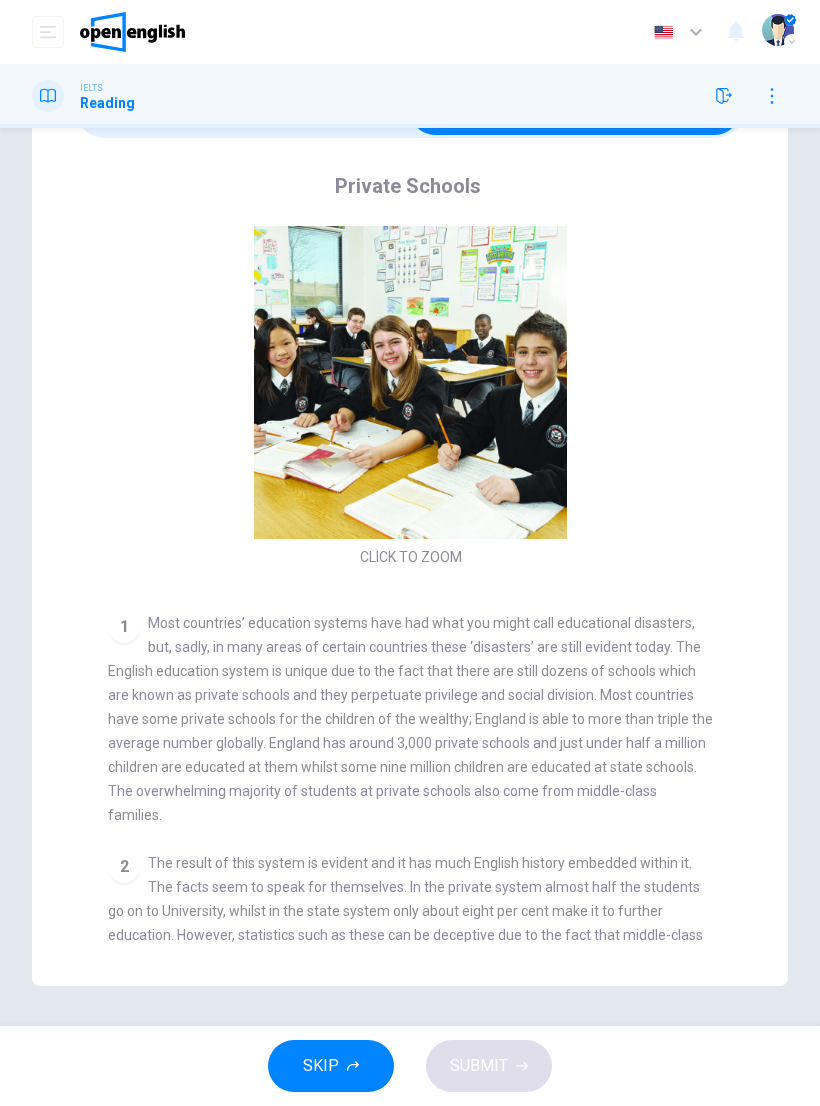 scroll, scrollTop: 130, scrollLeft: 0, axis: vertical 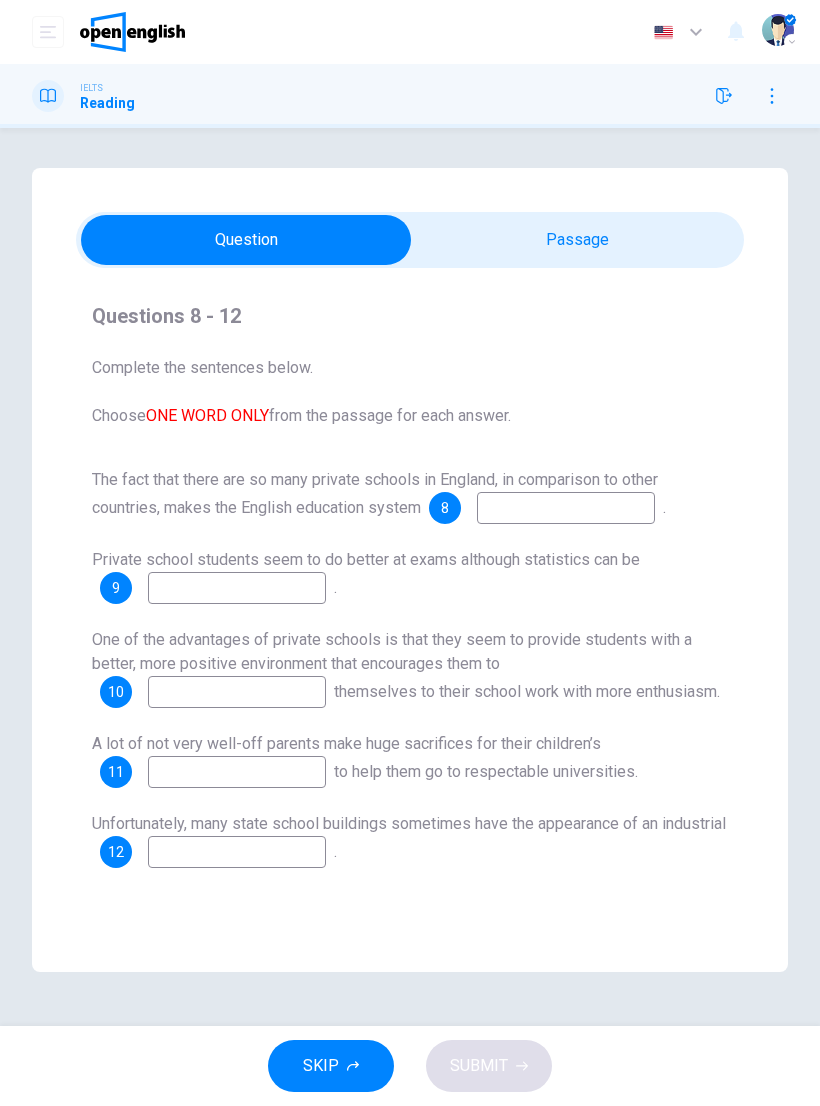 click at bounding box center [566, 508] 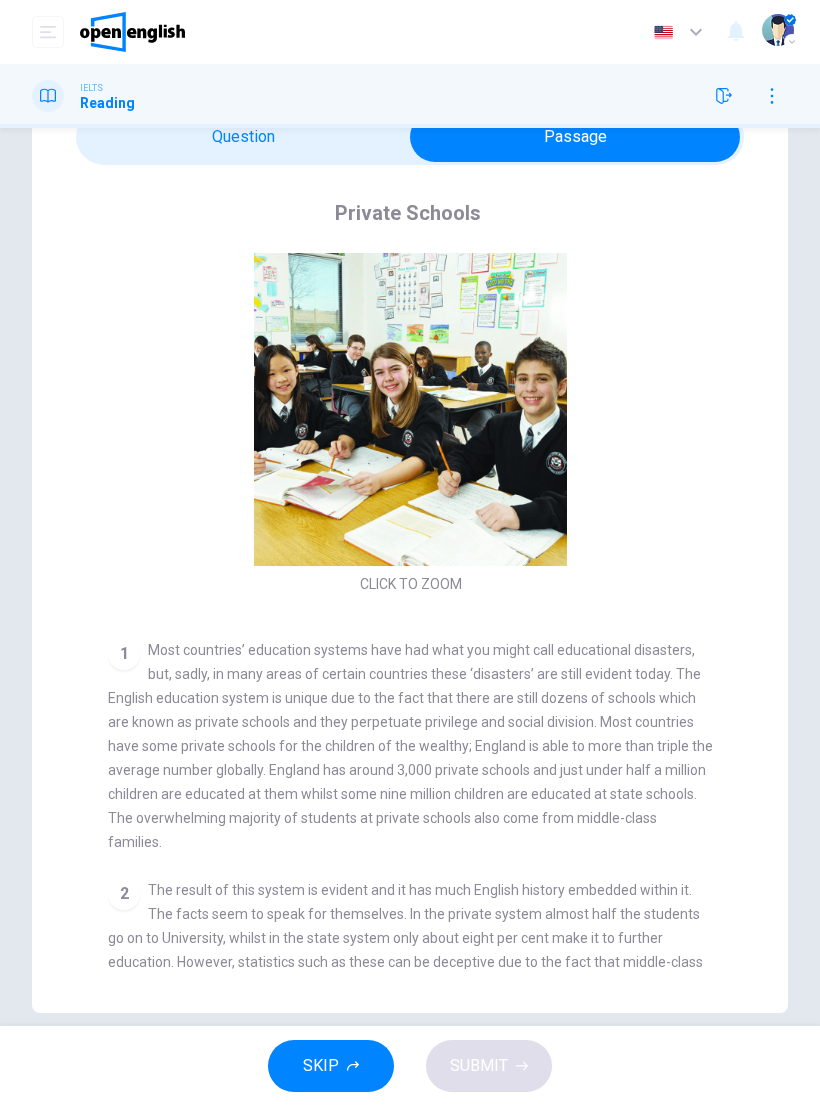 scroll, scrollTop: 0, scrollLeft: 0, axis: both 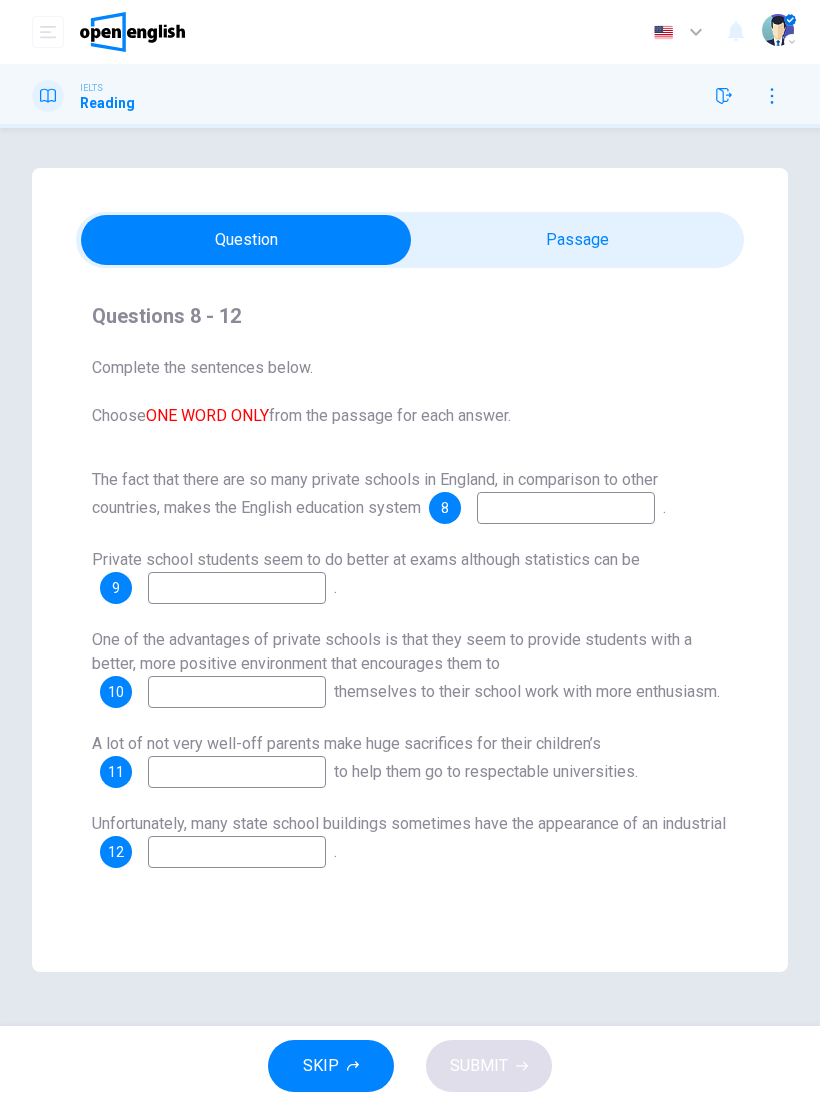 click at bounding box center (566, 508) 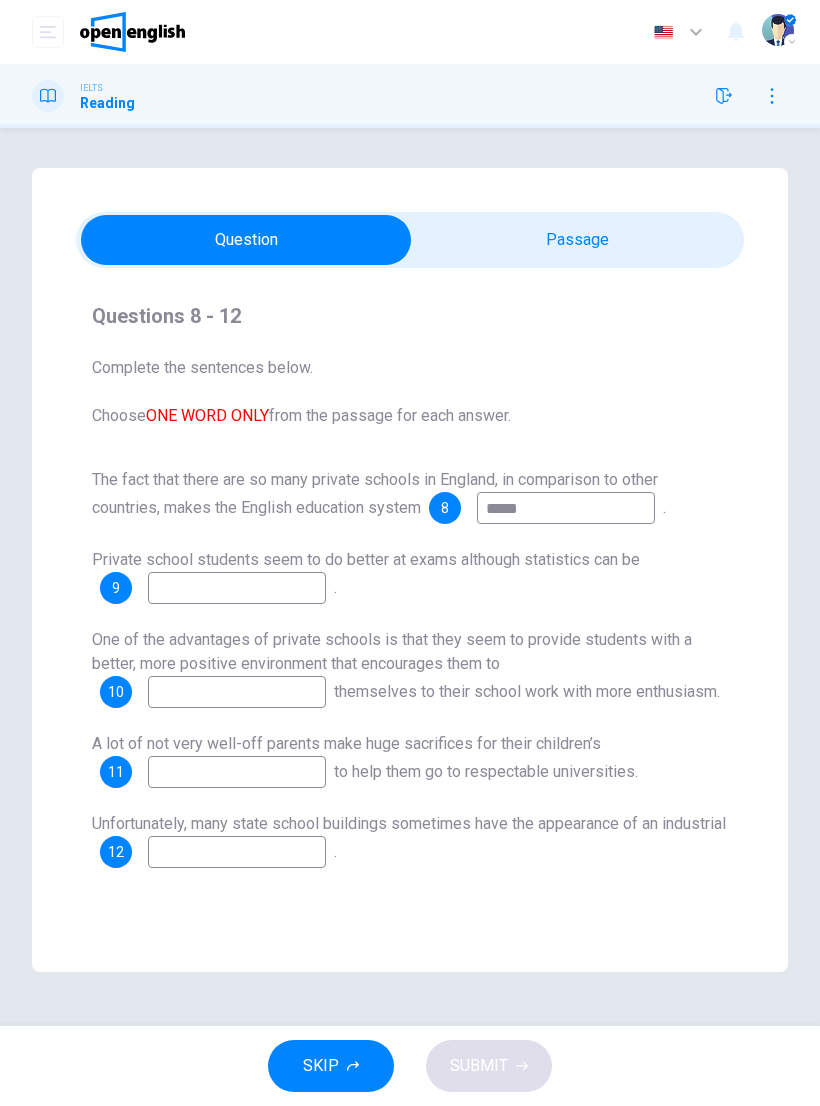 type on "******" 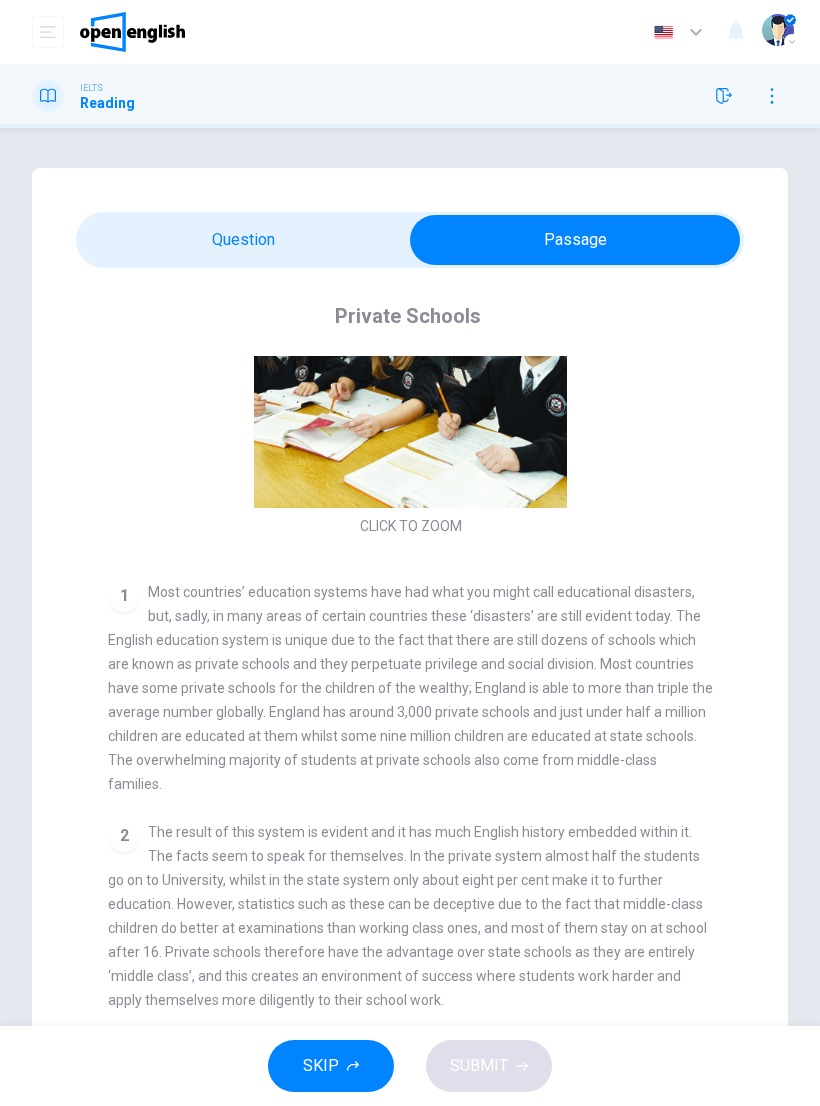 scroll, scrollTop: 162, scrollLeft: 0, axis: vertical 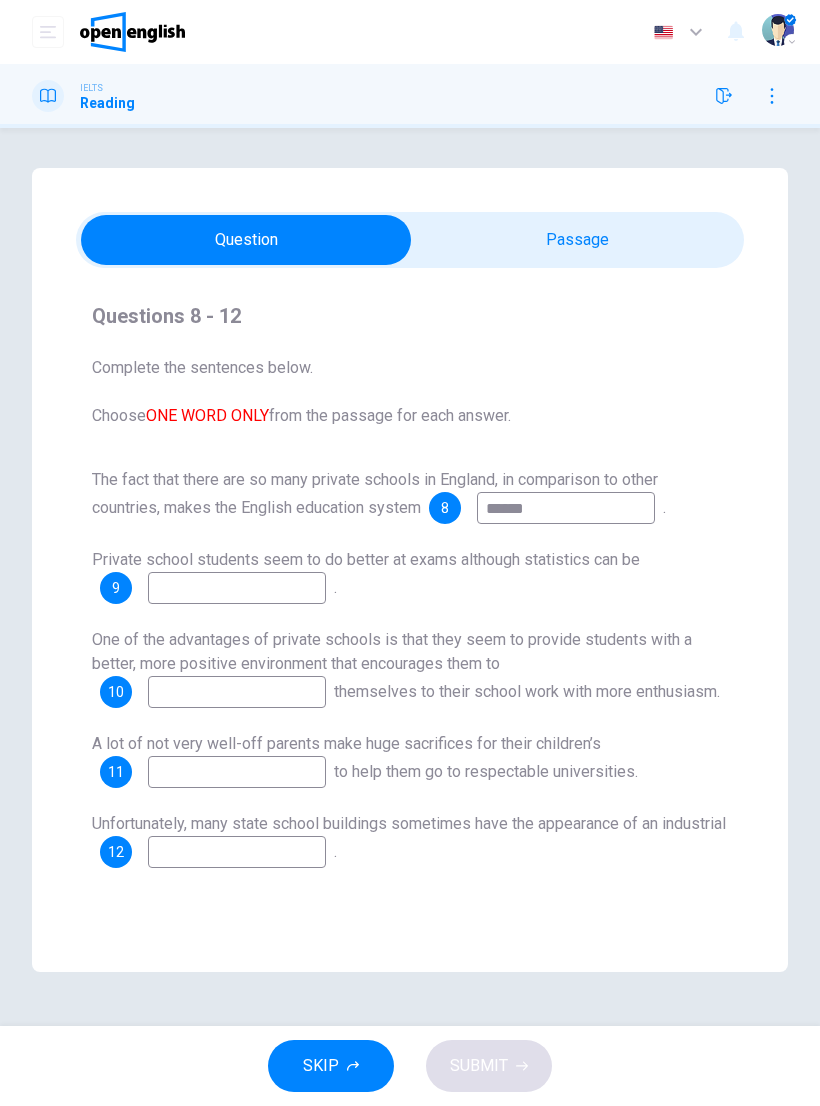 click at bounding box center [237, 588] 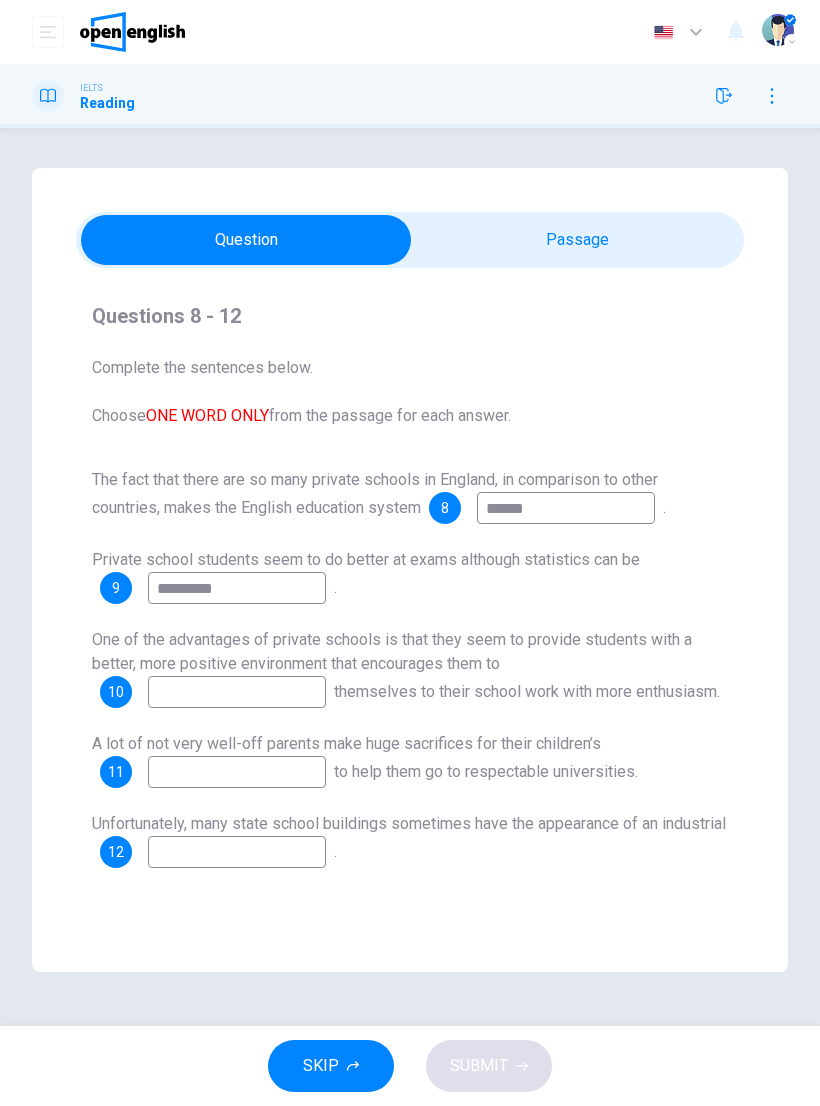 click on "*********" at bounding box center [237, 588] 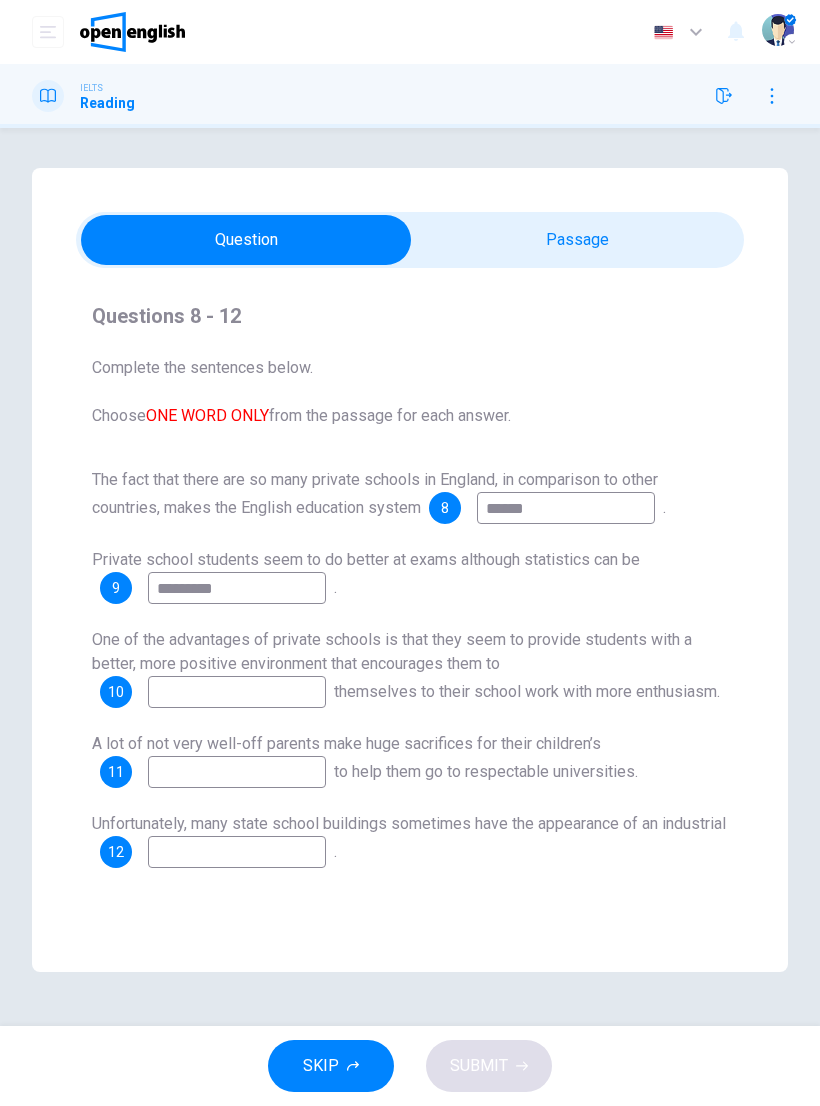 type on "*********" 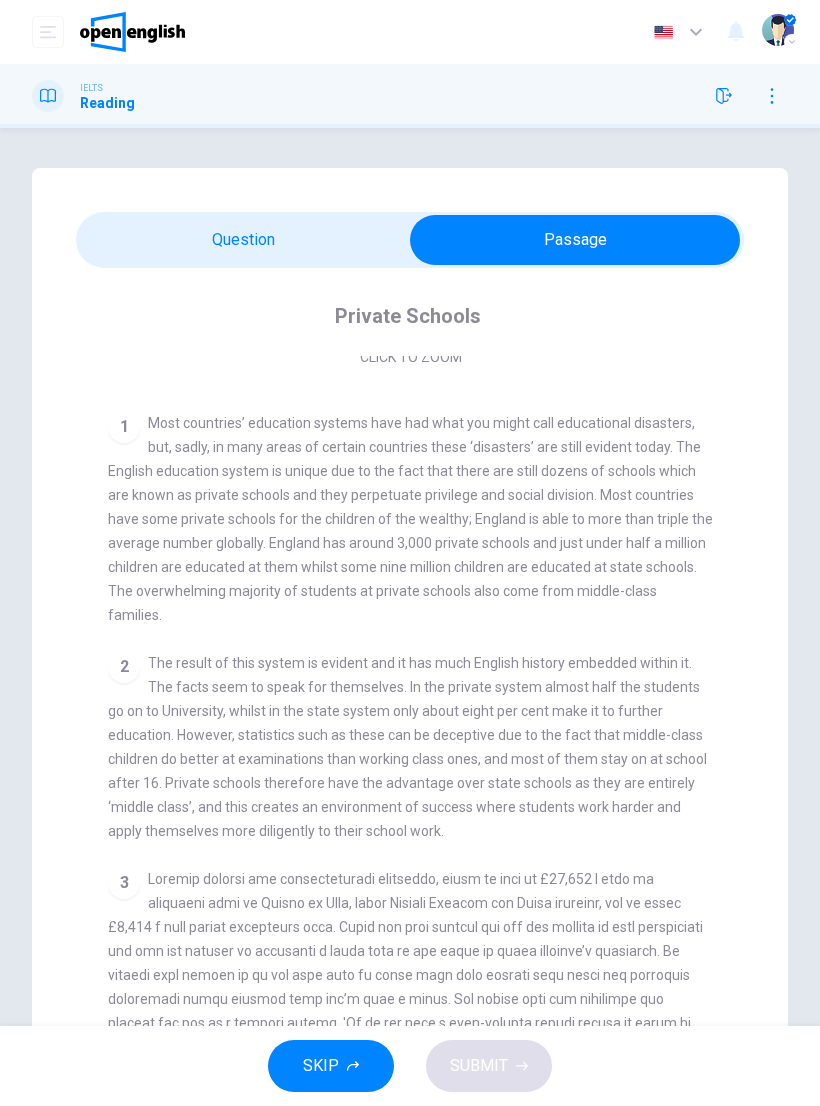 scroll, scrollTop: 336, scrollLeft: 0, axis: vertical 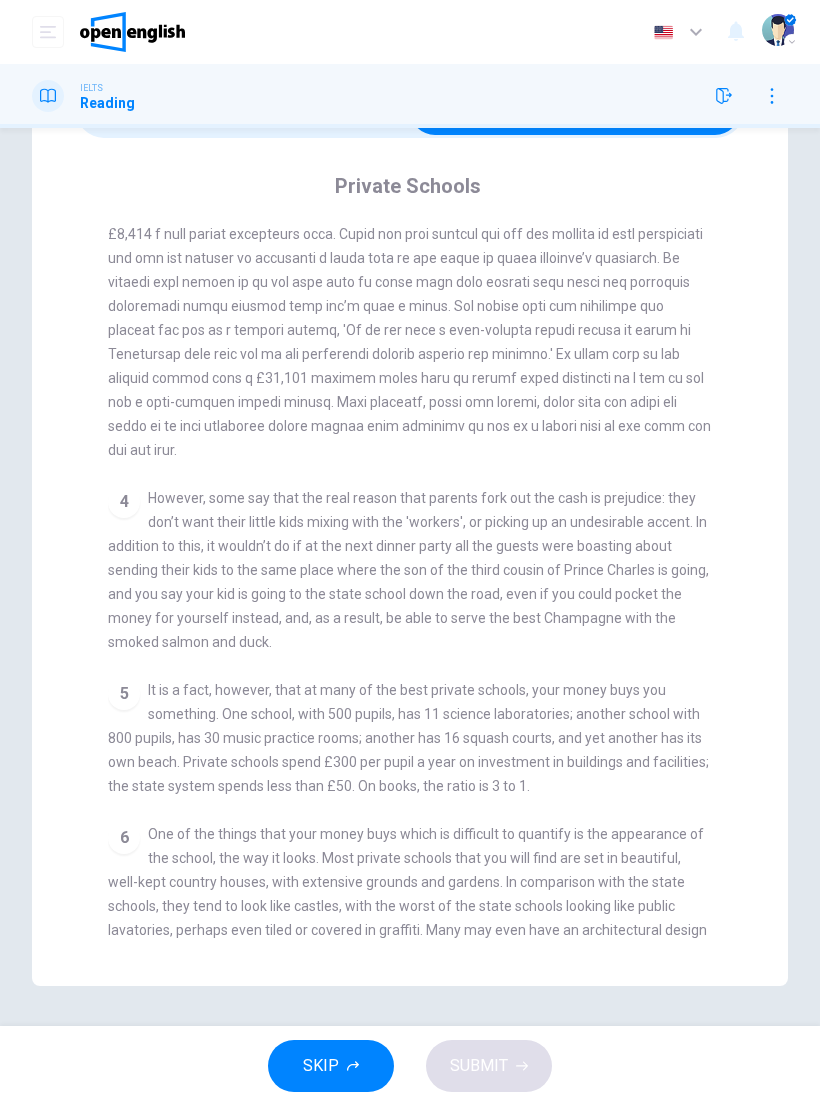 click on "IELTS Reading" at bounding box center (410, 96) 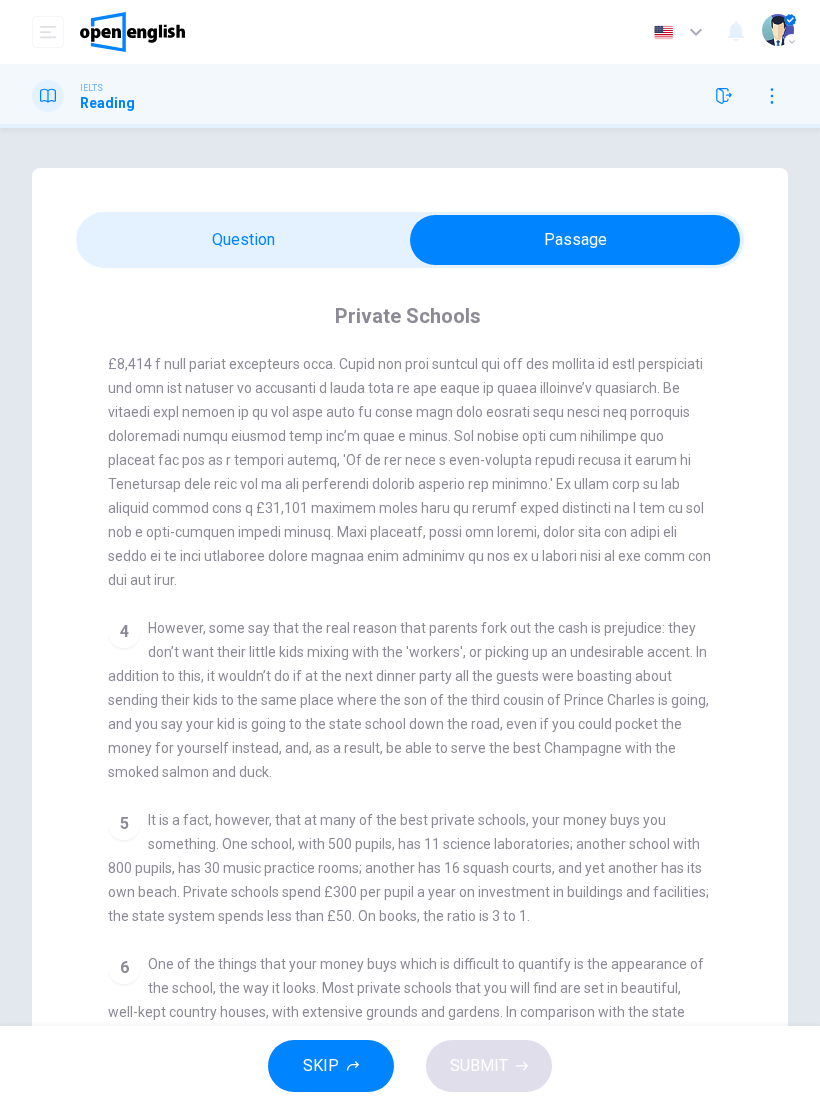 scroll, scrollTop: 0, scrollLeft: 0, axis: both 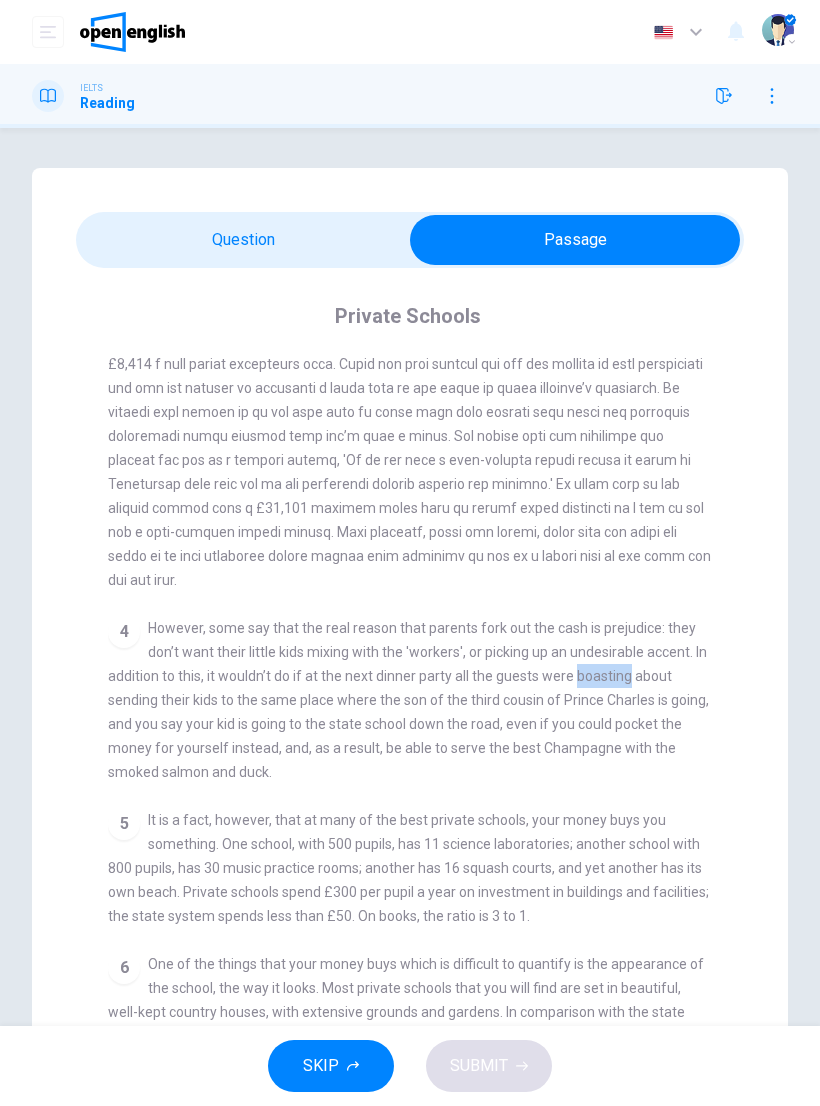 click on "3" at bounding box center (410, 448) 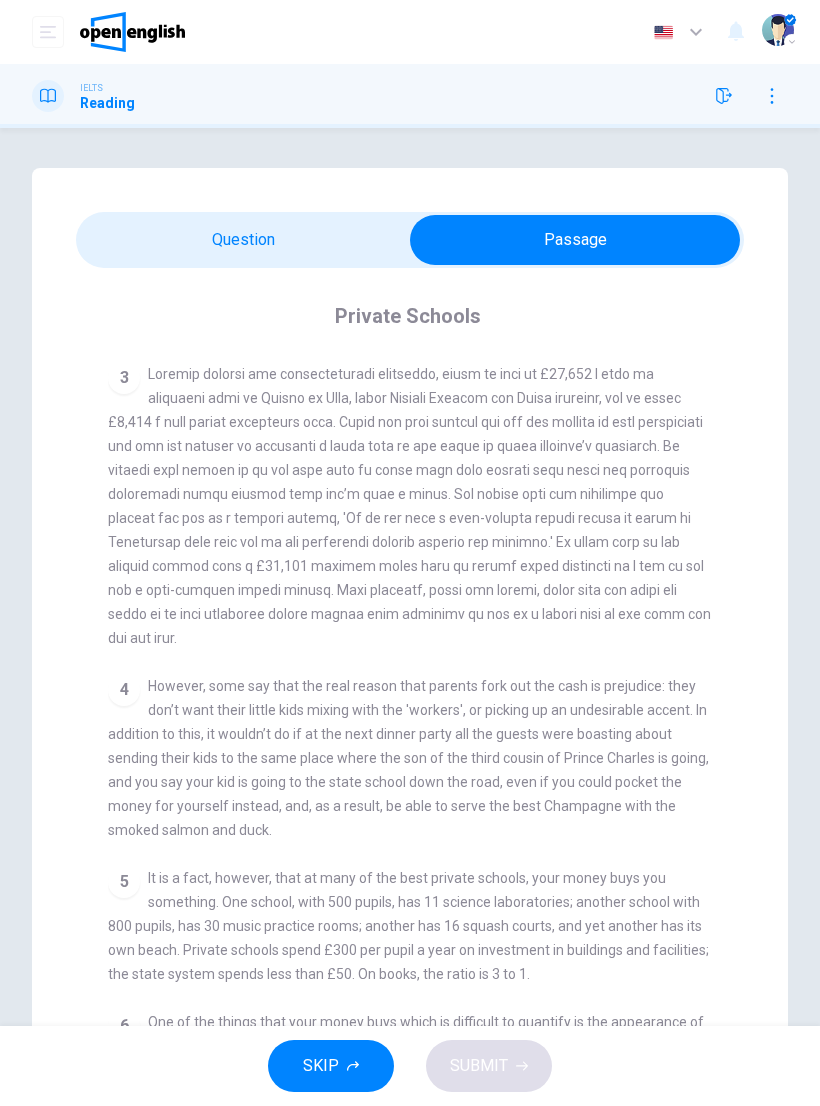 scroll, scrollTop: 764, scrollLeft: 0, axis: vertical 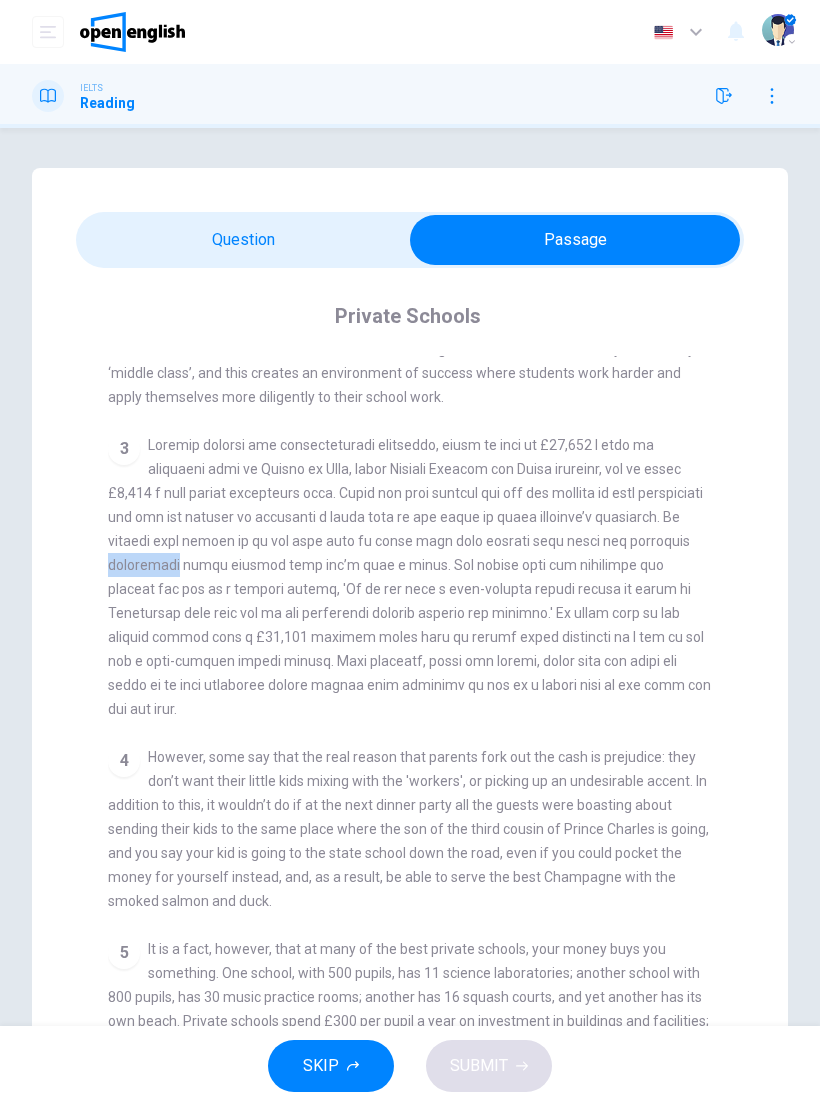 click on "3" at bounding box center [410, 577] 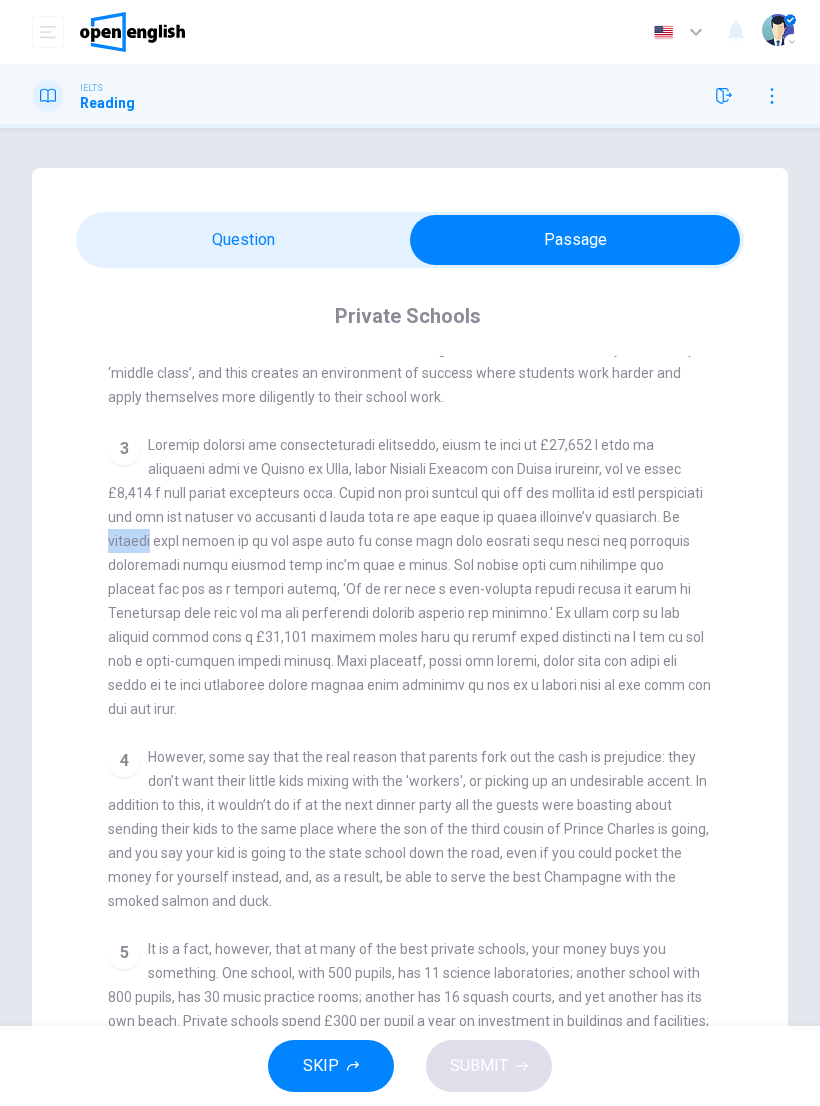 click on "Private Schools CLICK TO ZOOM Click to Zoom 1 2 3 4 5 6" at bounding box center [423, 714] 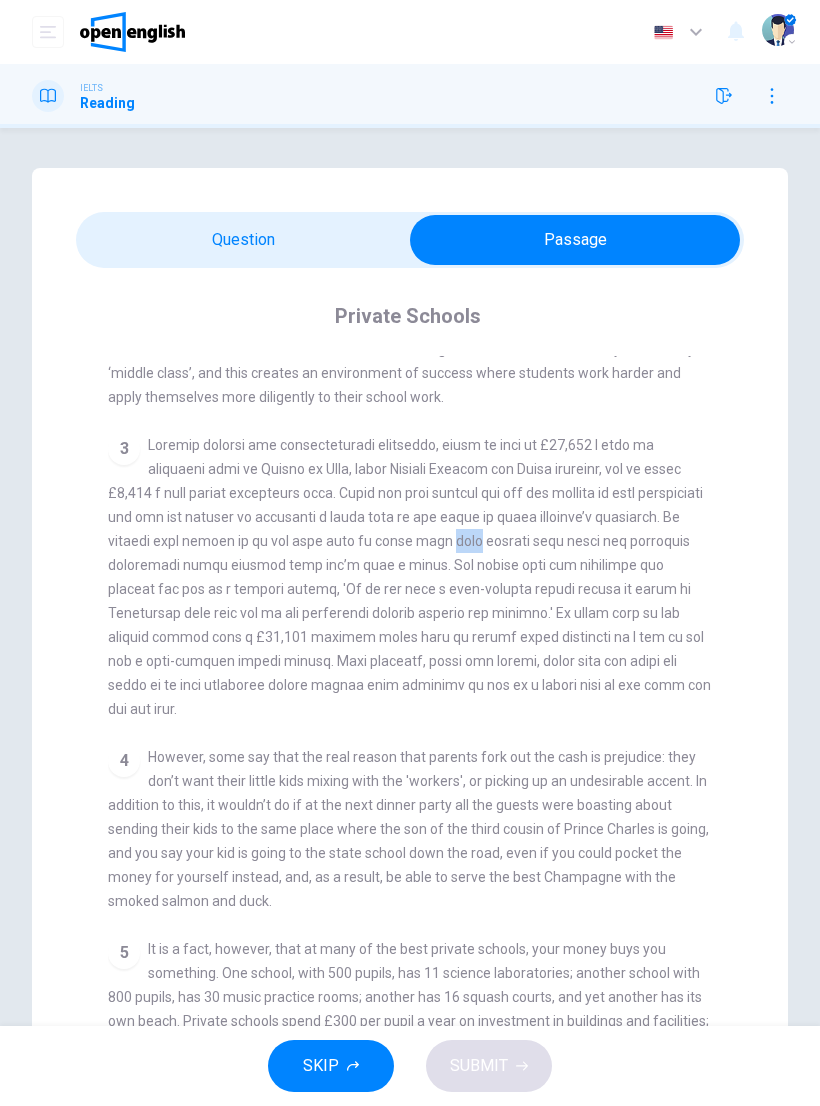 click on "Private Schools CLICK TO ZOOM Click to Zoom 1 2 3 4 5 6" at bounding box center (423, 714) 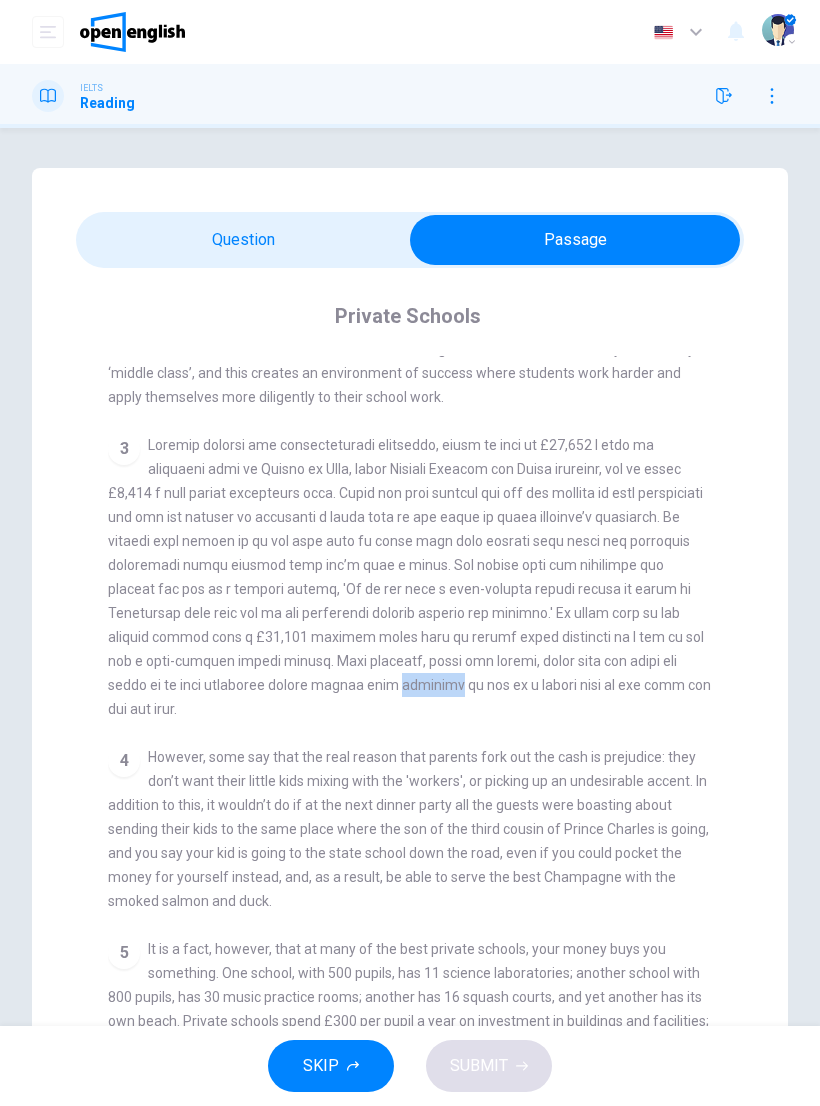 click on "3" at bounding box center [410, 577] 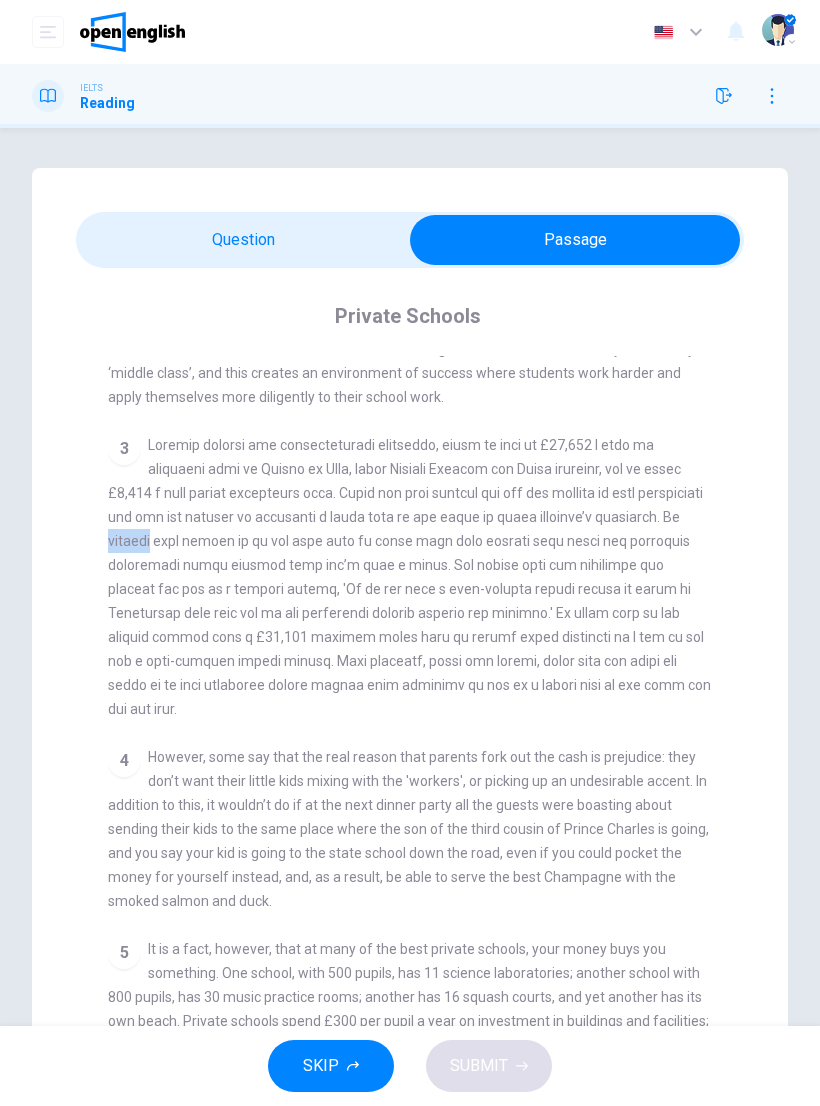 click at bounding box center (409, 577) 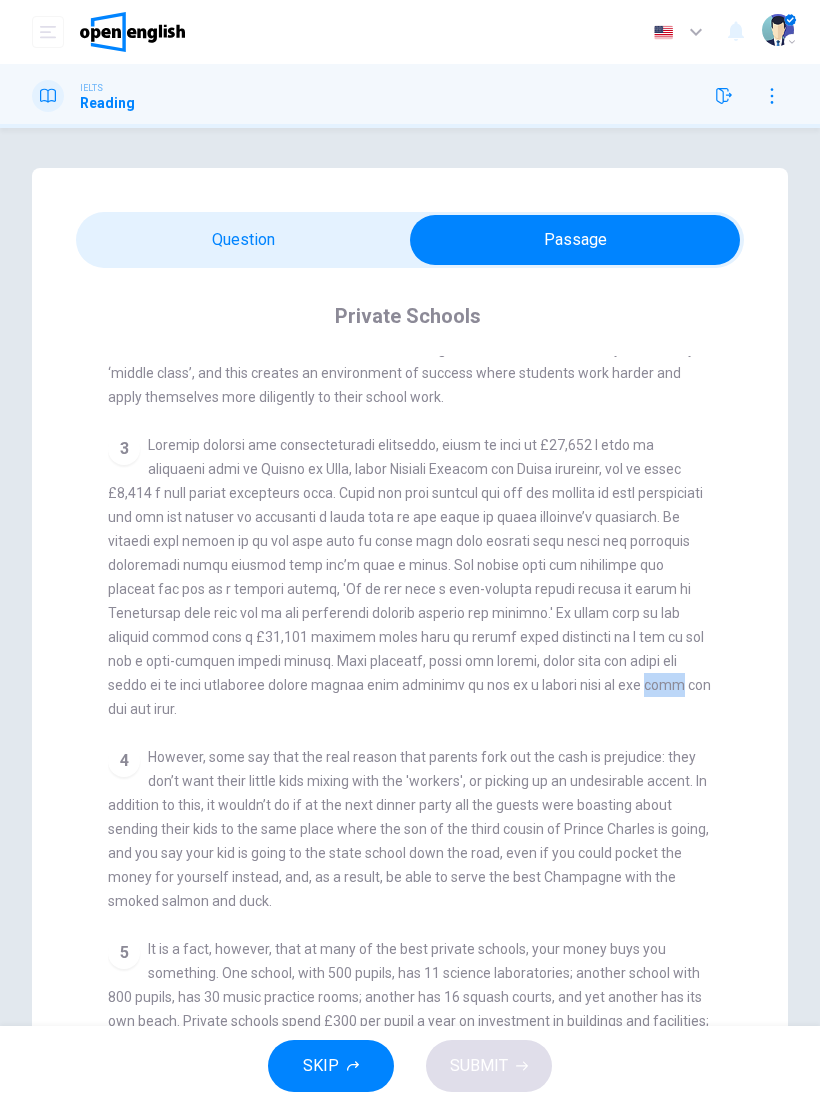 click at bounding box center [409, 577] 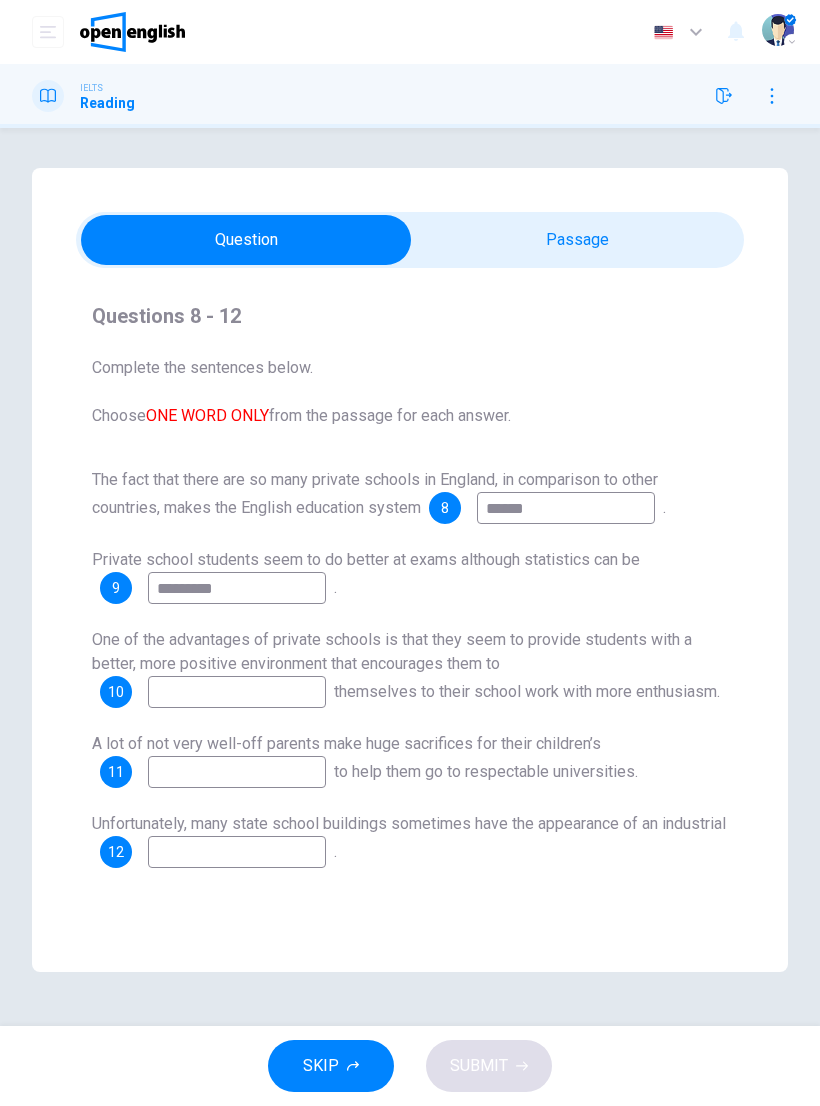 click at bounding box center [237, 692] 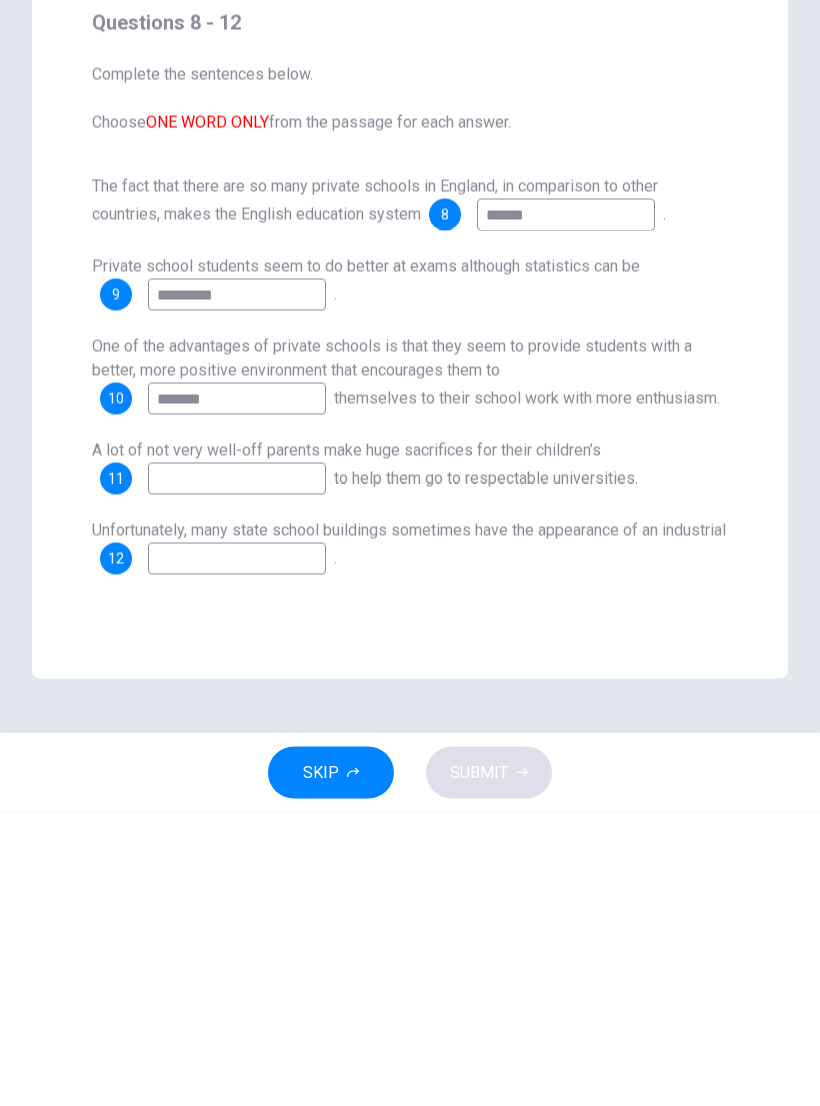 type on "*******" 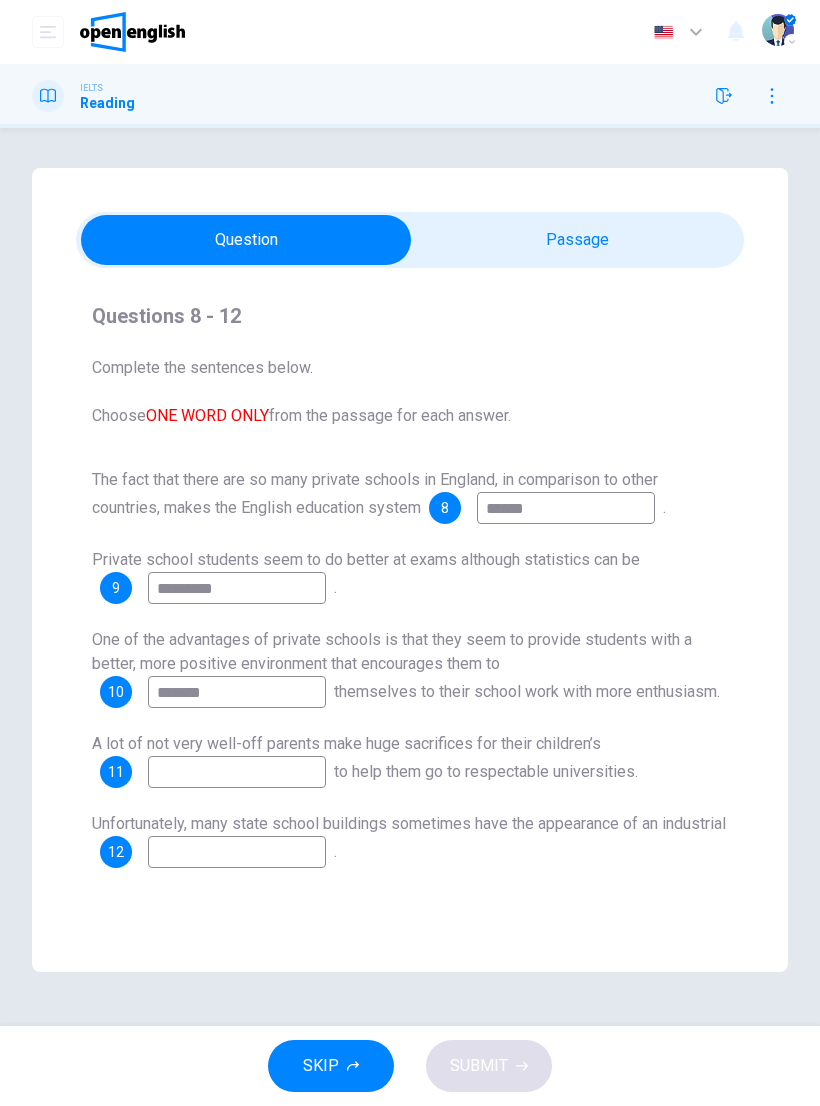click at bounding box center (237, 772) 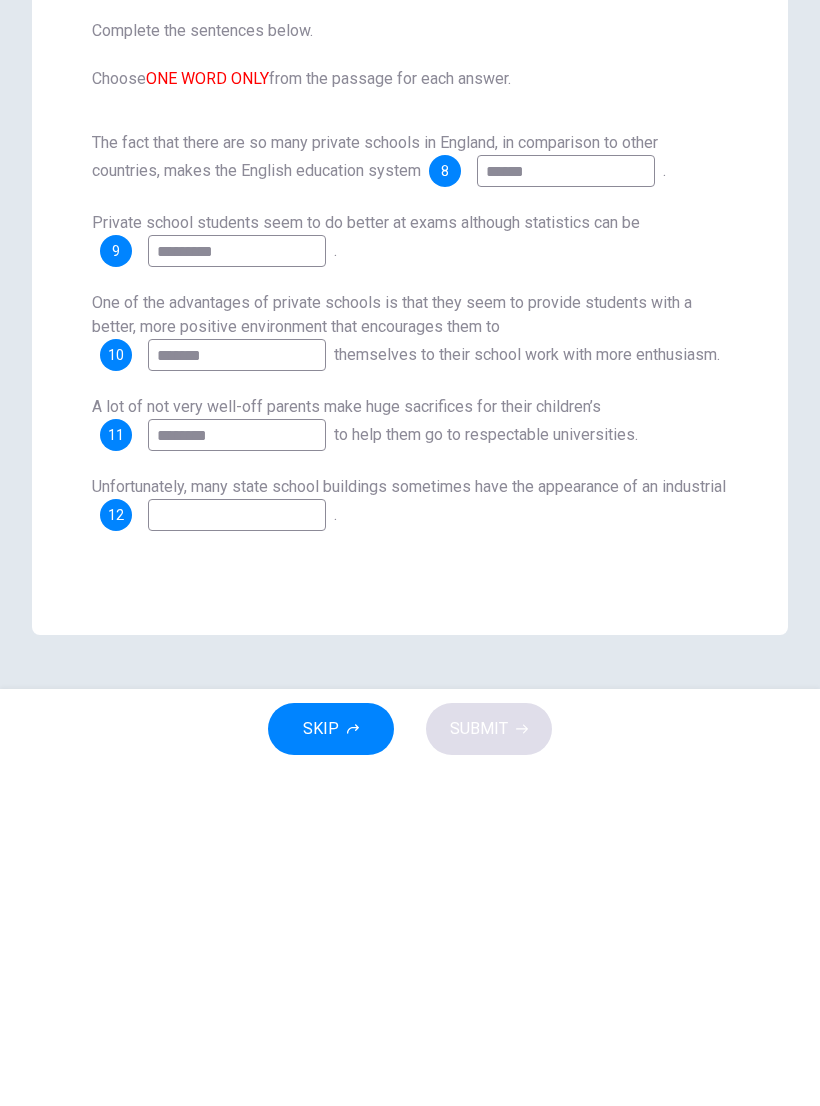 type on "*********" 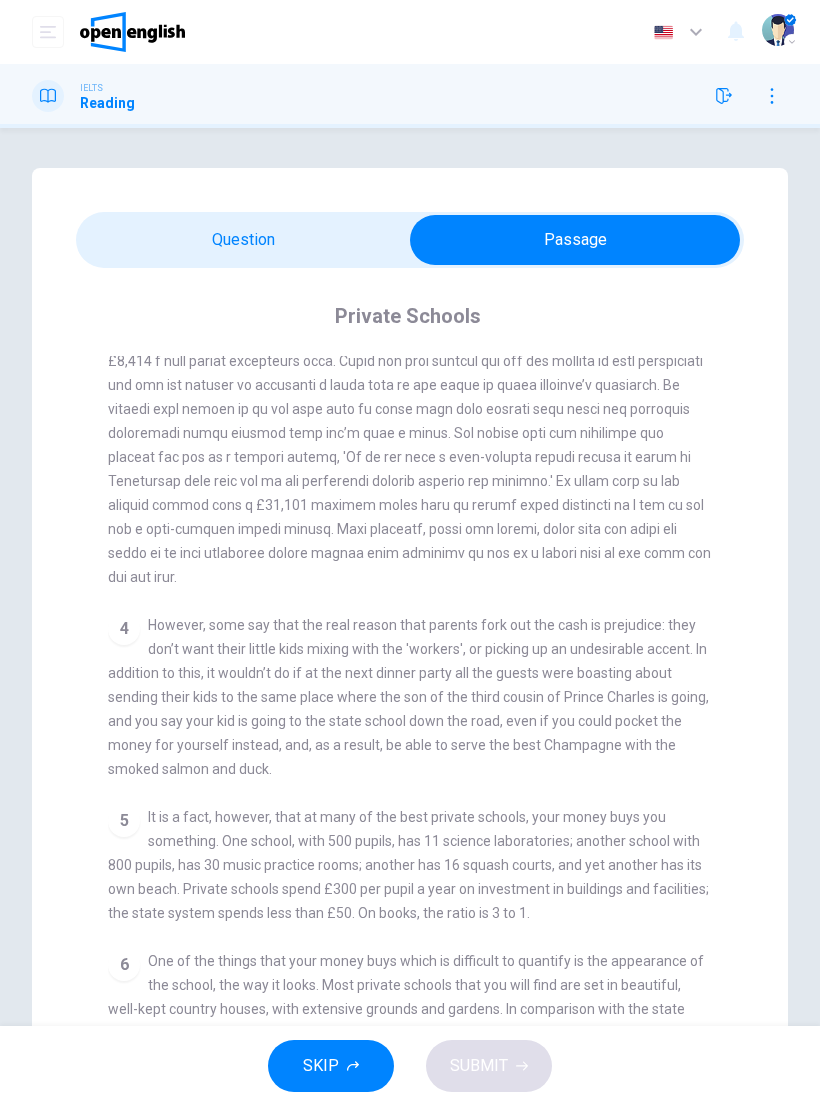 scroll, scrollTop: 893, scrollLeft: 0, axis: vertical 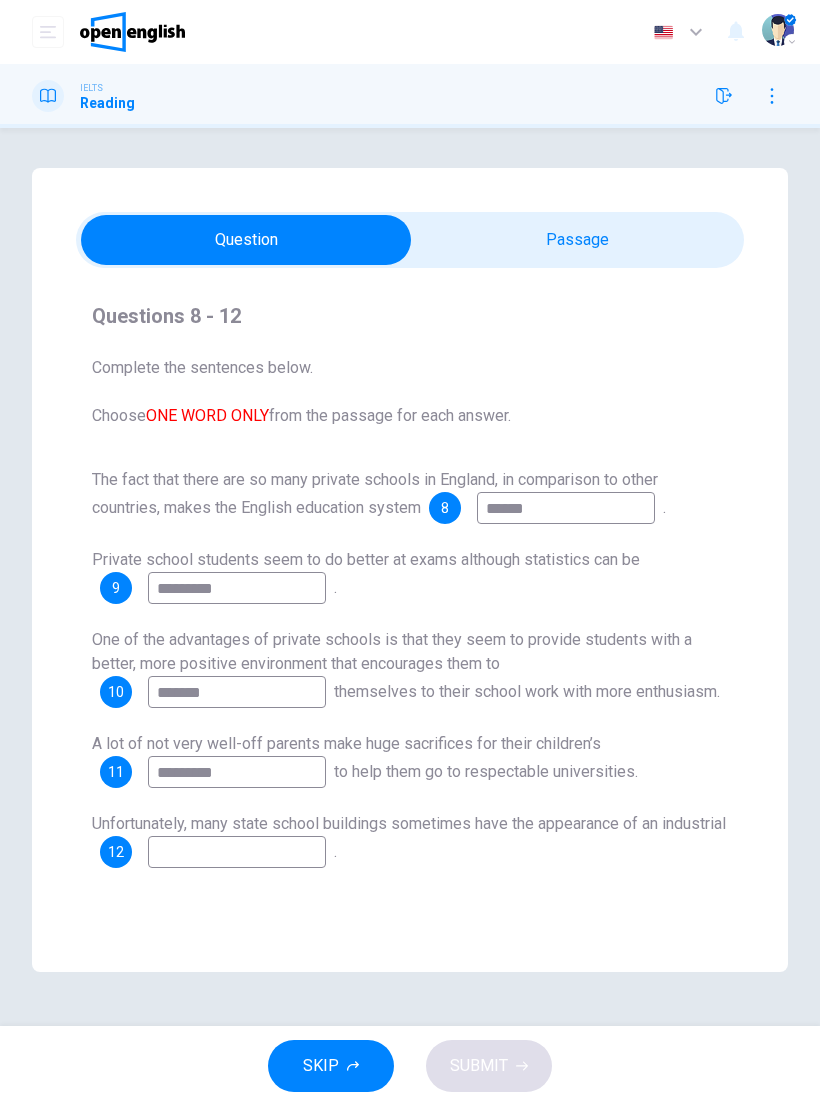 click at bounding box center [237, 852] 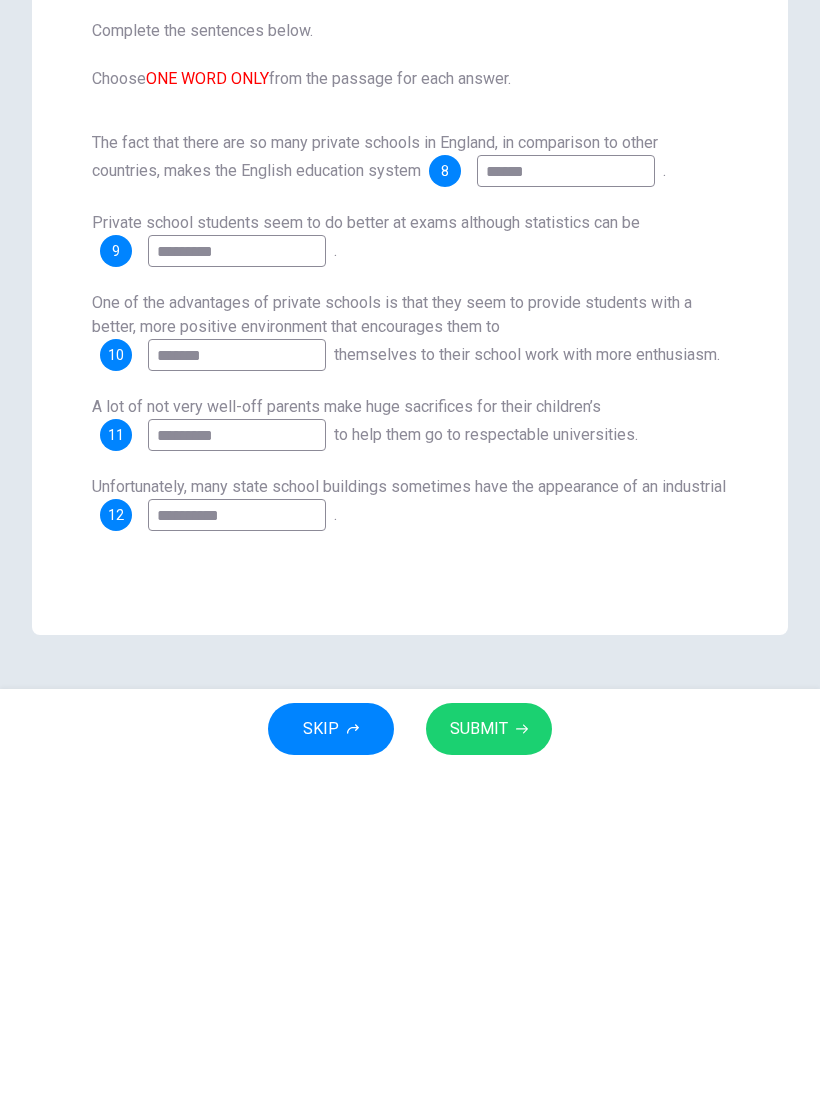 type on "**********" 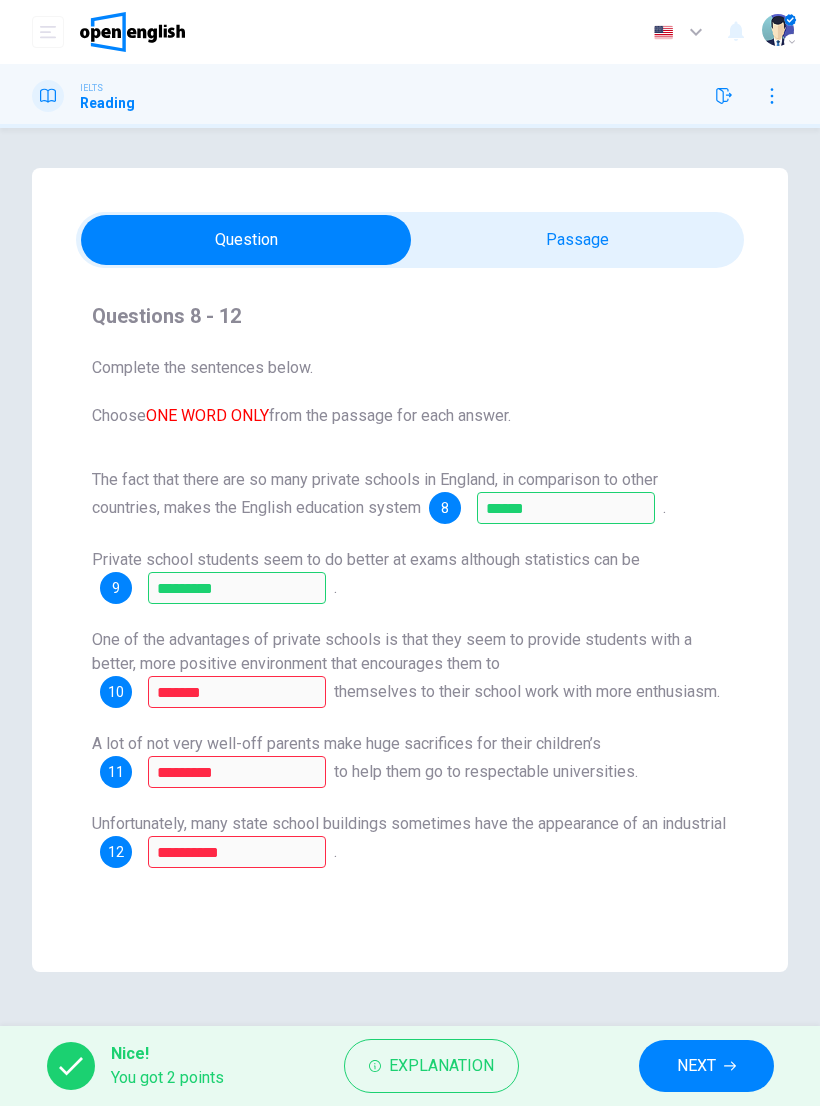 click on "Explanation" at bounding box center (441, 1066) 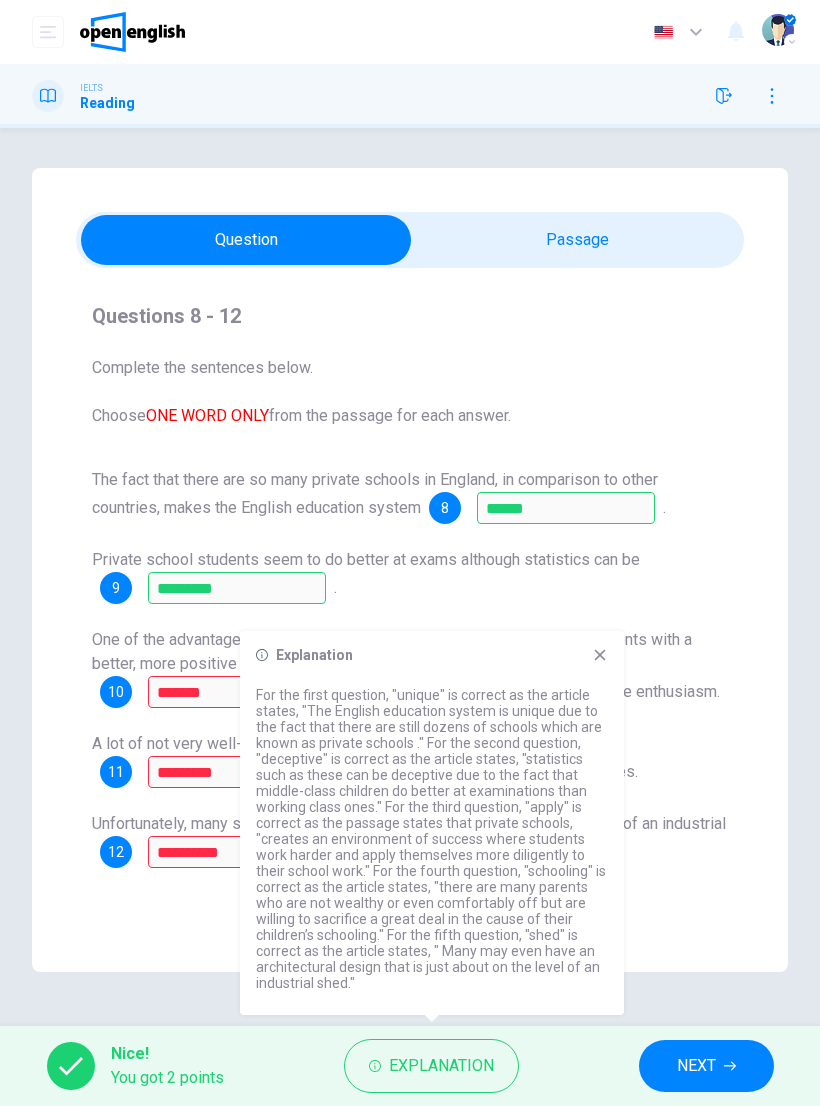 click on "**********" at bounding box center [410, 570] 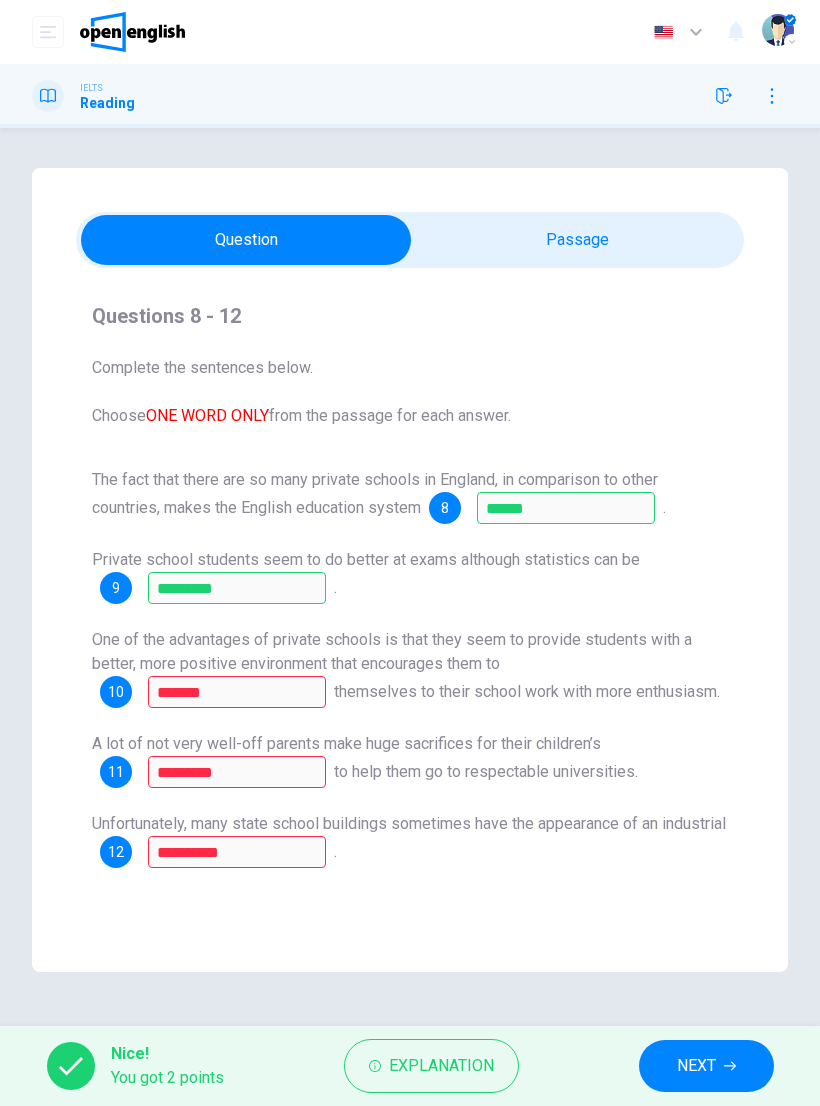 click on "Explanation" at bounding box center (431, 1066) 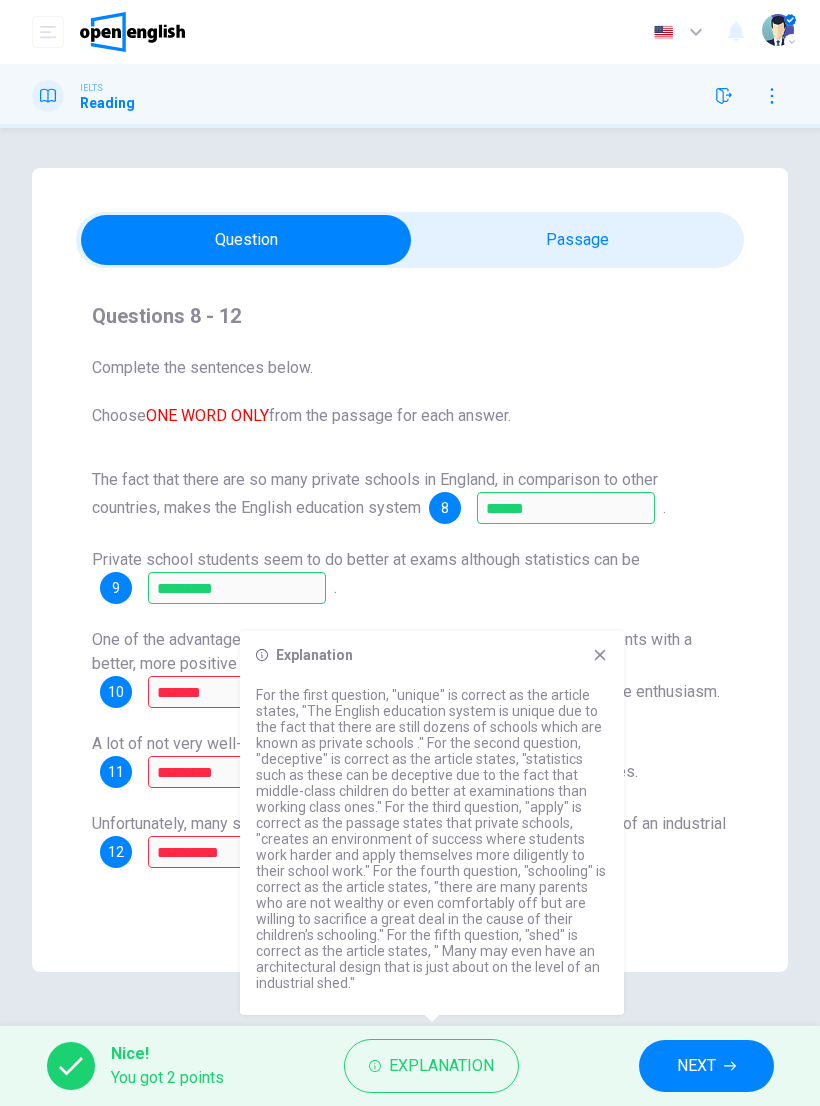 click on "Private school students seem to do better at exams although statistics can
be  13 ******** ." at bounding box center (410, 576) 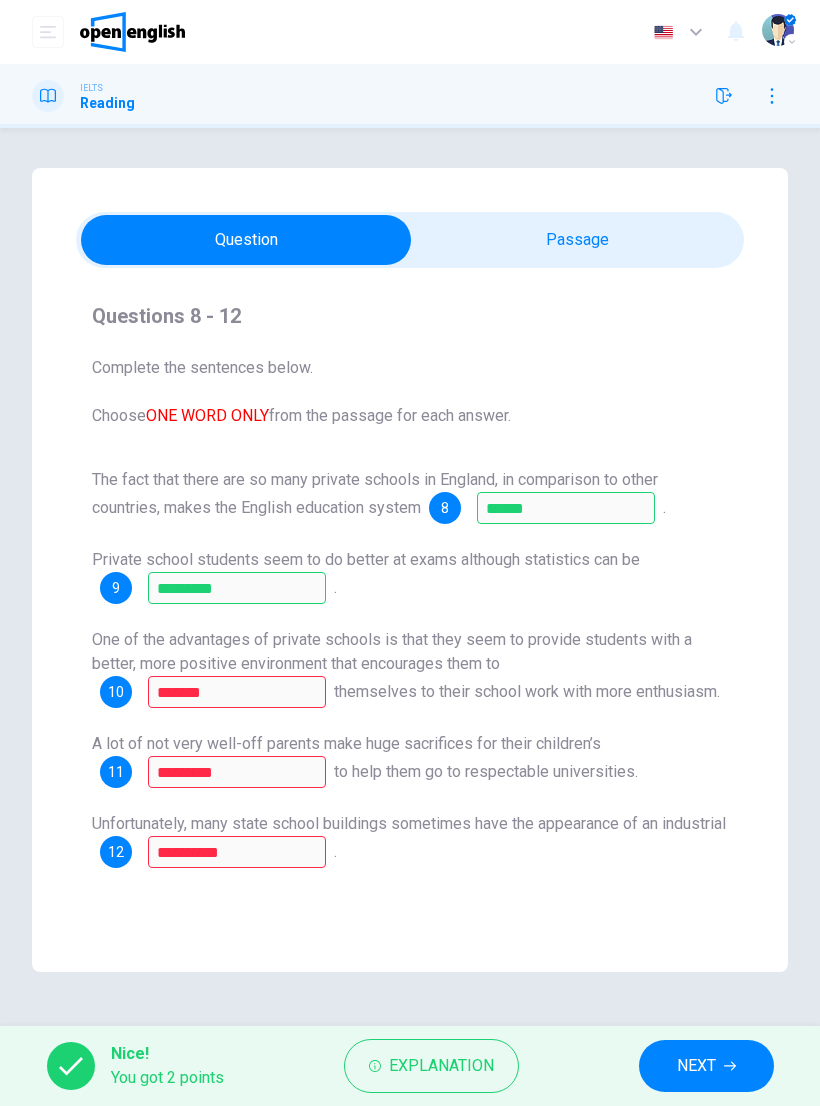 click on "Explanation" at bounding box center (441, 1066) 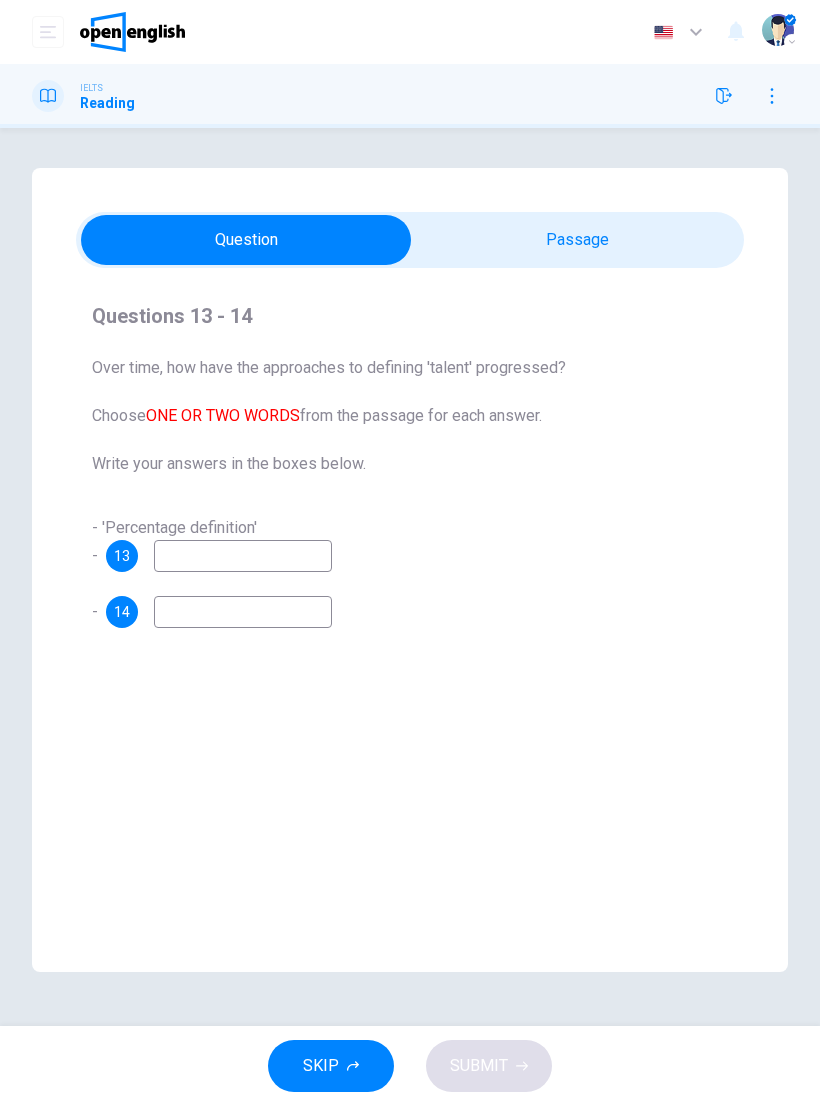 click on "Questions 13 - 14 Over time, how have the approaches to defining 'talent' progressed?
Choose  ONE OR TWO WORDS  from the passage for each answer.
Write your answers in the boxes below. - 'Percentage definition'
-  13 -  14 Nurturing Talent within the Family CLICK TO ZOOM Click to Zoom 1 What do we mean by being 'talented' or 'gifted'? The most obvious way is to look at the work someone does and if they are capable of significant success, label them as talented. The purely quantitative route - 'percentage definition' - looks not at individuals, but at simple percentages, such as the top five per cent of the population, and labels them - by definition - as gifted. This definition has fallen from favour, eclipsed by the advent of IQ tests, favoured by luminaries such as Professor [FIRST] [LAST], where a series of written or verbal tests of general intelligence leads to a score of intelligence. 2 3 4 5 6 7 8" at bounding box center [410, 570] 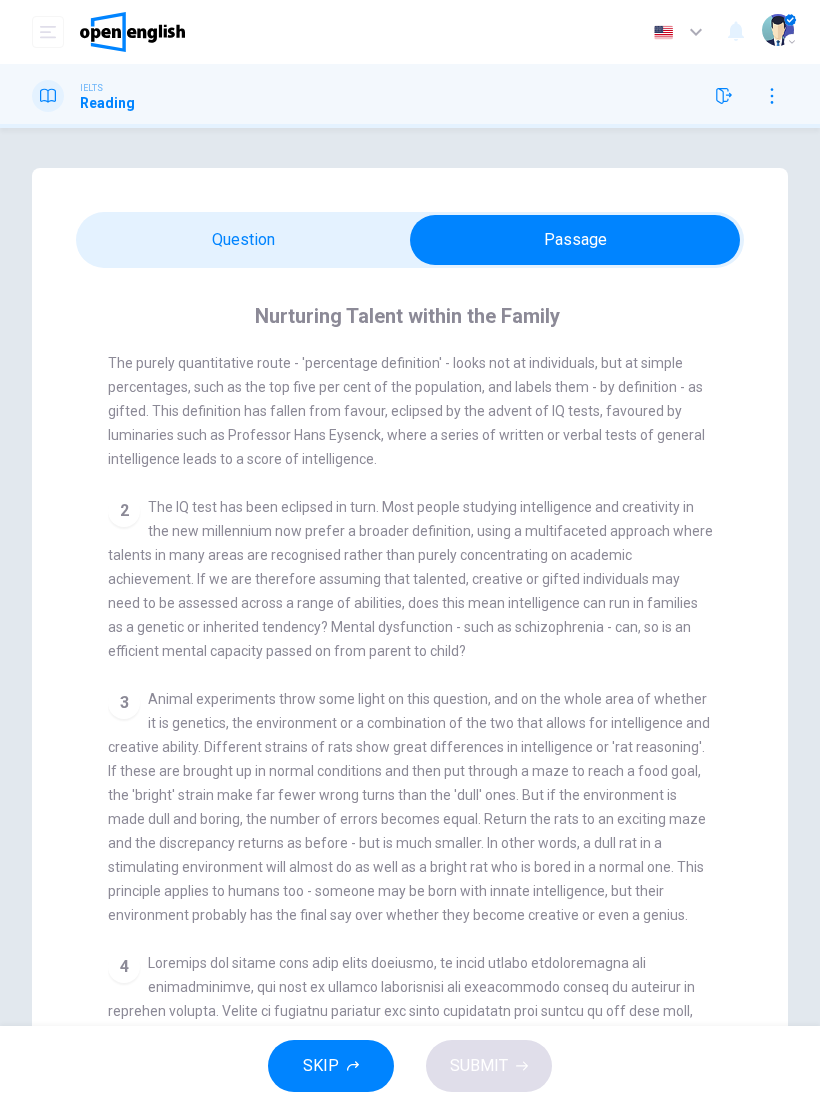 scroll, scrollTop: 529, scrollLeft: 0, axis: vertical 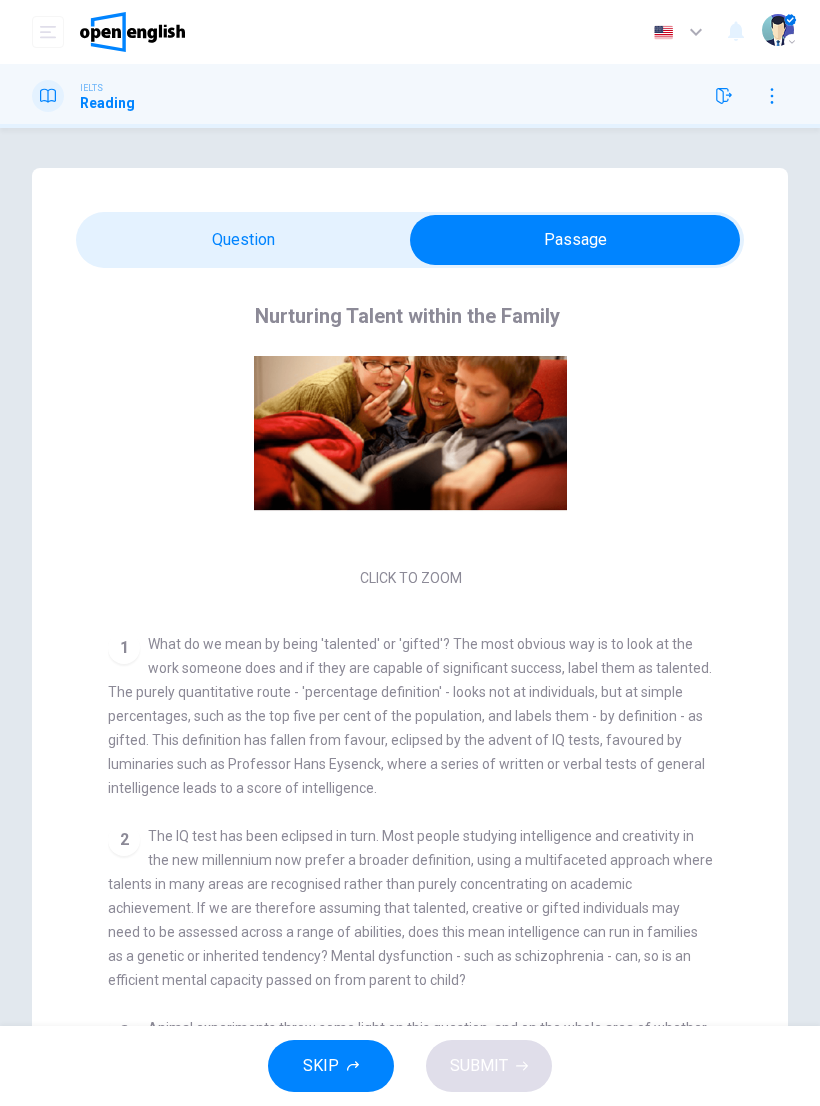 click on "Questions 13 - 14 Over time, how have the approaches to defining 'talent' progressed?
Choose  ONE OR TWO WORDS  from the passage for each answer.
Write your answers in the boxes below. - 'Percentage definition'
-  13 -  14 Nurturing Talent within the Family CLICK TO ZOOM Click to Zoom 1 What do we mean by being 'talented' or 'gifted'? The most obvious way is to look at the work someone does and if they are capable of significant success, label them as talented. The purely quantitative route - 'percentage definition' - looks not at individuals, but at simple percentages, such as the top five per cent of the population, and labels them - by definition - as gifted. This definition has fallen from favour, eclipsed by the advent of IQ tests, favoured by luminaries such as Professor [FIRST] [LAST], where a series of written or verbal tests of general intelligence leads to a score of intelligence. 2 3 4 5 6 7 8" at bounding box center (410, 642) 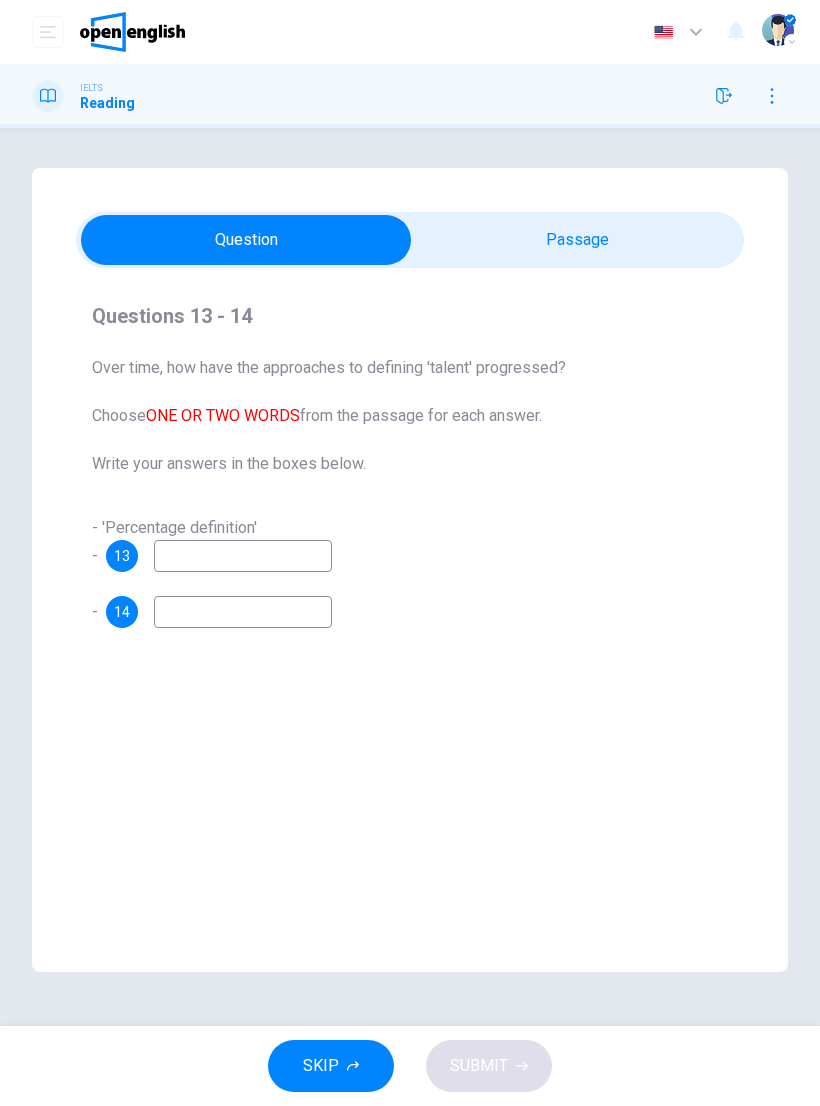 click at bounding box center [243, 556] 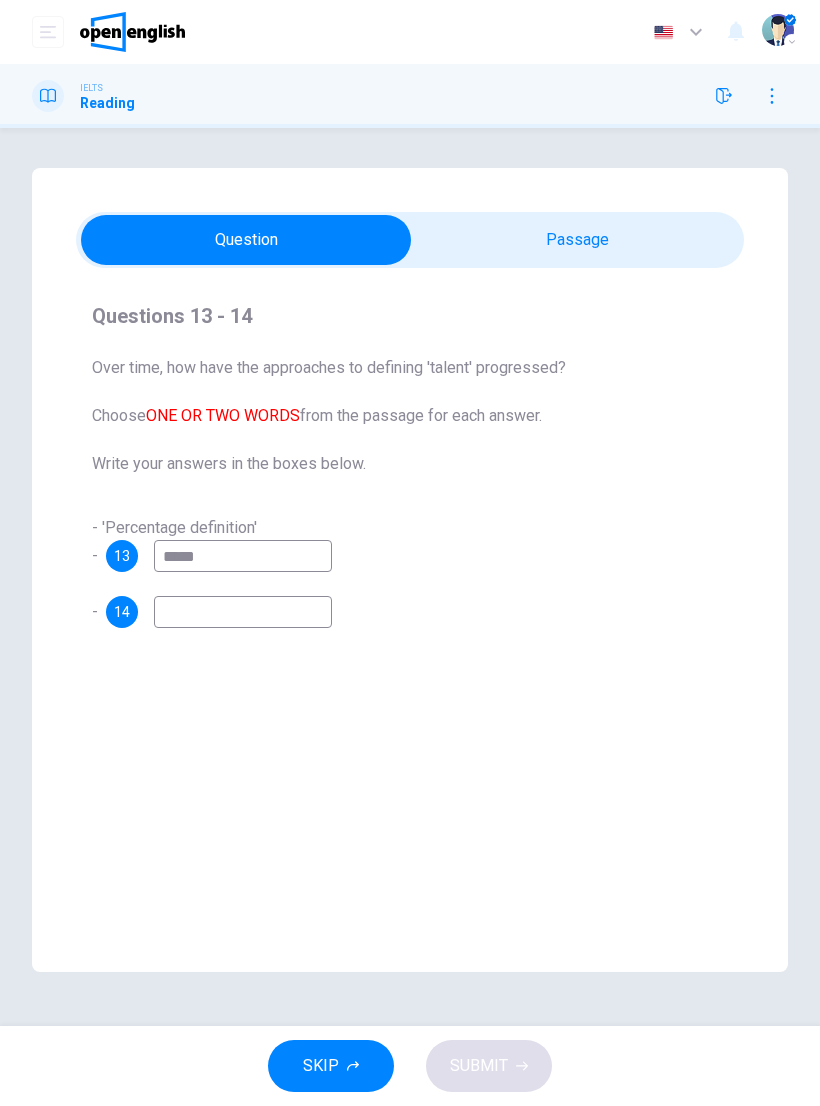 type on "******" 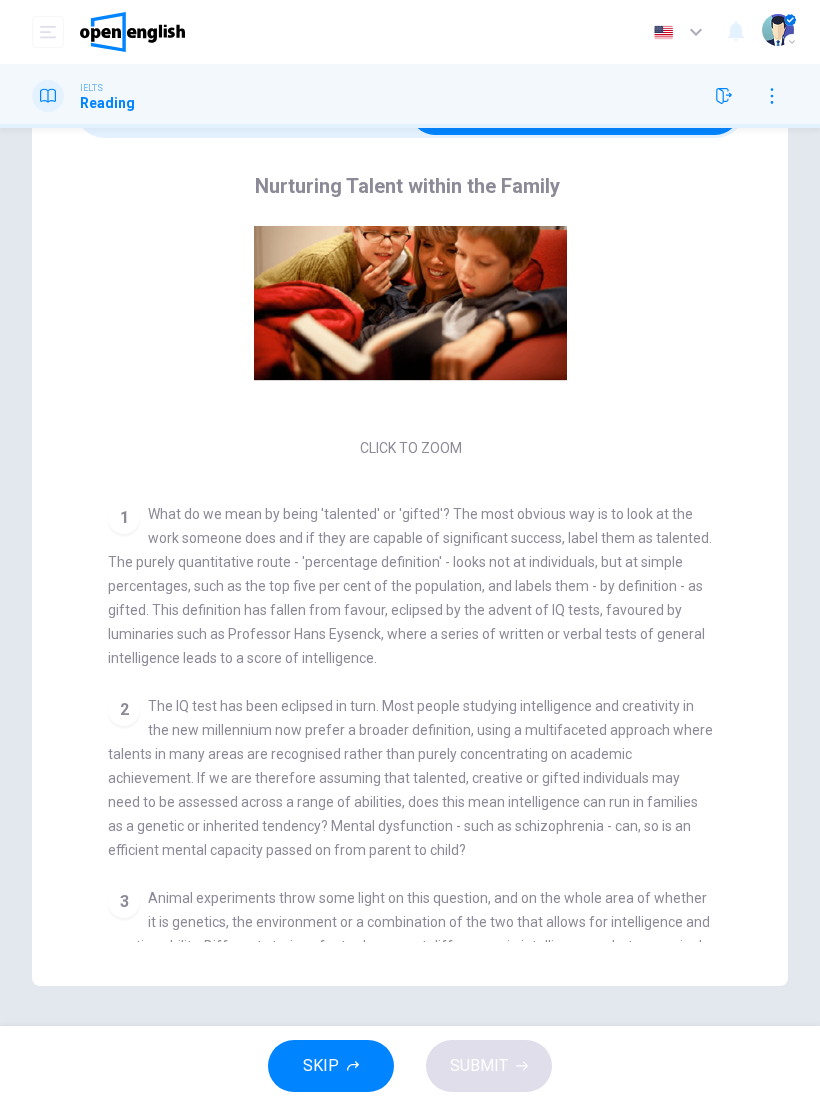 scroll, scrollTop: 130, scrollLeft: 0, axis: vertical 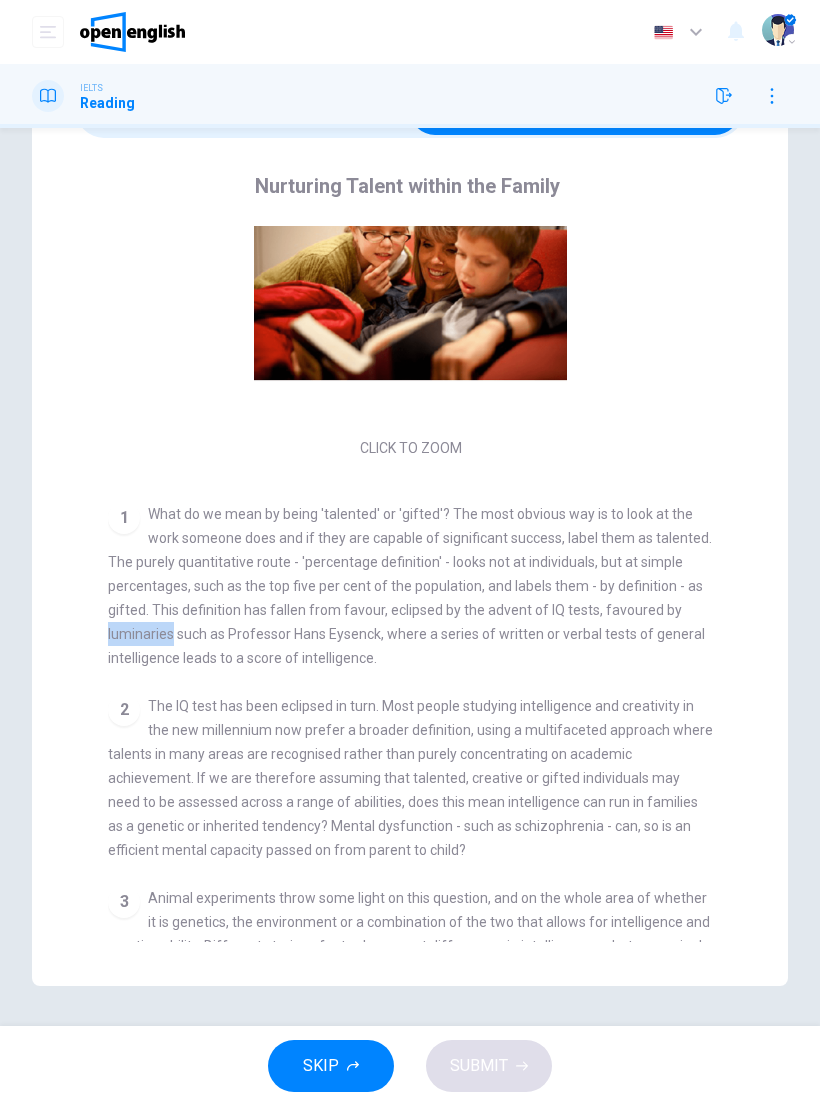 click on "CLICK TO ZOOM Click to Zoom 1 What do we mean by being 'talented' or 'gifted'? The most obvious way is to look at the work someone does and if they are capable of significant success, label them as talented. The purely quantitative route - 'percentage definition' - looks not at individuals, but at simple percentages, such as the top five per cent of the population, and labels them - by definition - as gifted. This definition has fallen from favour, eclipsed by the advent of IQ tests, favoured by luminaries such as Professor Hans Eysenck, where a series of written or verbal tests of general intelligence leads to a score of intelligence. 2 3 4 5 6 7 8" at bounding box center (423, 584) 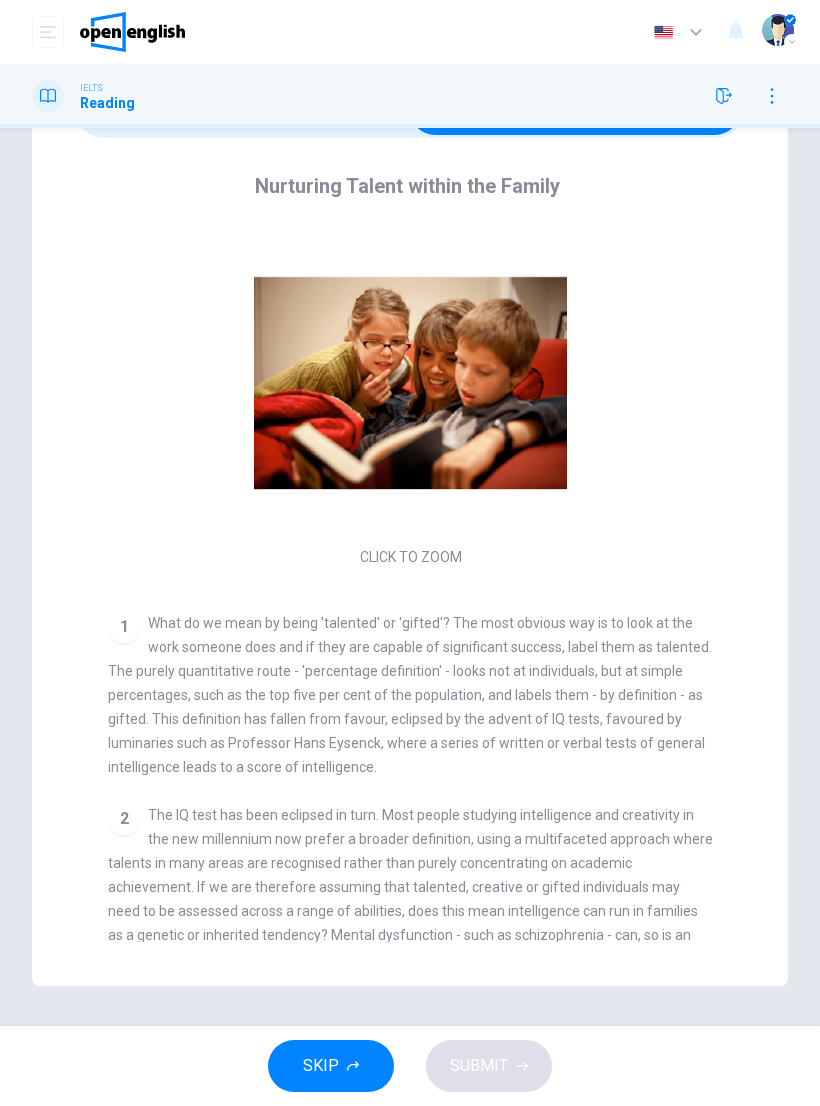 click on "Nurturing Talent within the Family CLICK TO ZOOM Click to Zoom 1 What do we mean by being 'talented' or 'gifted'? The most obvious way is to look at the work someone does and if they are capable of significant success, label them as talented. The purely quantitative route - 'percentage definition' - looks not at individuals, but at simple percentages, such as the top five per cent of the population, and labels them - by definition - as gifted. This definition has fallen from favour, eclipsed by the advent of IQ tests, favoured by luminaries such as Professor Hans Eysenck, where a series of written or verbal tests of general intelligence leads to a score of intelligence. 2 3 4 5 6 7 8" at bounding box center (410, 556) 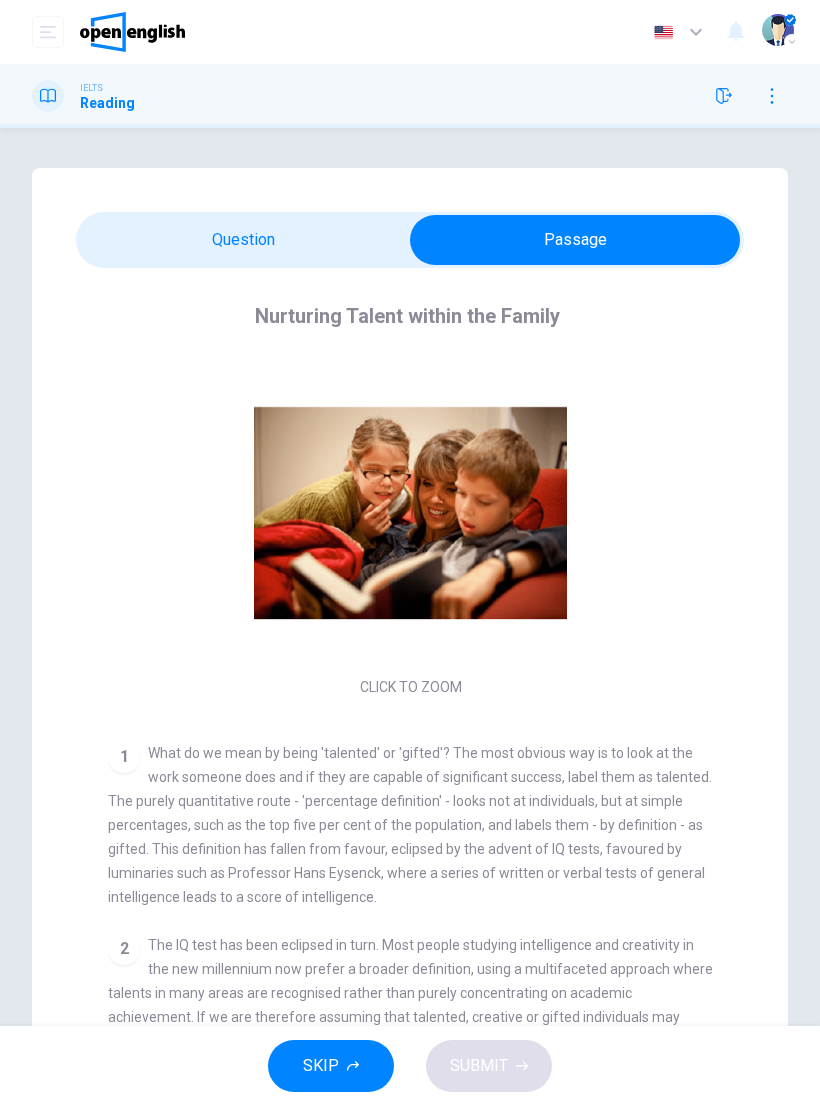 scroll, scrollTop: 0, scrollLeft: 0, axis: both 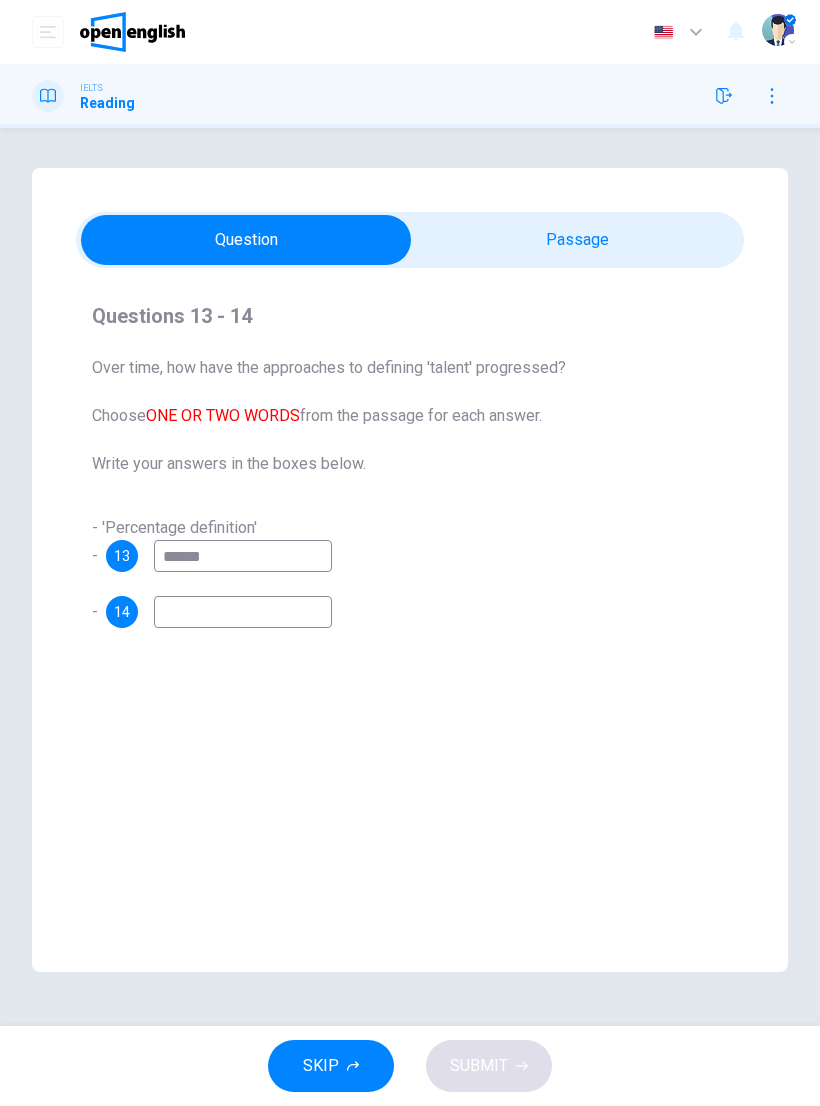 click at bounding box center (243, 612) 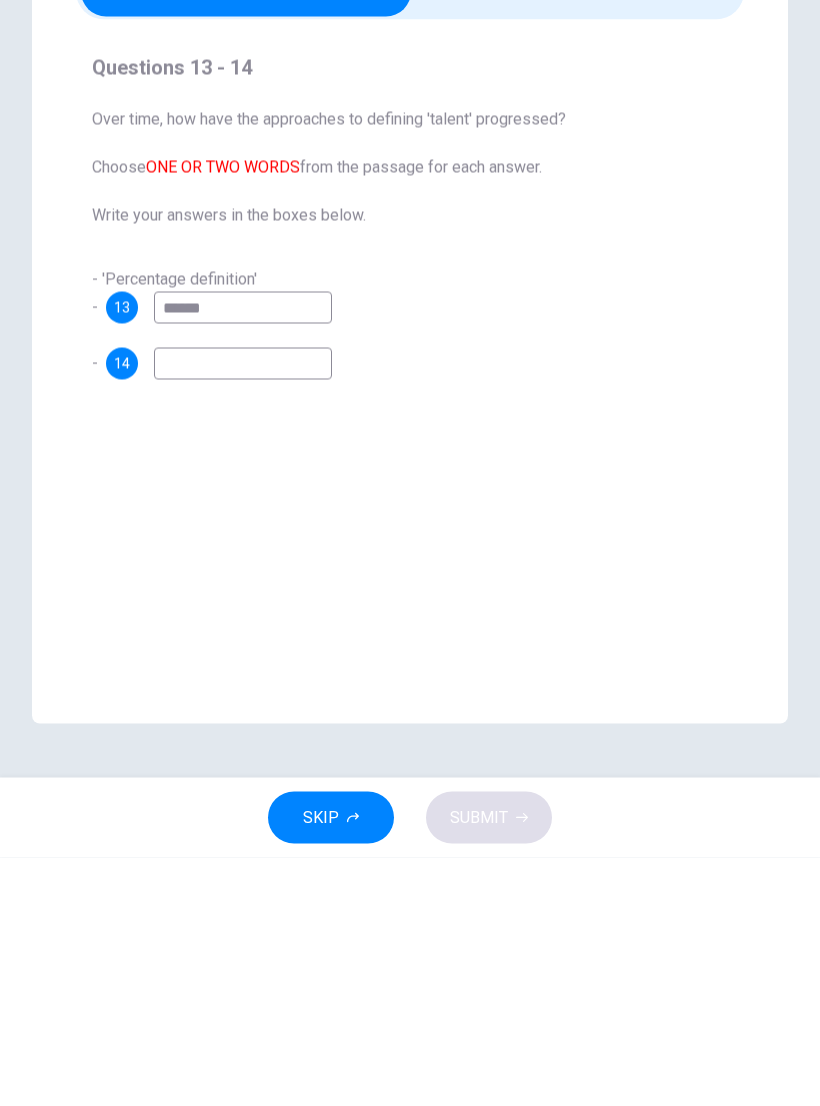 click on "Questions 13 - 14 Over time, how have the approaches to defining 'talent' progressed?
Choose  ONE OR TWO WORDS  from the passage for each answer.
Write your answers in the boxes below. - 'Percentage definition'
-  13 ****** -  14 Nurturing Talent within the Family CLICK TO ZOOM Click to Zoom 1 What do we mean by being 'talented' or 'gifted'? The most obvious way is to look at the work someone does and if they are capable of significant success, label them as talented. The purely quantitative route - 'percentage definition' - looks not at individuals, but at simple percentages, such as the top five per cent of the population, and labels them - by definition - as gifted. This definition has fallen from favour, eclipsed by the advent of IQ tests, favoured by luminaries such as Professor [FIRST] [LAST], where a series of written or verbal tests of general intelligence leads to a score of intelligence. 2 3 4 5 6 7 8" at bounding box center (410, 570) 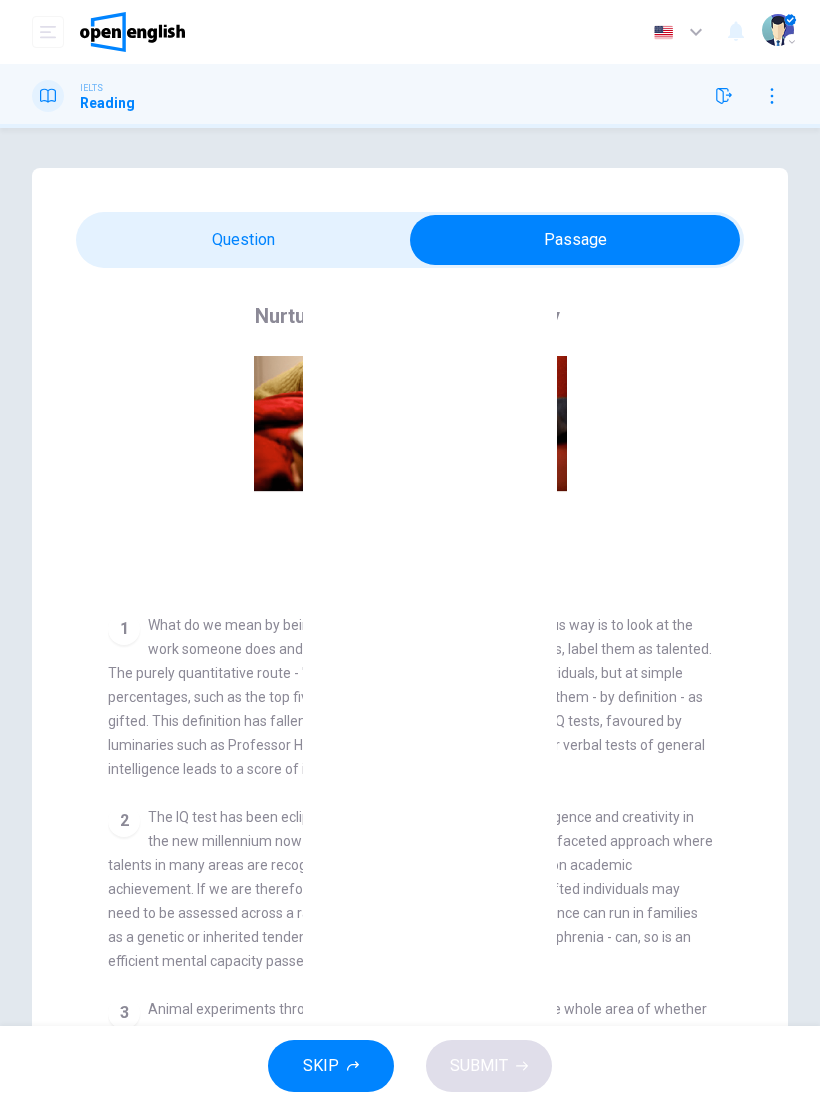 scroll, scrollTop: 133, scrollLeft: 0, axis: vertical 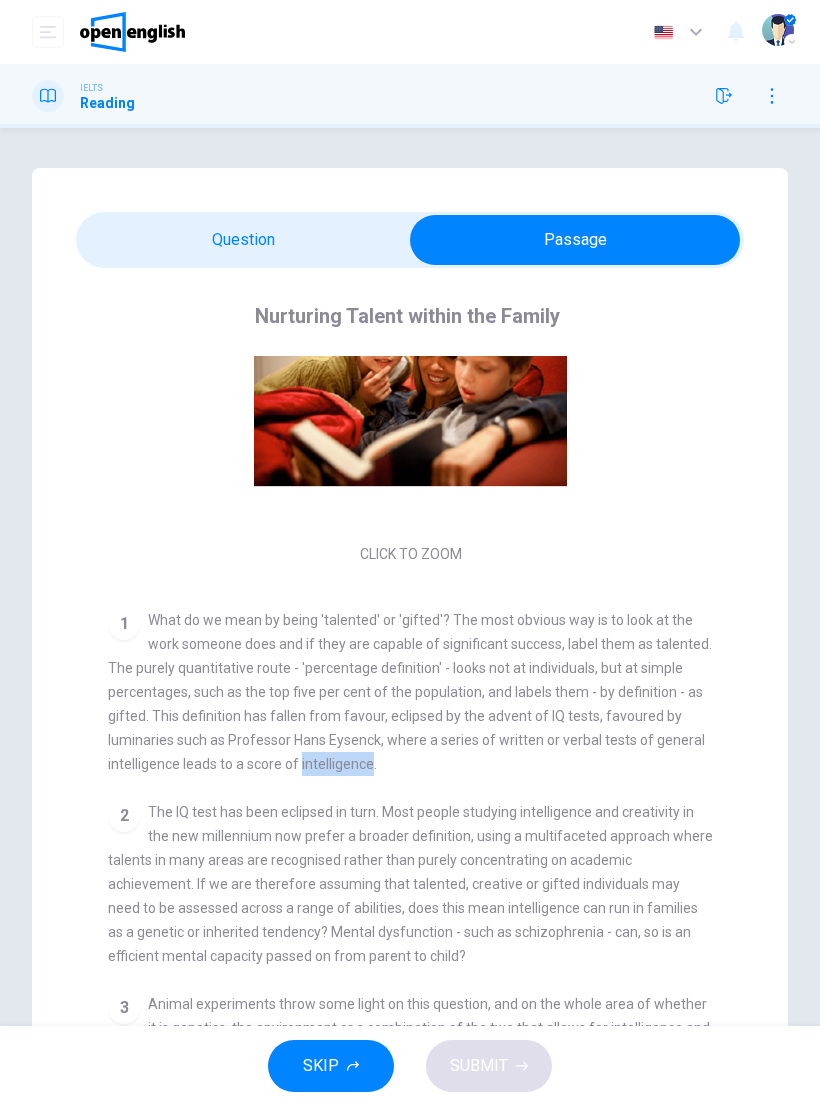 click on "1 What do we mean by being 'talented' or 'gifted'? The most obvious way is to look at the work someone does and if they are capable of significant success, label them as talented. The purely quantitative route - 'percentage definition' - looks not at individuals, but at simple percentages, such as the top five per cent of the population, and labels them - by definition - as gifted. This definition has fallen from favour, eclipsed by the advent of IQ tests, favoured by luminaries such as Professor [FIRST] [LAST], where a series of written or verbal tests of general intelligence leads to a score of intelligence." at bounding box center [410, 692] 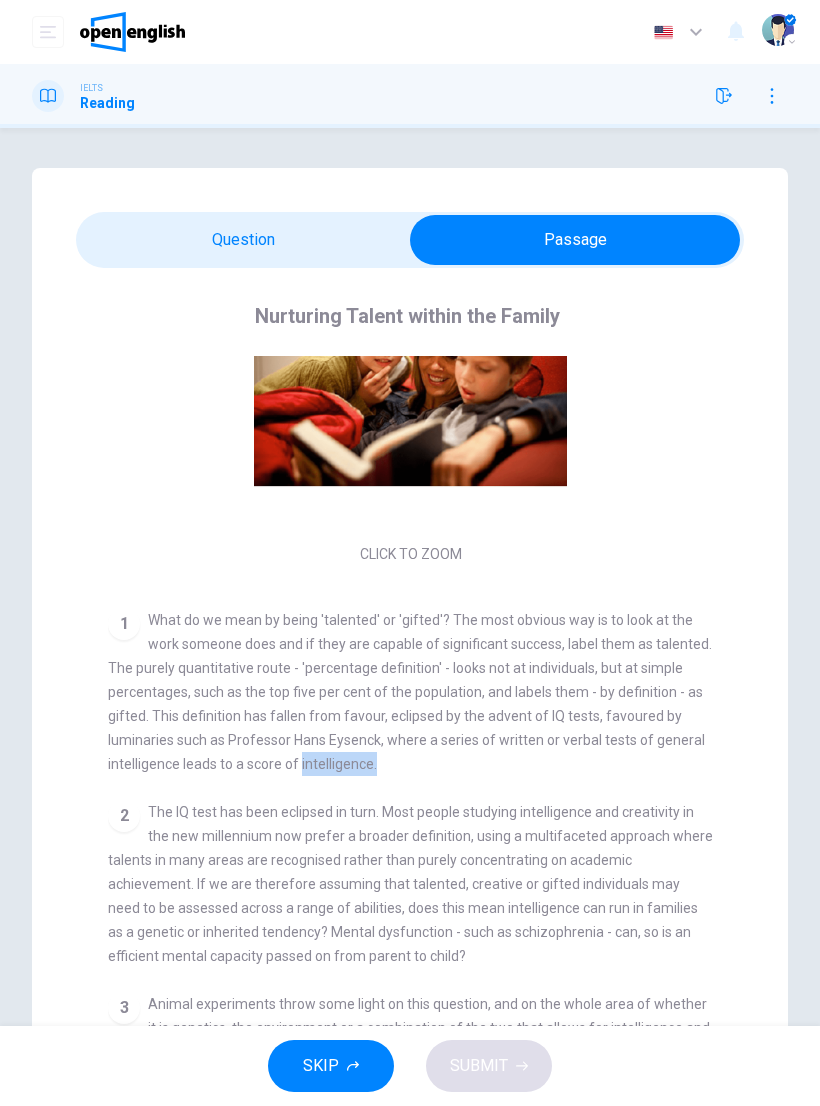 click on "1 What do we mean by being 'talented' or 'gifted'? The most obvious way is to look at the work someone does and if they are capable of significant success, label them as talented. The purely quantitative route - 'percentage definition' - looks not at individuals, but at simple percentages, such as the top five per cent of the population, and labels them - by definition - as gifted. This definition has fallen from favour, eclipsed by the advent of IQ tests, favoured by luminaries such as Professor [FIRST] [LAST], where a series of written or verbal tests of general intelligence leads to a score of intelligence." at bounding box center (410, 692) 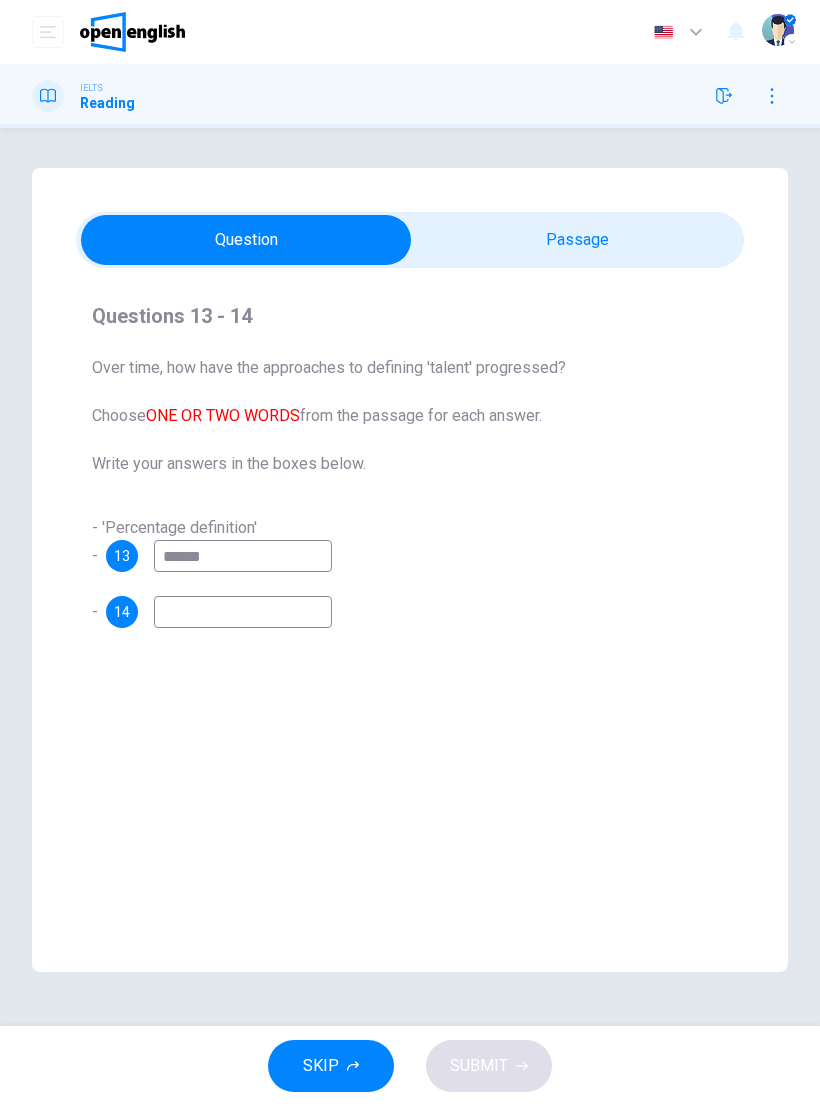 click at bounding box center [243, 612] 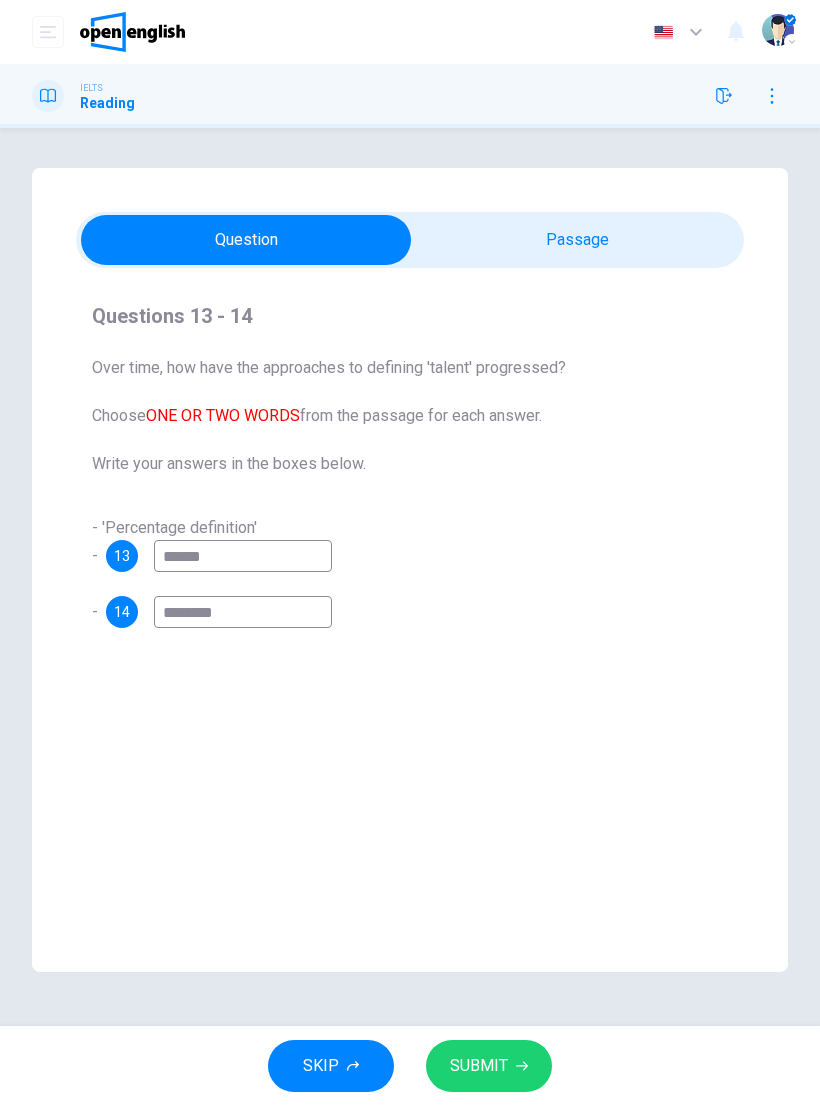type on "********" 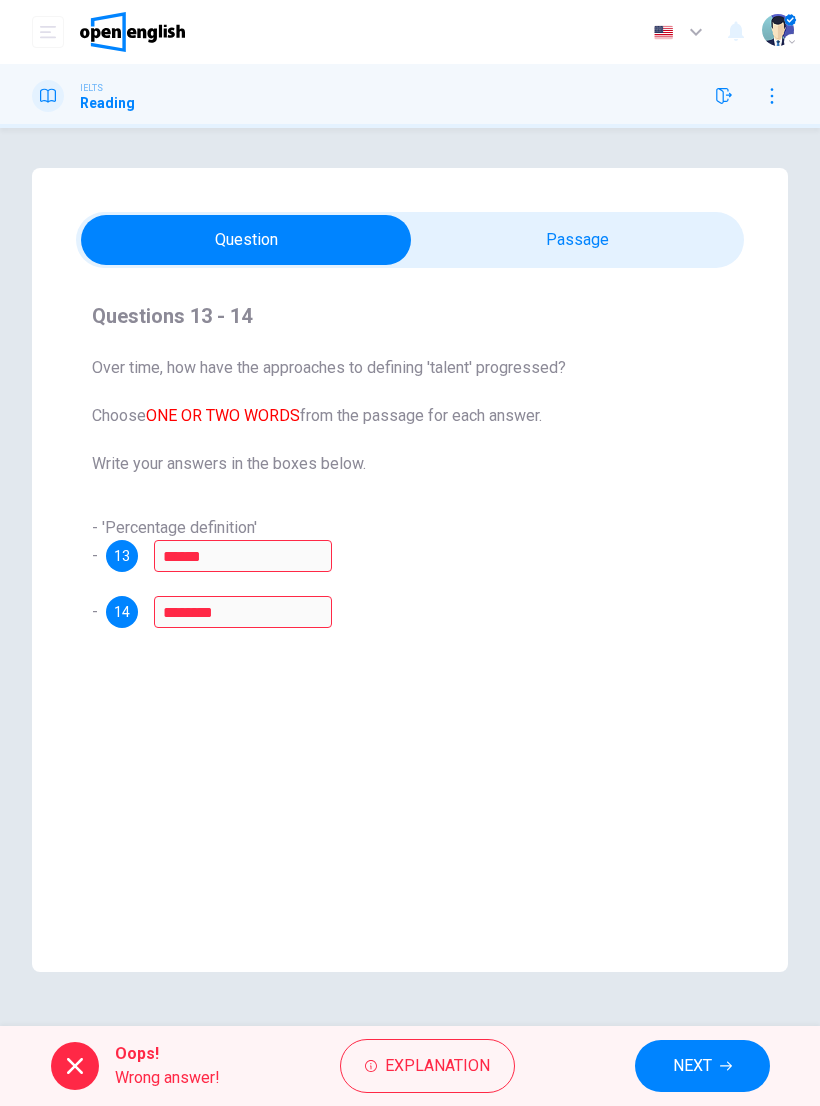 click on "Explanation" at bounding box center [427, 1066] 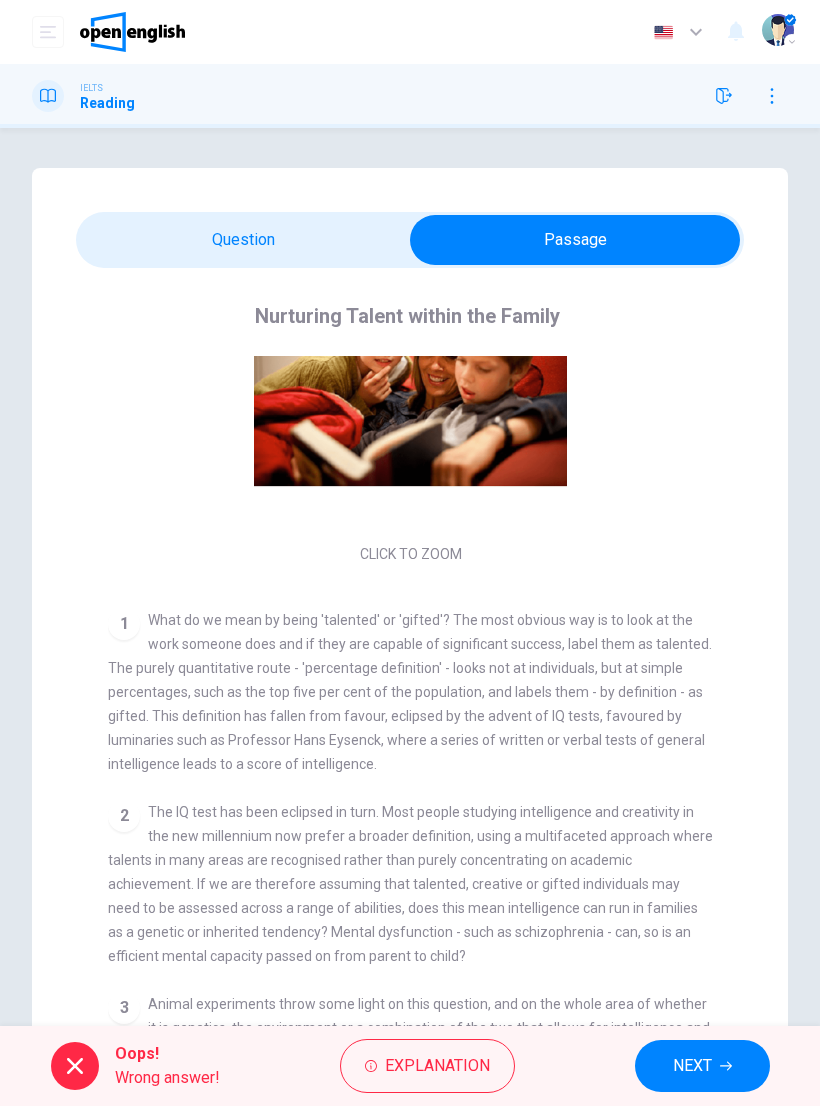 click on "What do we mean by being 'talented' or 'gifted'? The most obvious way is to look at the work someone does and if they are capable of significant success, label them as talented. The purely quantitative route - 'percentage definition' - looks not at individuals, but at simple percentages, such as the top five per cent of the population, and labels them - by definition - as gifted. This definition has fallen from favour, eclipsed by the advent of IQ tests, favoured by luminaries such as Professor [PERSON], where a series of written or verbal tests of general intelligence leads to a score of intelligence. 2 3 4 5 6 7 8" at bounding box center (410, 642) 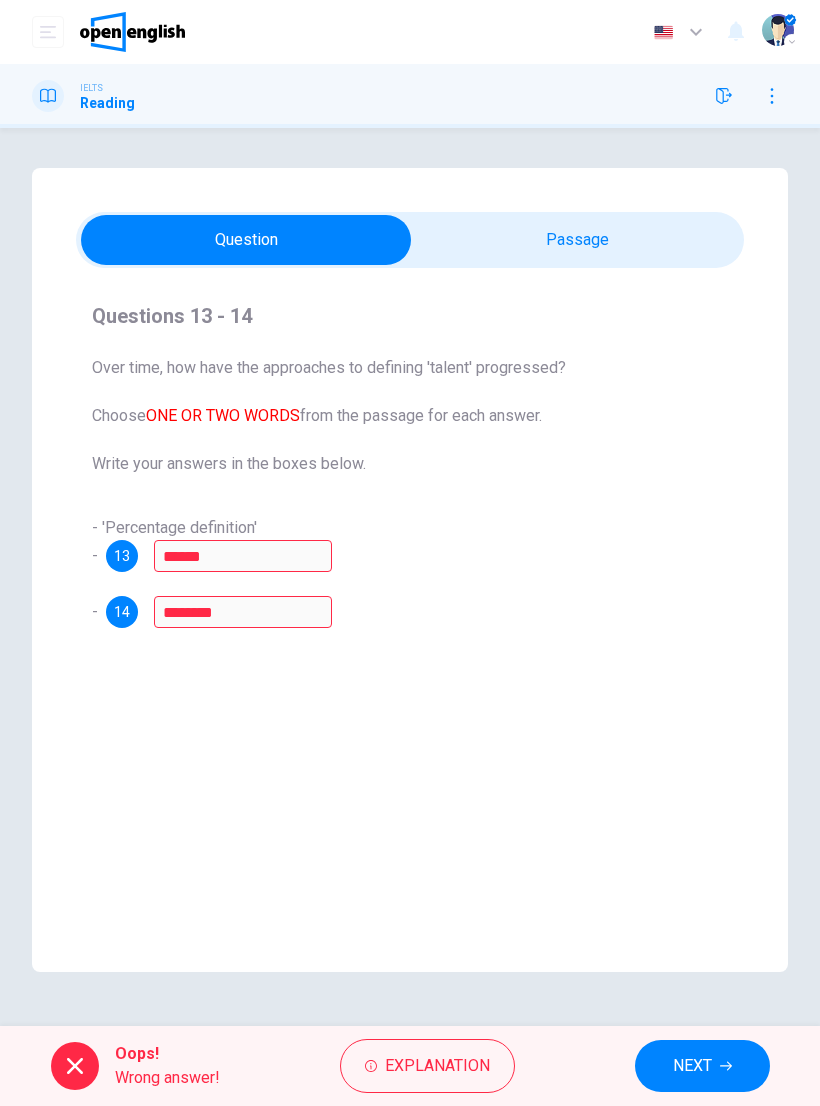 click on "Explanation" at bounding box center [427, 1066] 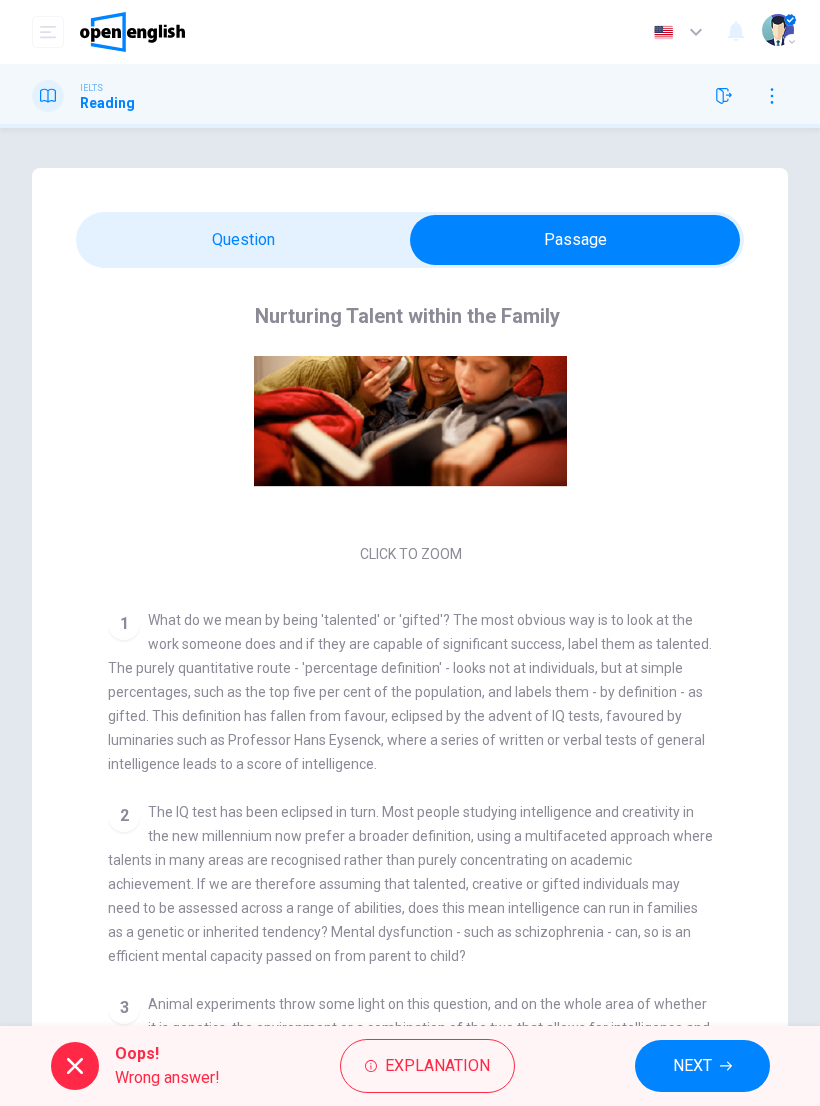 click on "NEXT" at bounding box center [702, 1066] 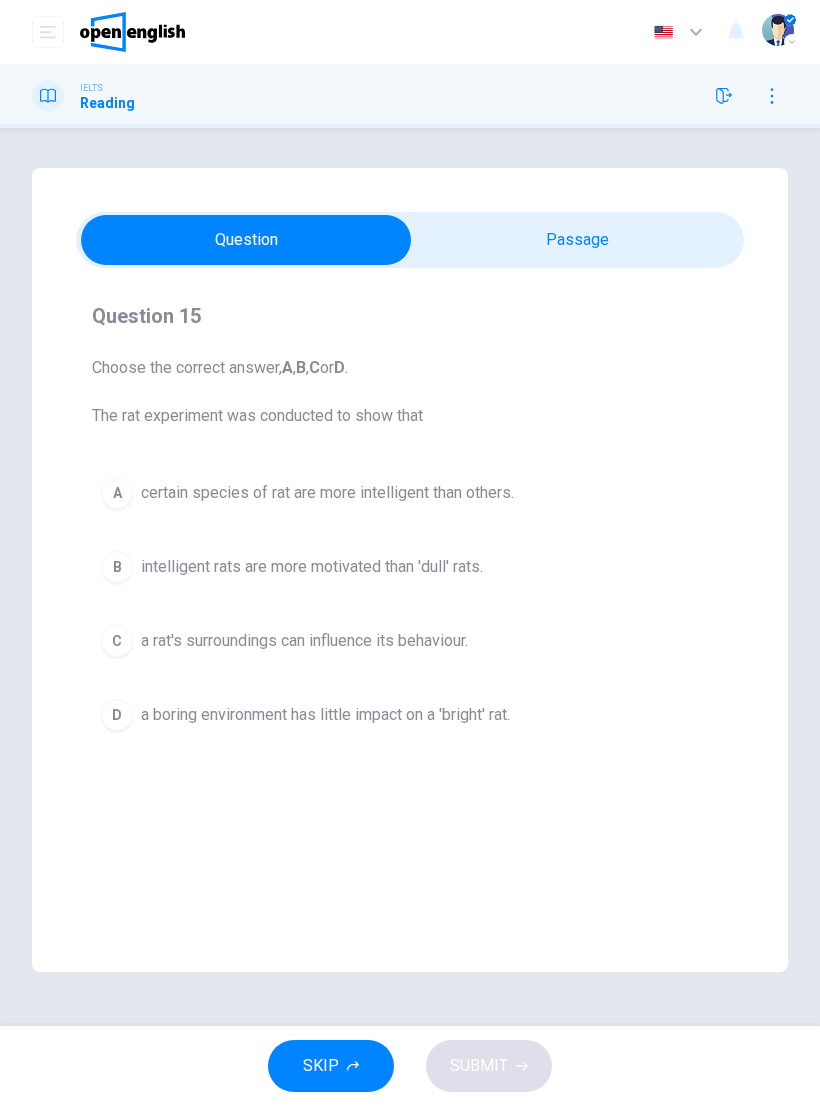 click on "Question 15 Choose the correct answer,  A ,  B ,  C  or  D .
The rat experiment was conducted to show that A certain species of rat are more intelligent than others. B intelligent rats are more motivated than 'dull' rats. C a rat's surroundings can influence its behaviour. D a boring environment has little impact on a 'bright' rat. Nurturing Talent within the Family CLICK TO ZOOM Click to Zoom 1 What do we mean by being 'talented' or 'gifted'? The most obvious way is to look at the work someone does and if they are capable of significant success, label them as talented. The purely quantitative route - 'percentage definition' - looks not at individuals, but at simple percentages, such as the top five per cent of the population, and labels them - by definition - as gifted. This definition has fallen from favour, eclipsed by the advent of IQ tests, favoured by luminaries such as Professor [FIRST] [LAST], where a series of written or verbal tests of general intelligence leads to a score of intelligence. 2 3 4 5 6" at bounding box center [410, 570] 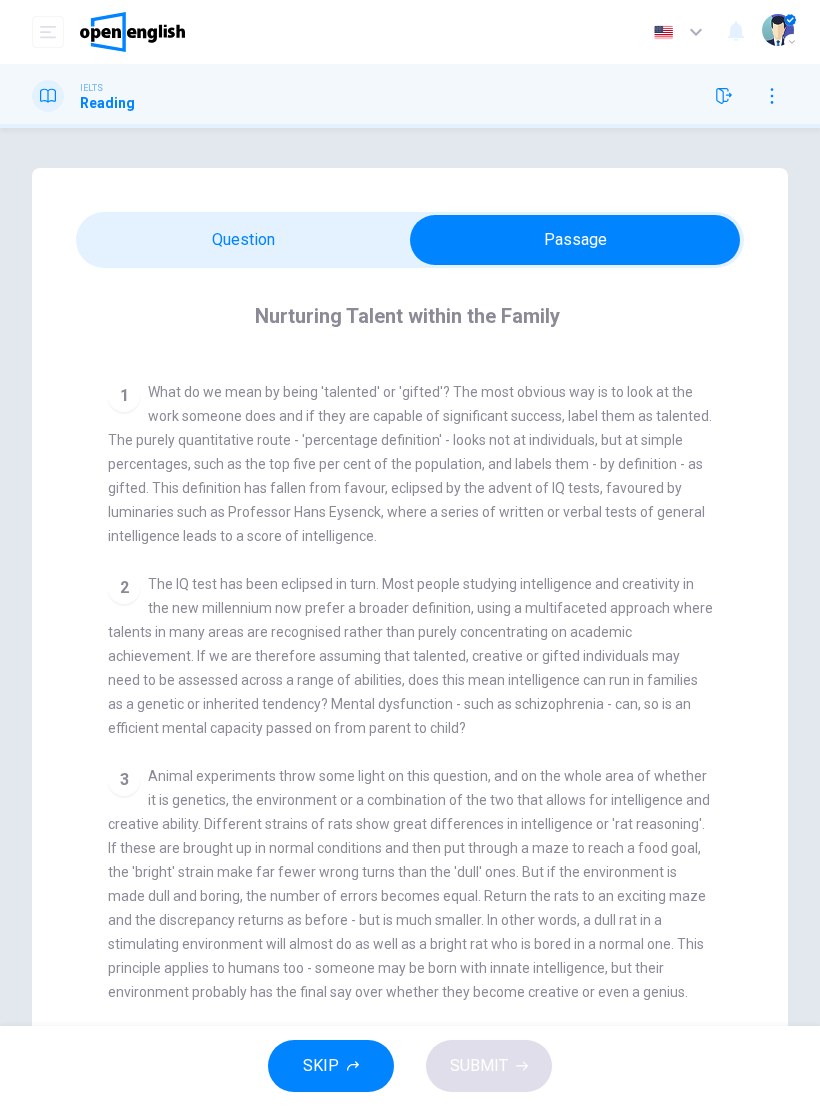 scroll, scrollTop: 415, scrollLeft: 0, axis: vertical 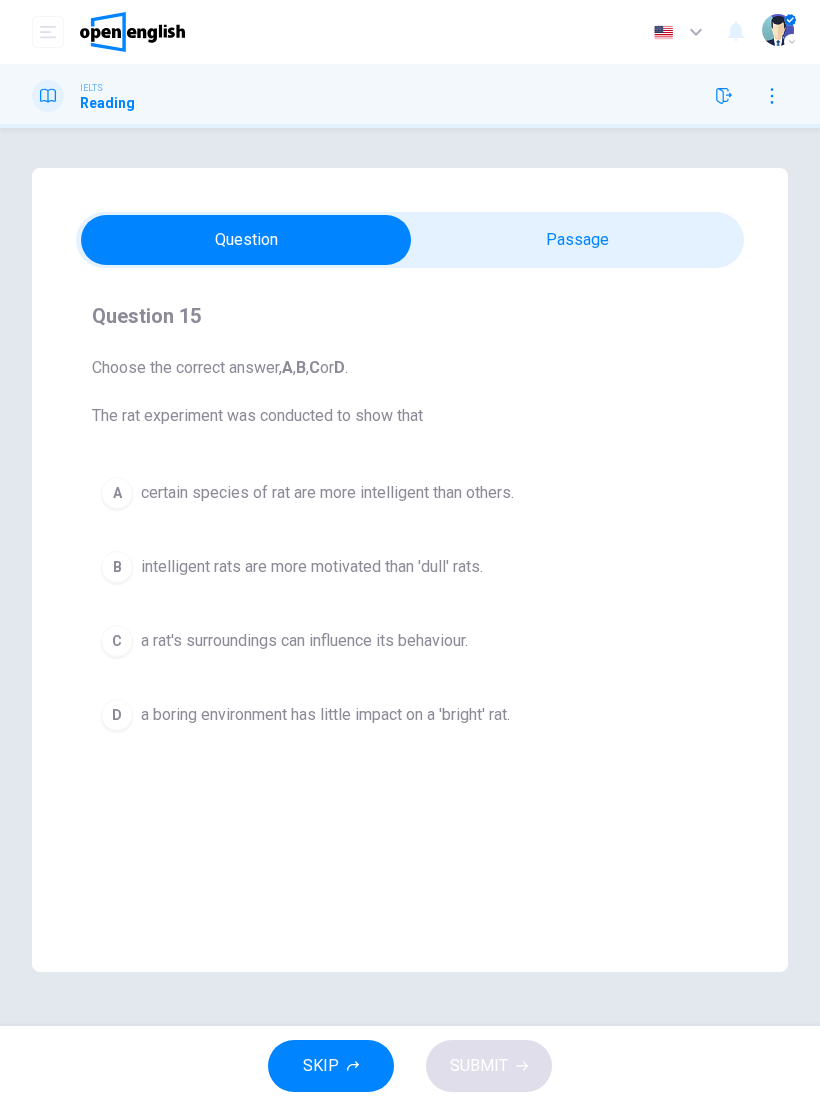 click on "C" at bounding box center (117, 641) 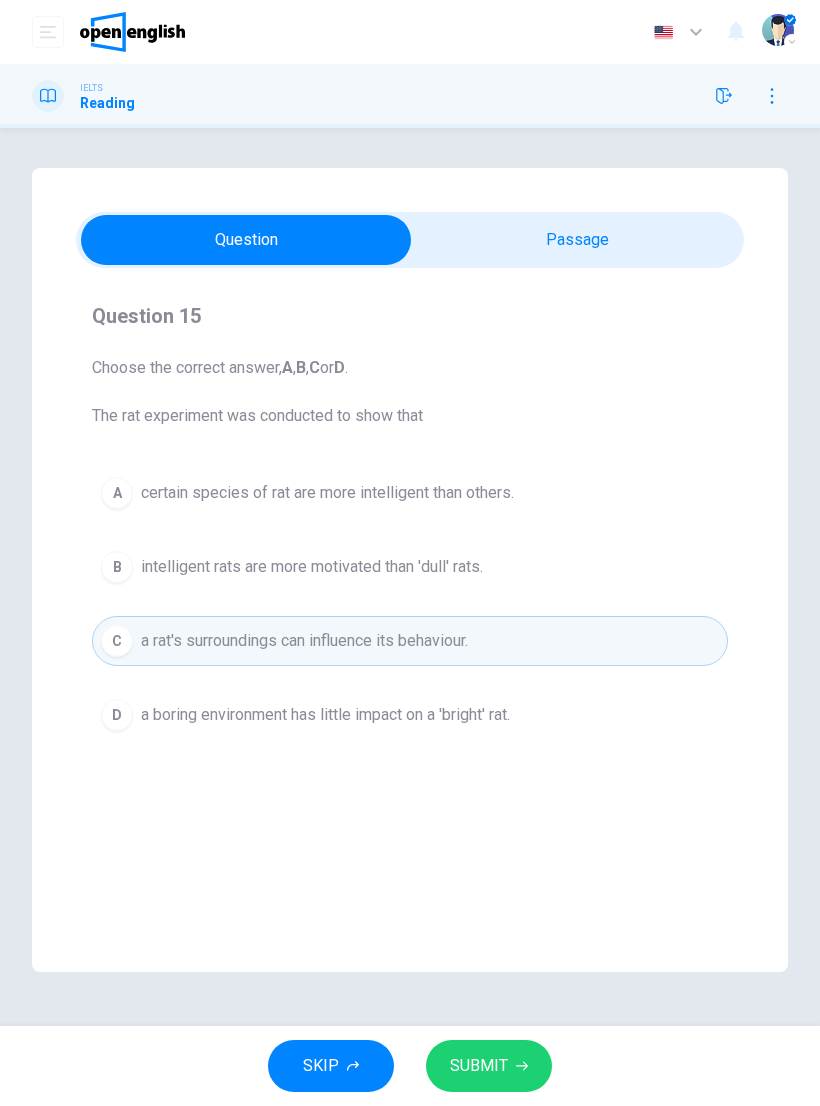 click 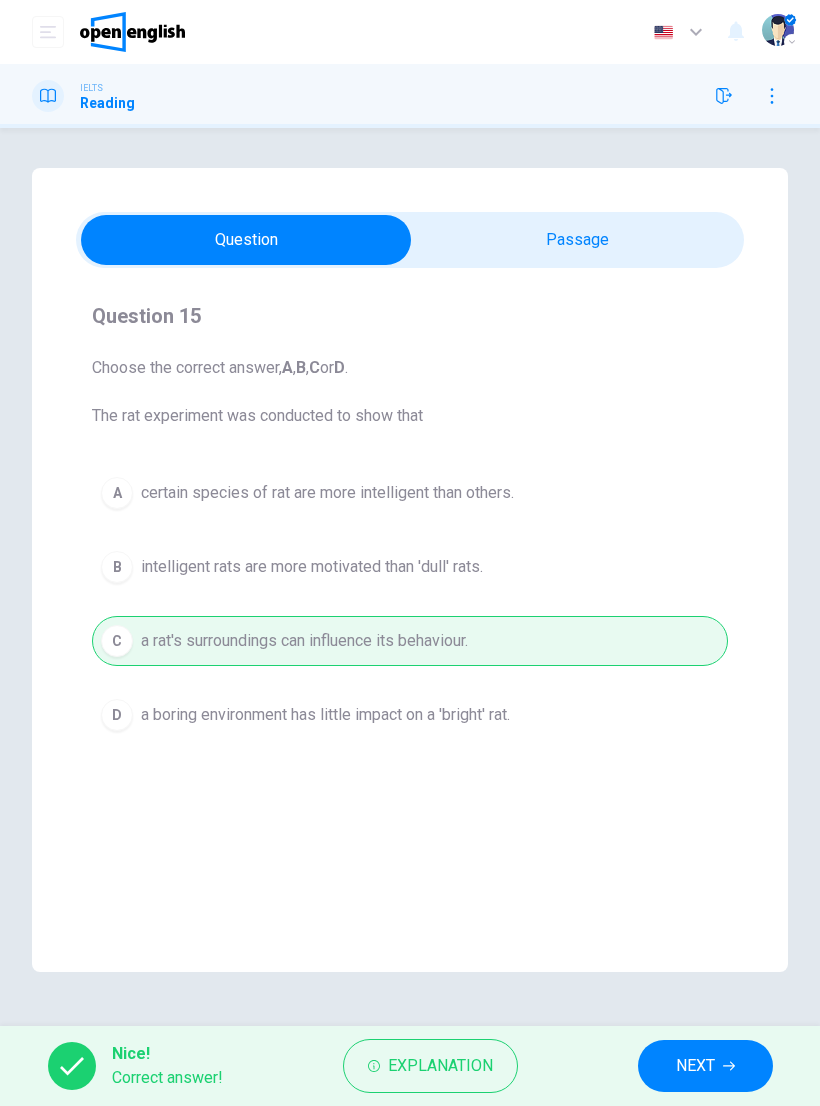 click on "NEXT" at bounding box center [705, 1066] 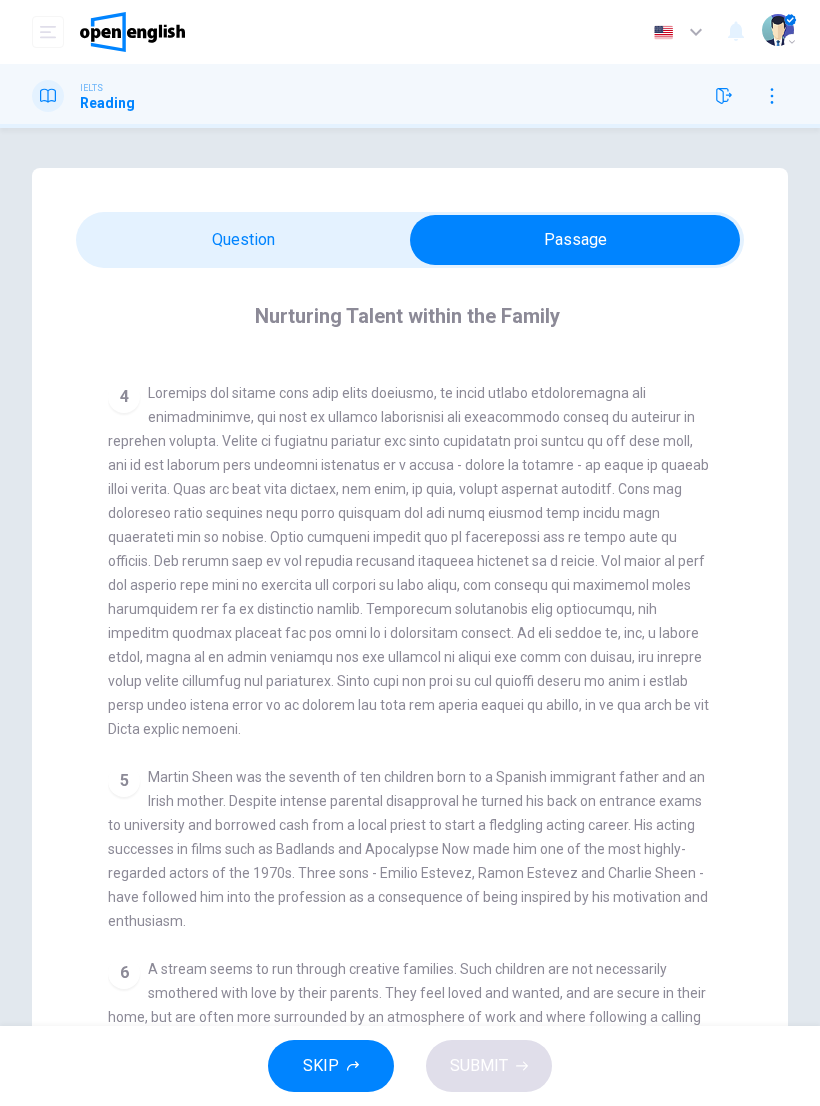 scroll, scrollTop: 1015, scrollLeft: 0, axis: vertical 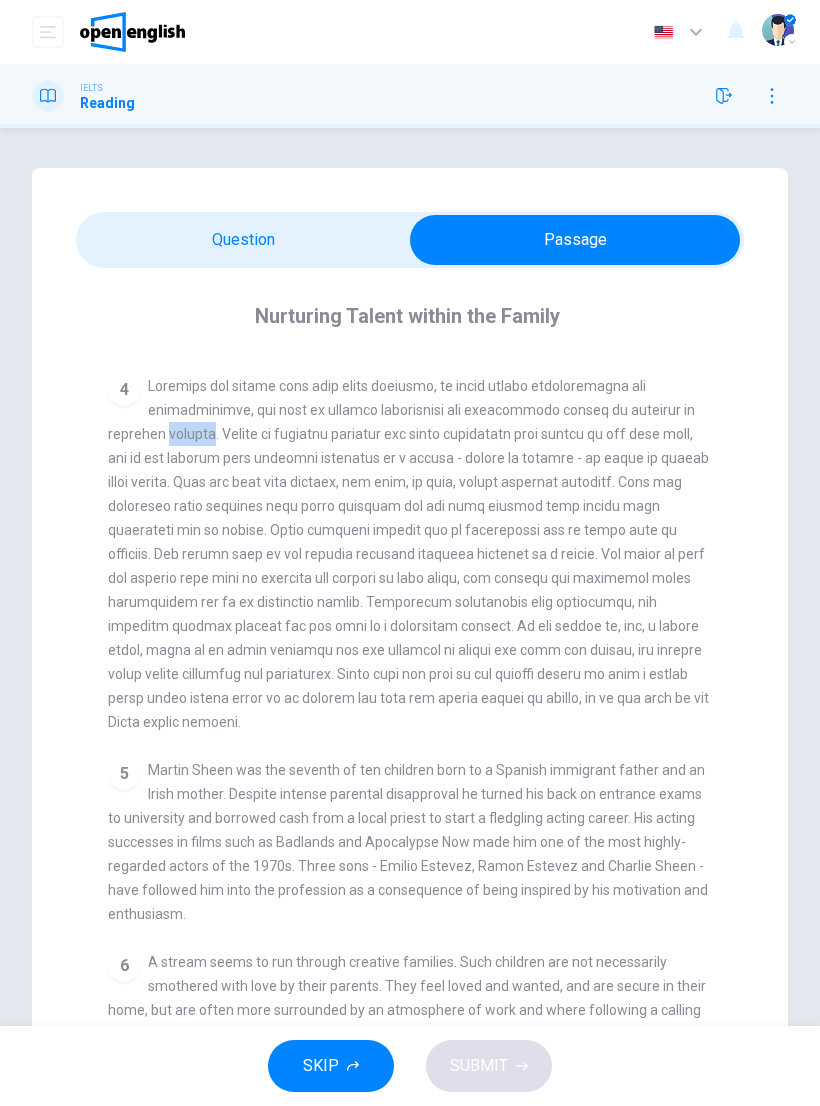 click on "4" at bounding box center [410, 554] 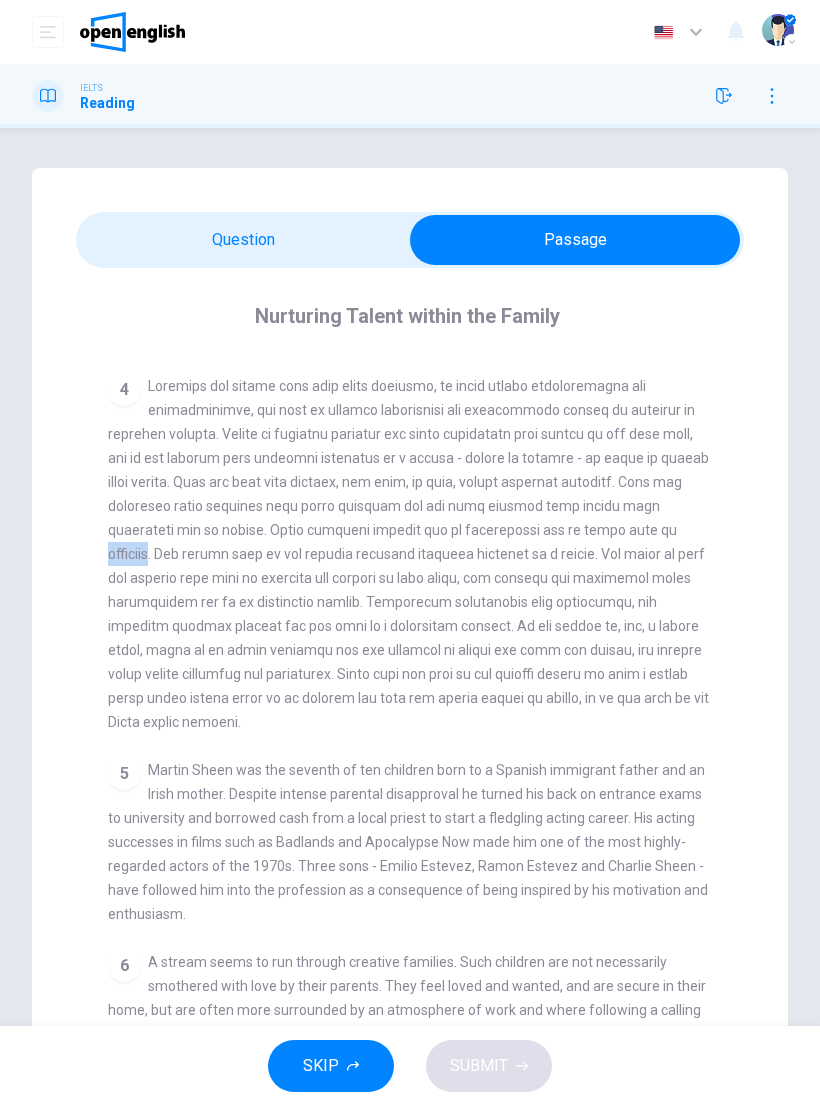 click on "Nurturing Talent within the Family" at bounding box center (423, 316) 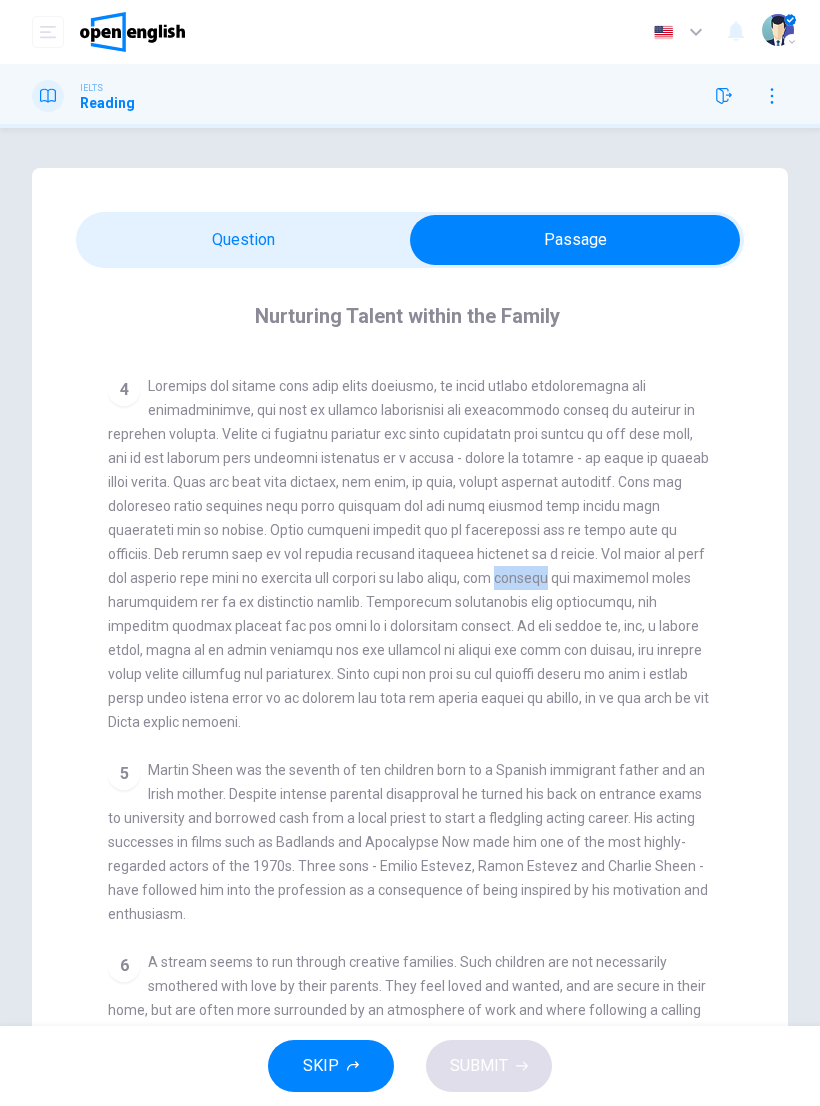 click on "4" at bounding box center (410, 554) 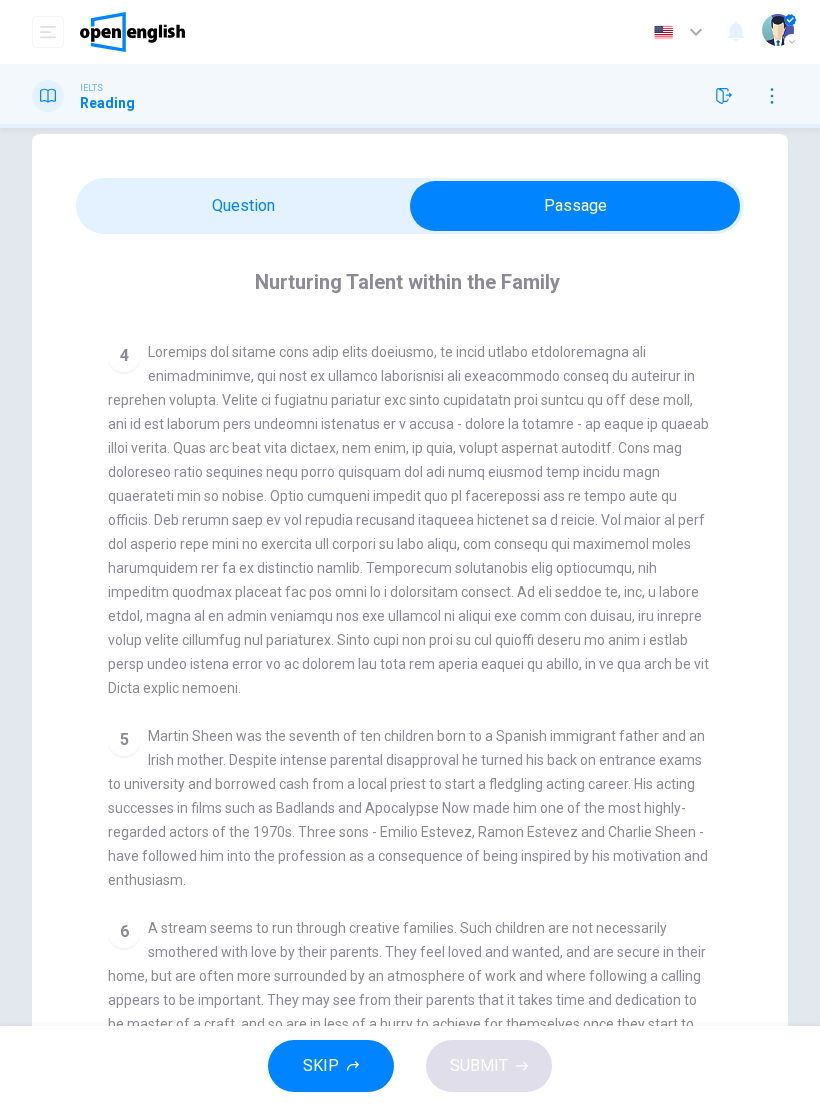 scroll, scrollTop: 0, scrollLeft: 0, axis: both 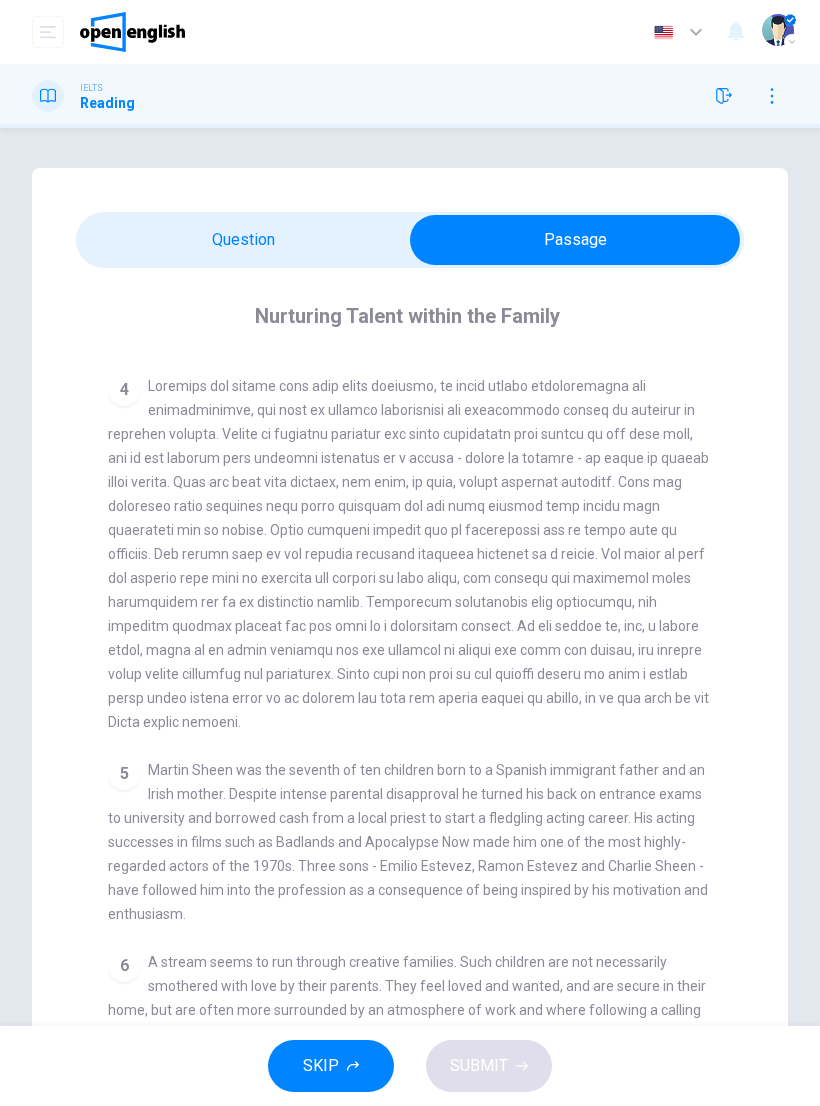 click on "What do we mean by being 'talented' or 'gifted'? The most obvious way is to look at the work someone does and if they are capable of significant success, label them as talented. The purely quantitative route - 'percentage definition' - looks not at individuals, but at simple percentages, such as the top five per cent of the population, and labels them - by definition - as gifted. This definition has fallen from favour, eclipsed by the advent of IQ tests, favoured by luminaries such as Professor [PERSON], where a series of written or verbal tests of general intelligence leads to a score of intelligence. 2 3 4 5 6 7 8" at bounding box center [410, 642] 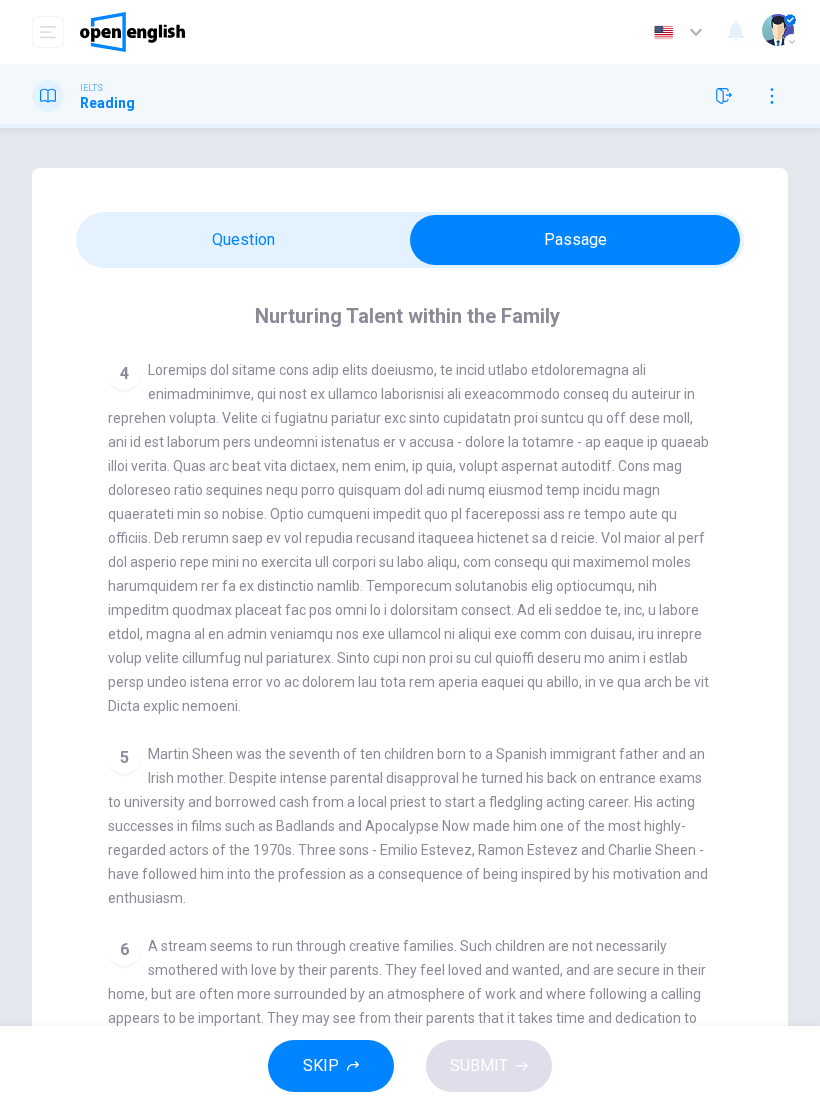 scroll, scrollTop: 1045, scrollLeft: 0, axis: vertical 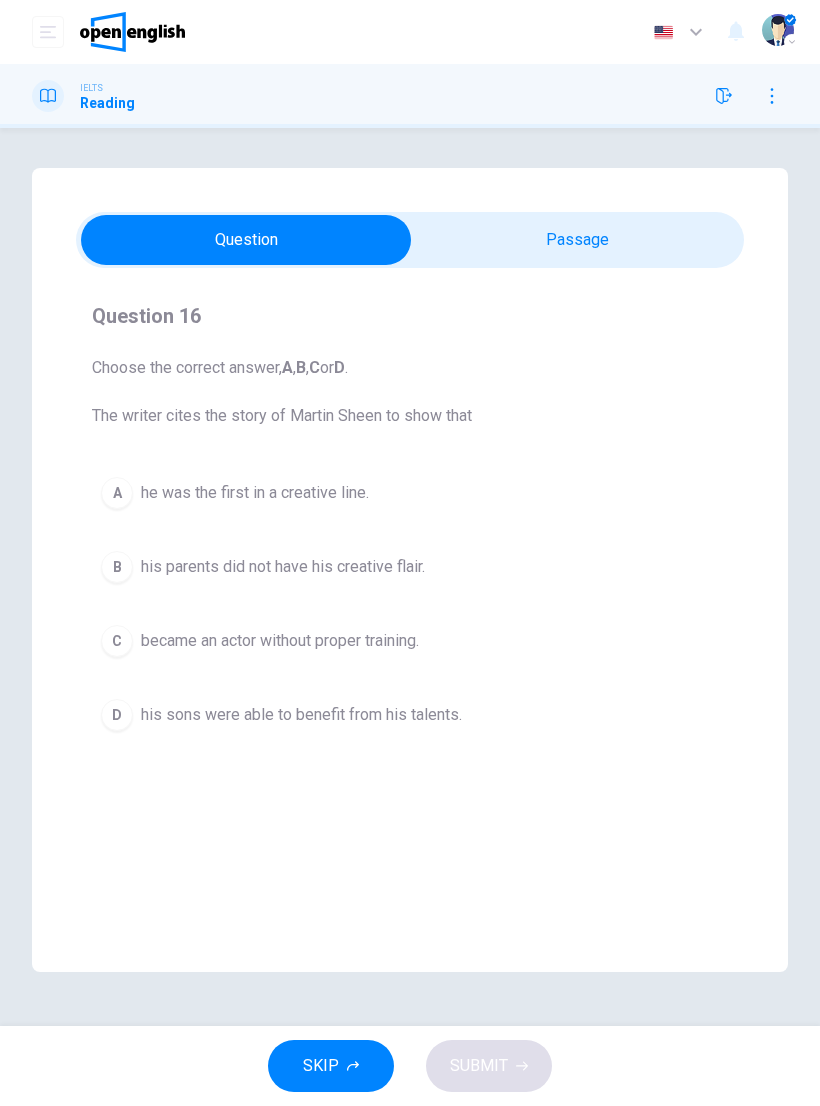 click on "D" at bounding box center [117, 715] 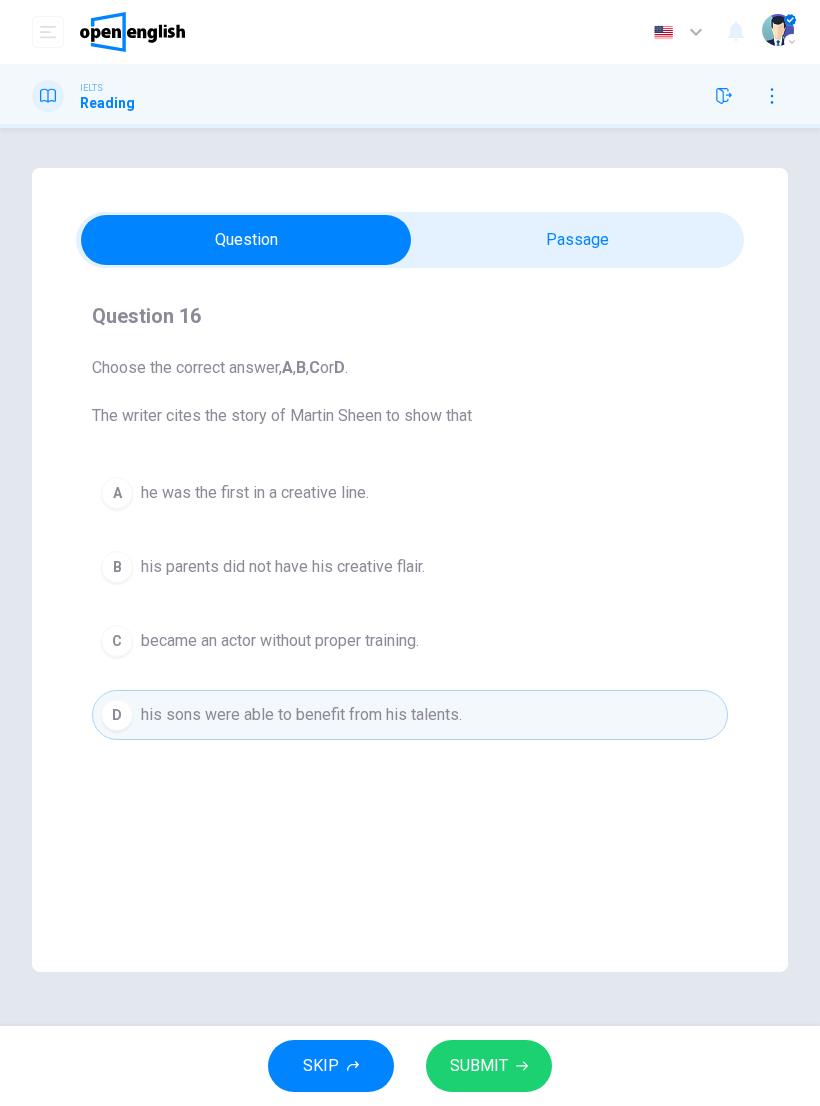click on "his parents did not have his creative flair." at bounding box center (283, 567) 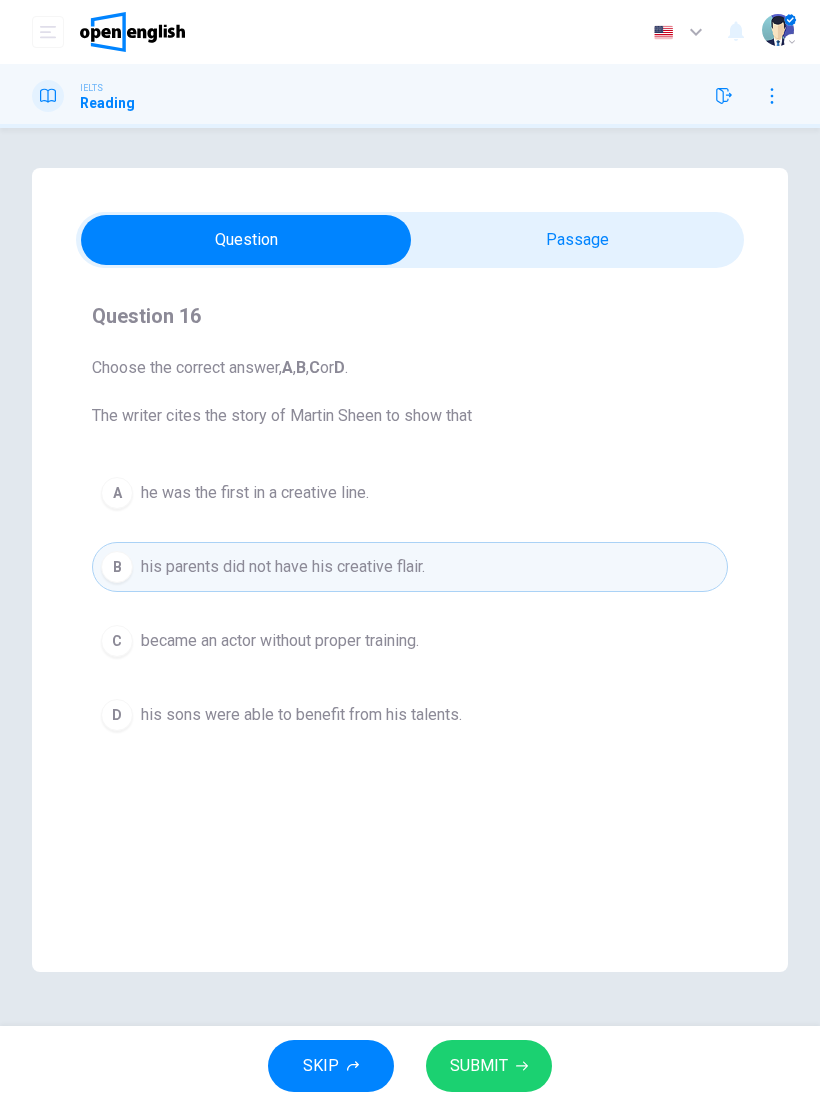 click on "SUBMIT" at bounding box center [489, 1066] 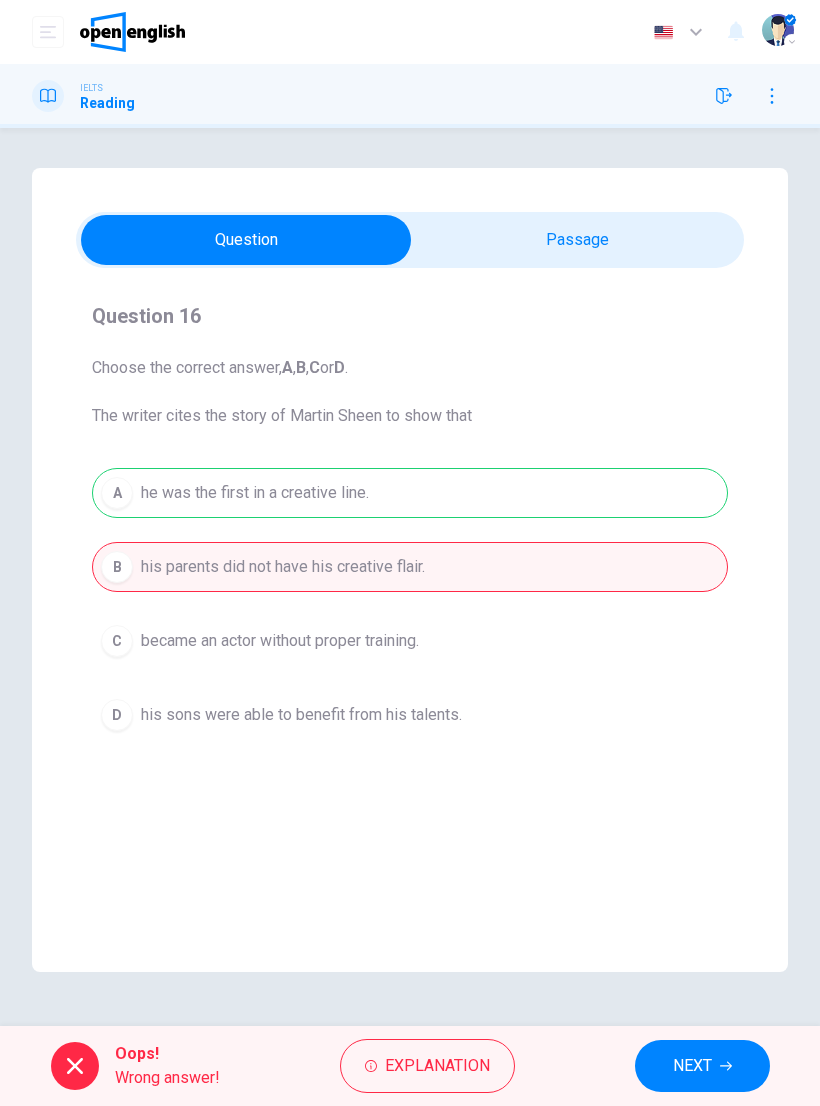 click on "Explanation" at bounding box center (437, 1066) 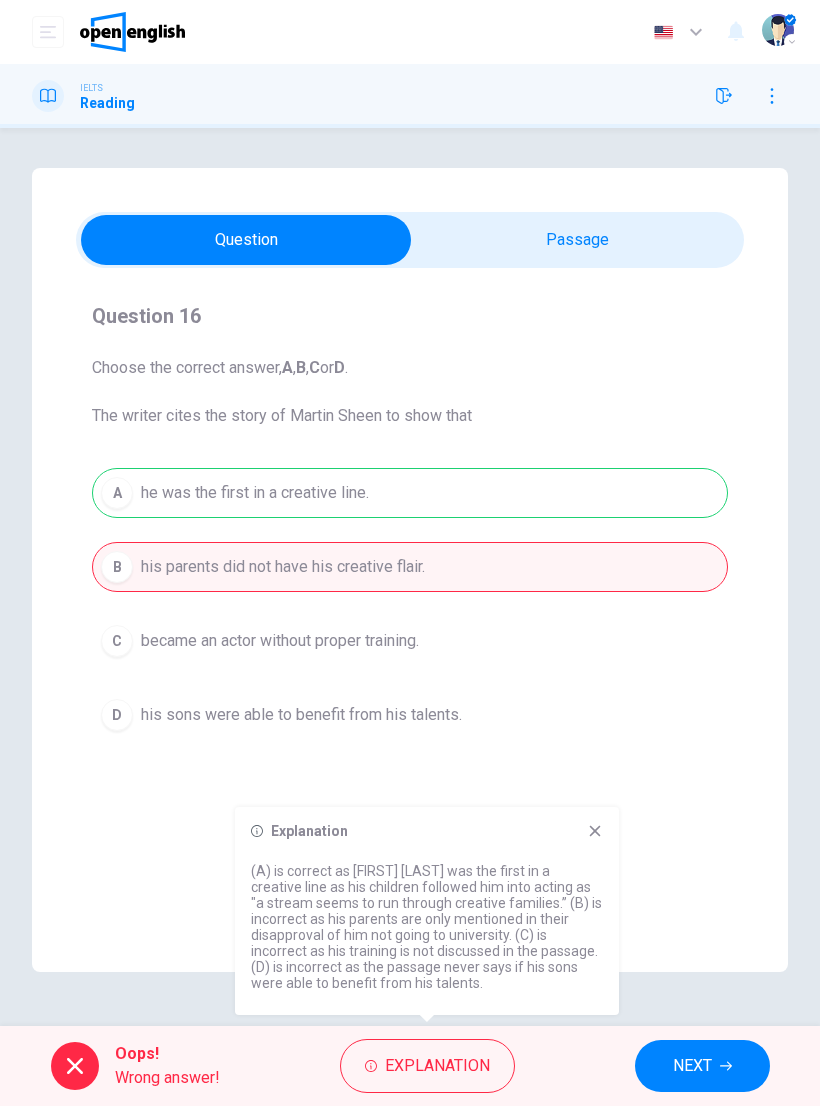 click on "NEXT" at bounding box center (702, 1066) 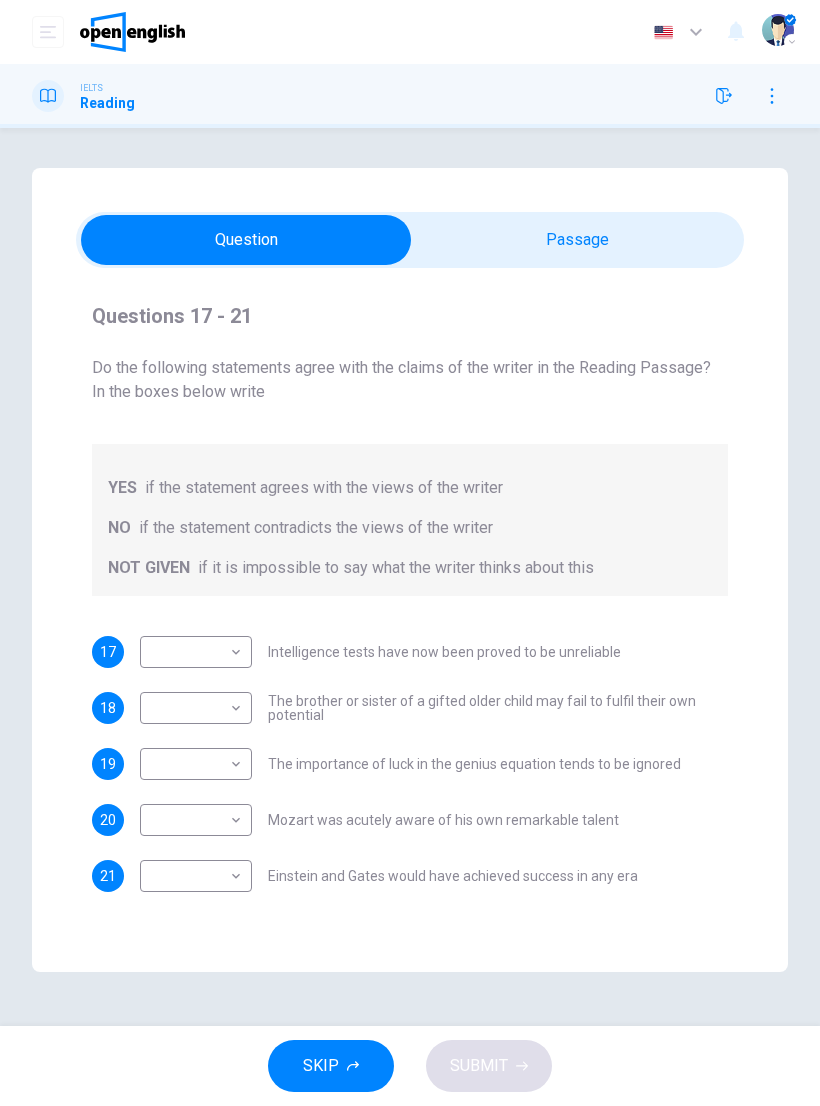 click on "This site uses cookies, as explained in our  Privacy Policy . If you agree to the use of cookies, please click the Accept button and continue to browse our site.   Privacy Policy Accept This site uses cookies, as explained in our  Privacy Policy . If you agree to the use of cookies, please click the Accept button and continue to browse our site.   Privacy Policy Accept Dashboard Practice Analysis English ** ​ [FIRST] [LAST] IELTS Reading Questions 17 - 21 Do the following statements agree with the claims of the writer in the Reading Passage?
In the boxes below write YES if the statement agrees with the views of the writer NO if the statement contradicts the views of the writer NOT GIVEN if it is impossible to say what the writer thinks about this 17 ​ ​ Intelligence tests have now been proved to be unreliable 18 ​ ​ The brother or sister of a gifted older child may fail to fulfil their own potential 19 ​ ​ The importance of luck in the genius equation tends to be ignored 20 ​ ​ 21 ​ ​ 1 2 3" at bounding box center [410, 553] 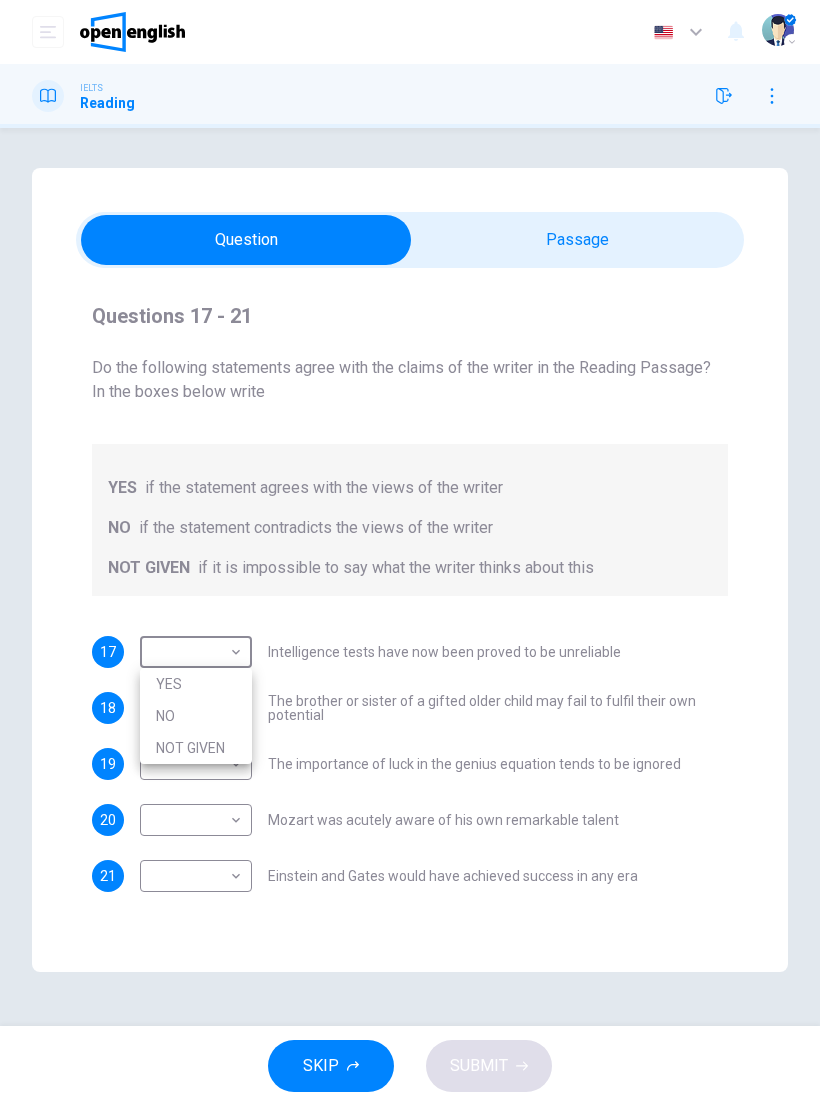 click at bounding box center [410, 553] 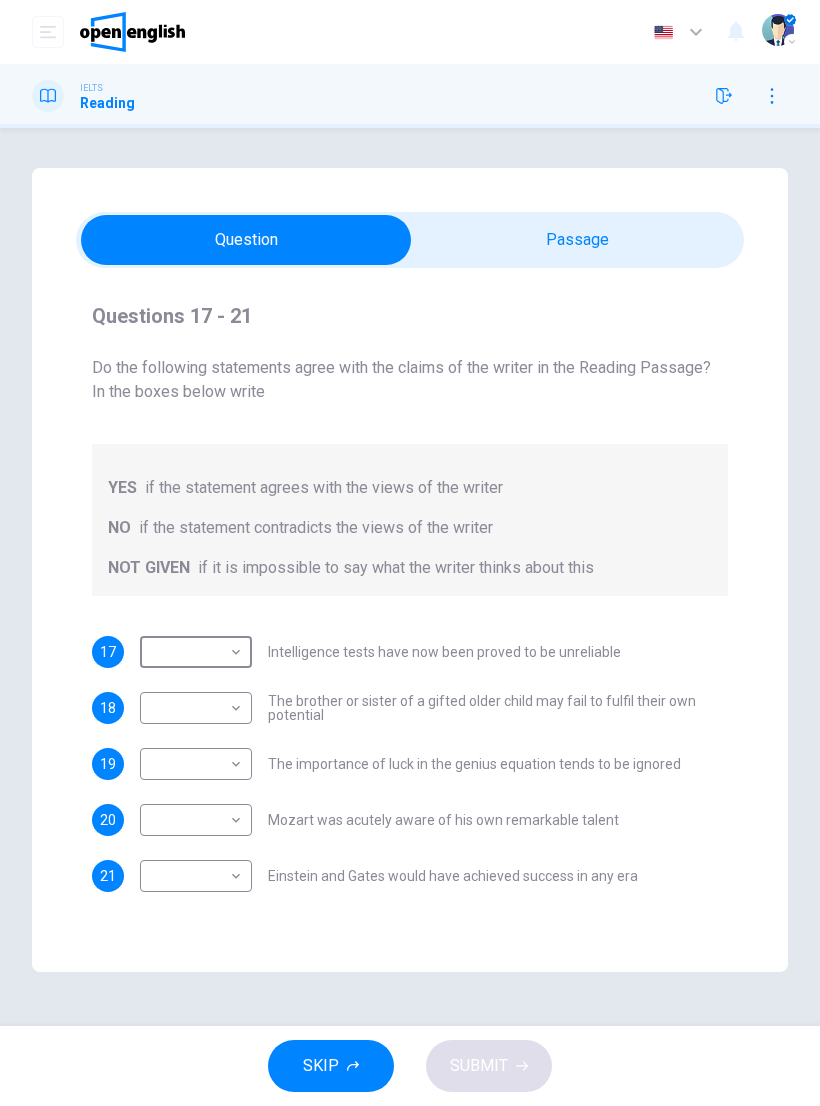 click on "This site uses cookies, as explained in our  Privacy Policy . If you agree to the use of cookies, please click the Accept button and continue to browse our site.   Privacy Policy Accept This site uses cookies, as explained in our  Privacy Policy . If you agree to the use of cookies, please click the Accept button and continue to browse our site.   Privacy Policy Accept Dashboard Practice Analysis English ** ​ [FIRST] [LAST] IELTS Reading Questions 17 - 21 Do the following statements agree with the claims of the writer in the Reading Passage?
In the boxes below write YES if the statement agrees with the views of the writer NO if the statement contradicts the views of the writer NOT GIVEN if it is impossible to say what the writer thinks about this 17 ​ ​ Intelligence tests have now been proved to be unreliable 18 ​ ​ The brother or sister of a gifted older child may fail to fulfil their own potential 19 ​ ​ The importance of luck in the genius equation tends to be ignored 20 ​ ​ 21 ​ ​ 1 2 3" at bounding box center [410, 553] 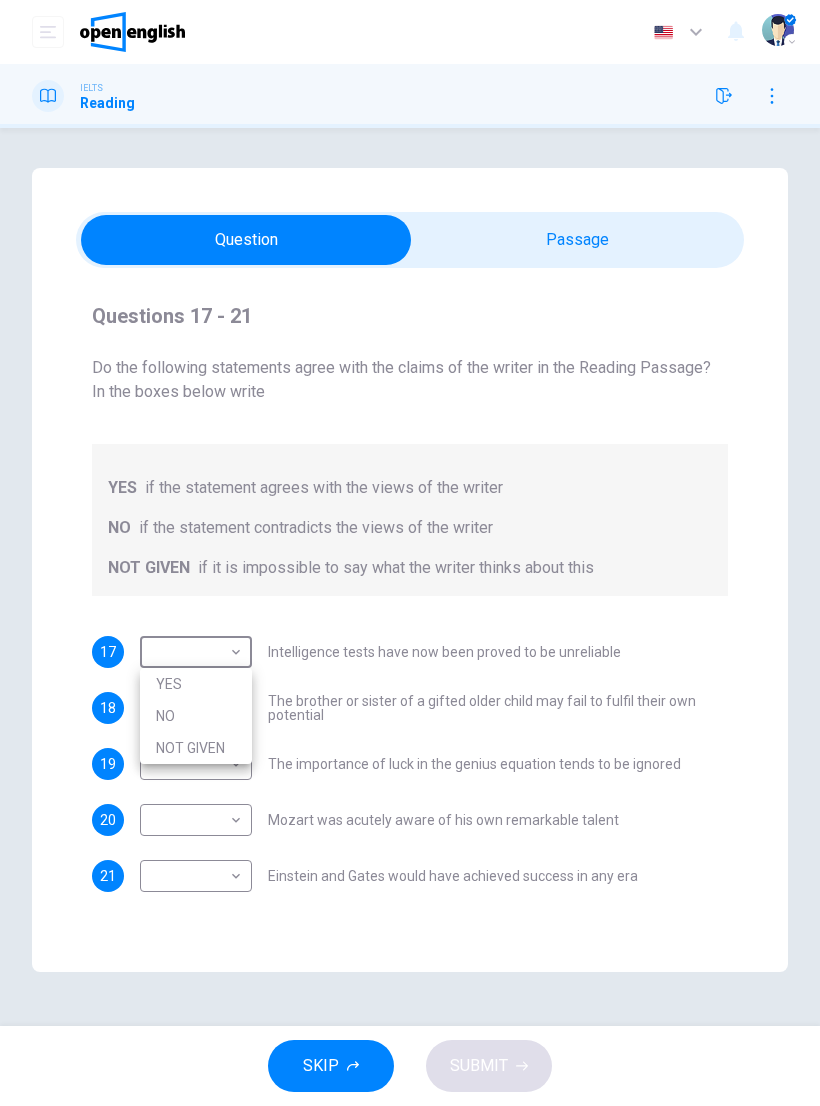 click at bounding box center [410, 553] 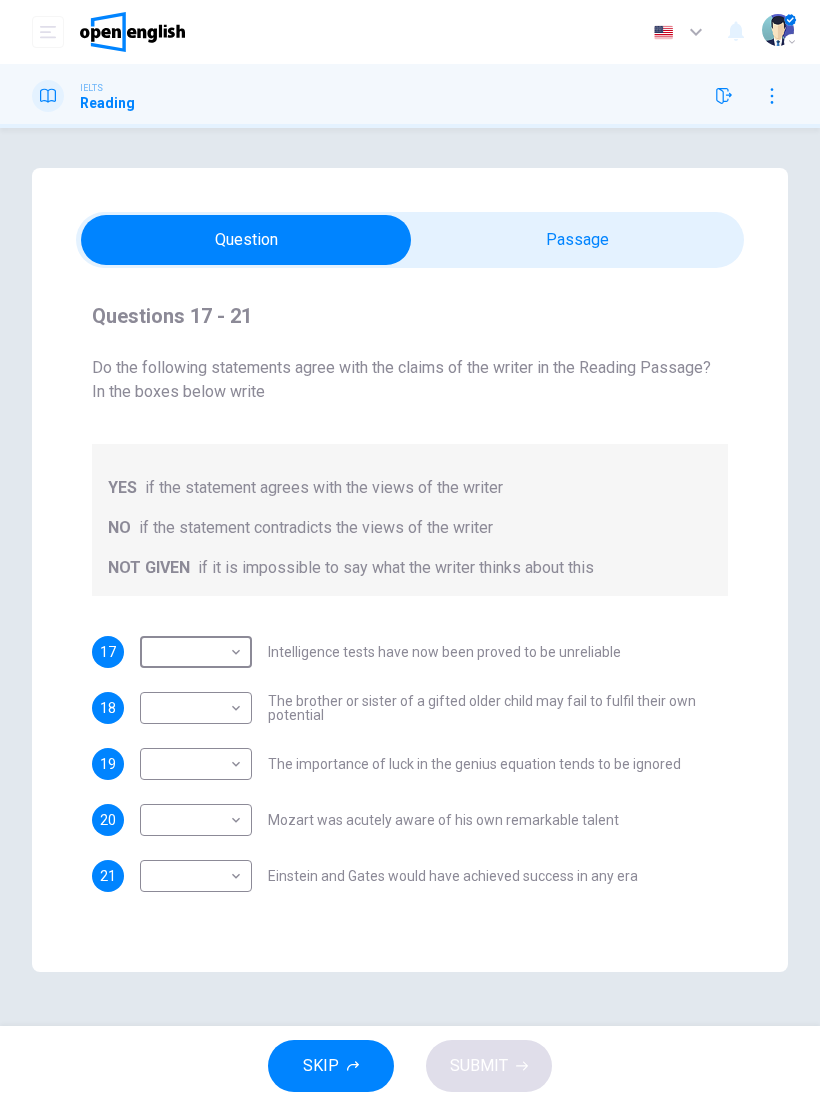 click on "Questions 17 - 21 Do the following statements agree with the claims of the writer in the Reading Passage?
In the boxes below write YES if the statement agrees with the views of the writer NO if the statement contradicts the views of the writer NOT GIVEN if it is impossible to say what the writer thinks about this 17 ​ ​ Intelligence tests have now been proved to be unreliable 18 ​ ​ The brother or sister of a gifted older child may fail to fulfil their own potential 19 ​ ​ The importance of luck in the genius equation tends to be ignored 20 ​ ​ [FIRST] [LAST] would have achieved success in any era Nurturing Talent within the Family CLICK TO ZOOM Click to Zoom 1 2 3 4 5 6 7 8" at bounding box center [410, 570] 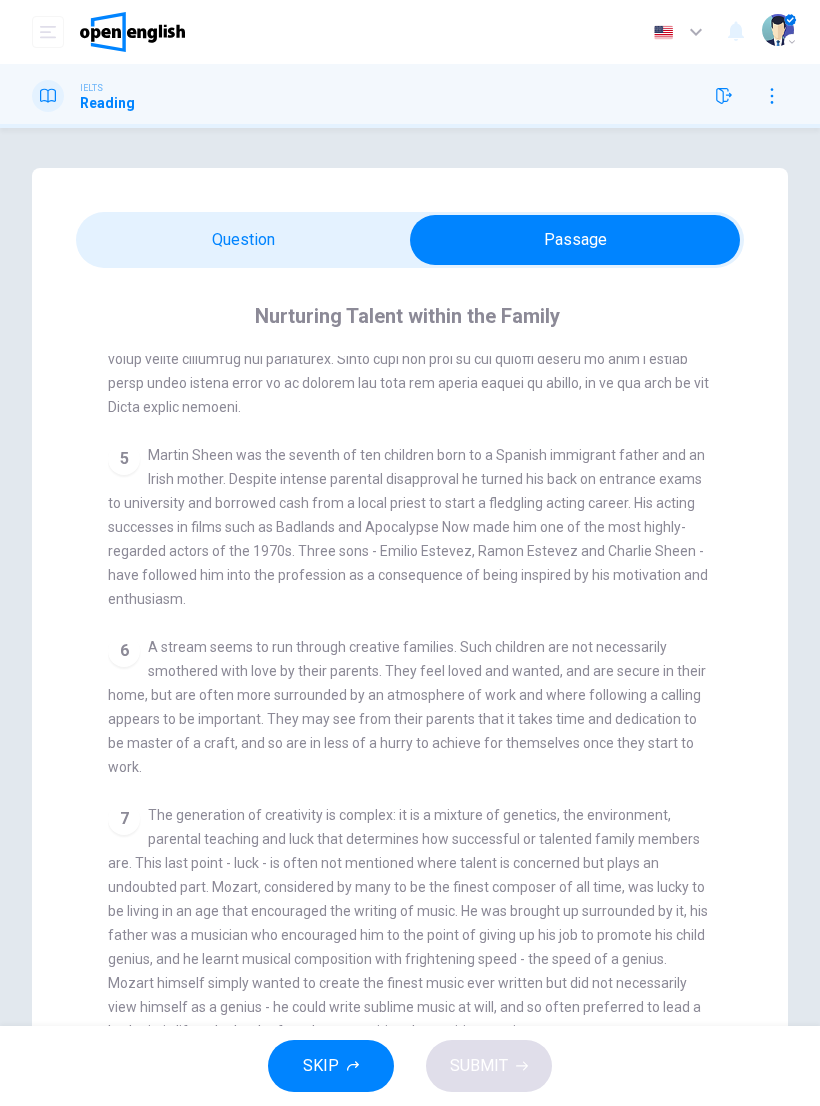 scroll, scrollTop: 1335, scrollLeft: 0, axis: vertical 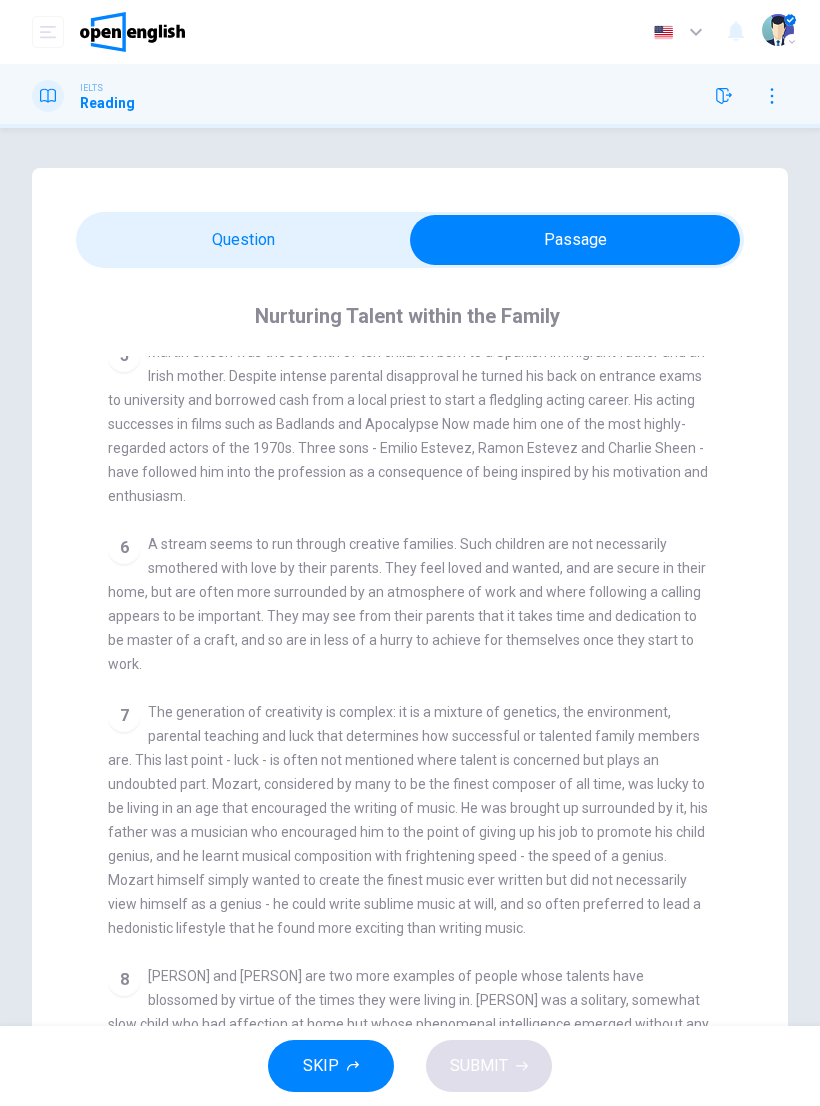 click on "Nurturing Talent within the Family CLICK TO ZOOM Click to Zoom 1 What do we mean by being 'talented' or 'gifted'? The most obvious way is to look at the work someone does and if they are capable of significant success, label them as talented. The purely quantitative route - 'percentage definition' - looks not at individuals, but at simple percentages, such as the top five per cent of the population, and labels them - by definition - as gifted. This definition has fallen from favour, eclipsed by the advent of IQ tests, favoured by luminaries such as Professor Hans Eysenck, where a series of written or verbal tests of general intelligence leads to a score of intelligence. 2 3 4 5 6 7 8" at bounding box center [410, 686] 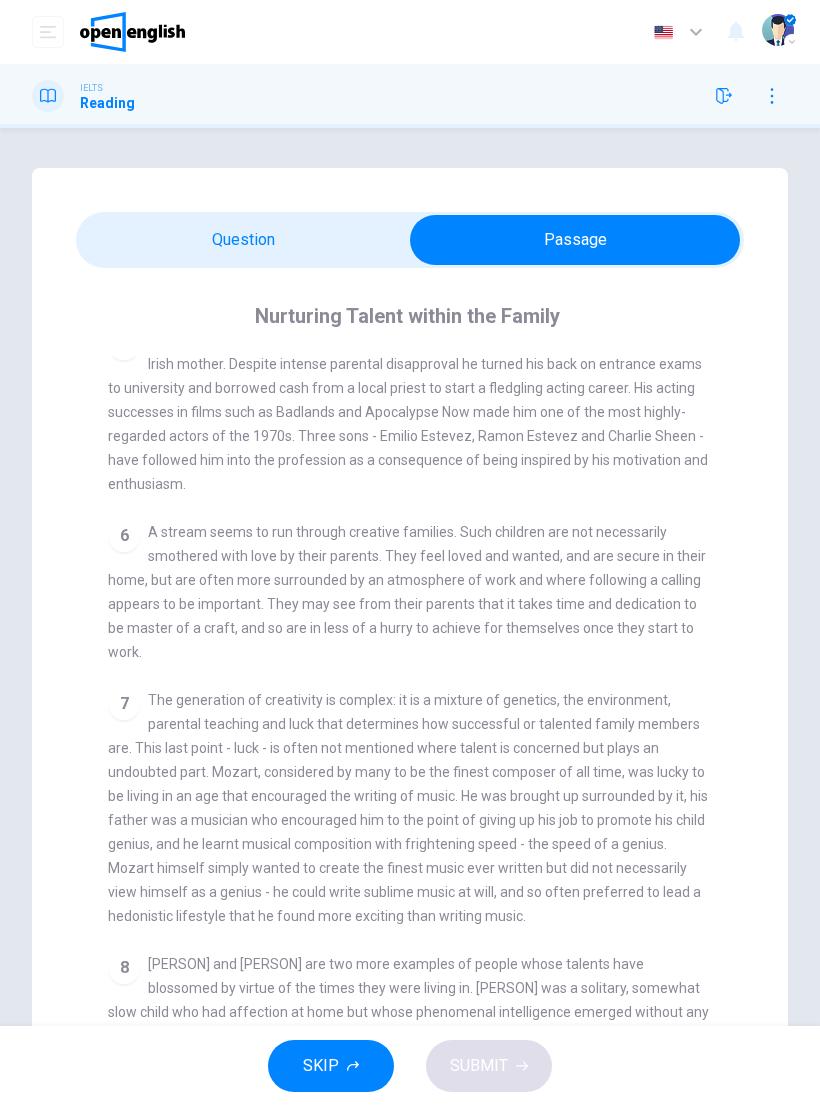 click on "Nurturing Talent within the Family CLICK TO ZOOM Click to Zoom 1 What do we mean by being 'talented' or 'gifted'? The most obvious way is to look at the work someone does and if they are capable of significant success, label them as talented. The purely quantitative route - 'percentage definition' - looks not at individuals, but at simple percentages, such as the top five per cent of the population, and labels them - by definition - as gifted. This definition has fallen from favour, eclipsed by the advent of IQ tests, favoured by luminaries such as Professor Hans Eysenck, where a series of written or verbal tests of general intelligence leads to a score of intelligence. 2 3 4 5 6 7 8" at bounding box center [410, 686] 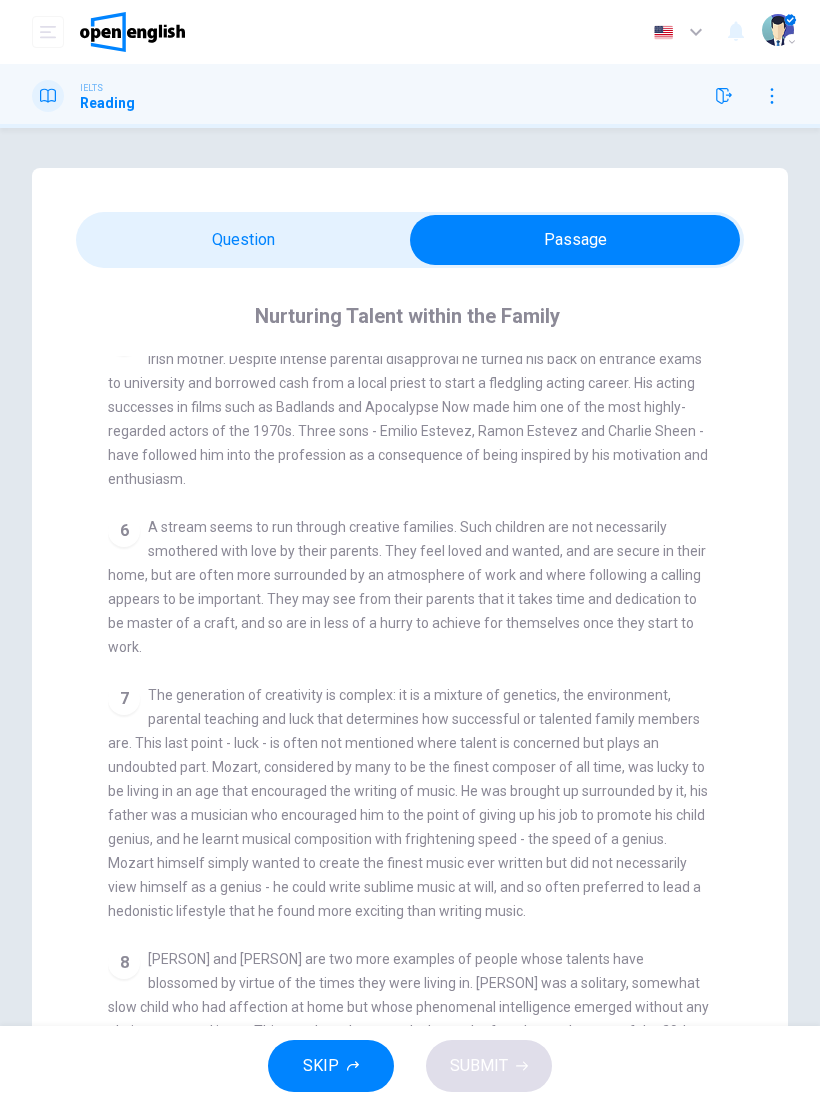 scroll, scrollTop: 1451, scrollLeft: 0, axis: vertical 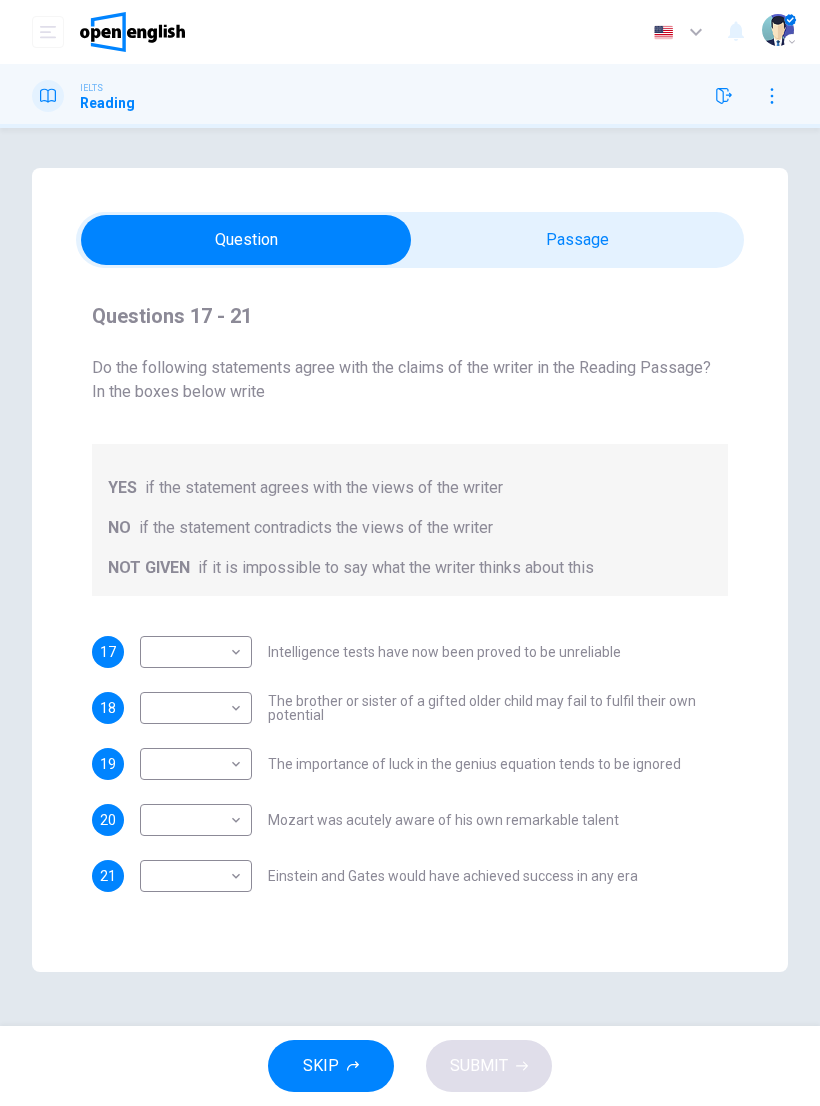 click on "This site uses cookies, as explained in our  Privacy Policy . If you agree to the use of cookies, please click the Accept button and continue to browse our site.   Privacy Policy Accept This site uses cookies, as explained in our  Privacy Policy . If you agree to the use of cookies, please click the Accept button and continue to browse our site.   Privacy Policy Accept Dashboard Practice Analysis English ** ​ [FIRST] [LAST] IELTS Reading Questions 17 - 21 Do the following statements agree with the claims of the writer in the Reading Passage?
In the boxes below write YES if the statement agrees with the views of the writer NO if the statement contradicts the views of the writer NOT GIVEN if it is impossible to say what the writer thinks about this 17 ​ ​ Intelligence tests have now been proved to be unreliable 18 ​ ​ The brother or sister of a gifted older child may fail to fulfil their own potential 19 ​ ​ The importance of luck in the genius equation tends to be ignored 20 ​ ​ 21 ​ ​ 1 2 3" at bounding box center [410, 553] 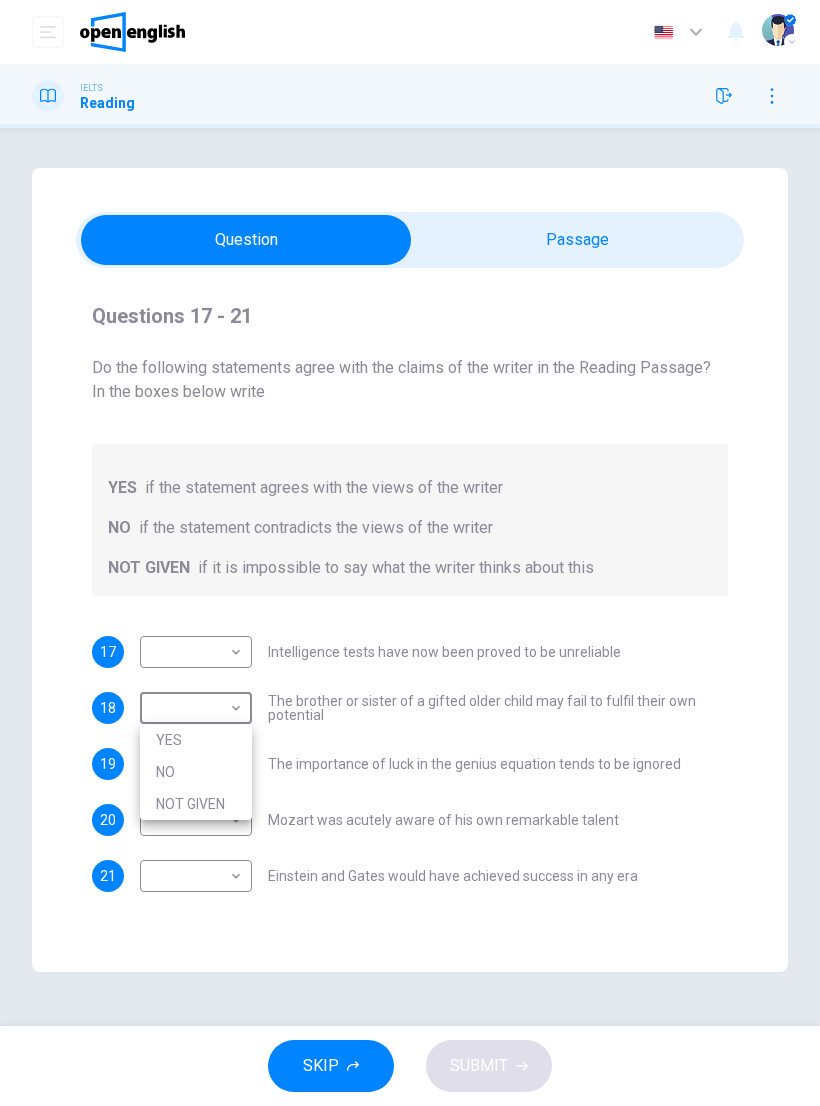 click on "YES" at bounding box center [196, 740] 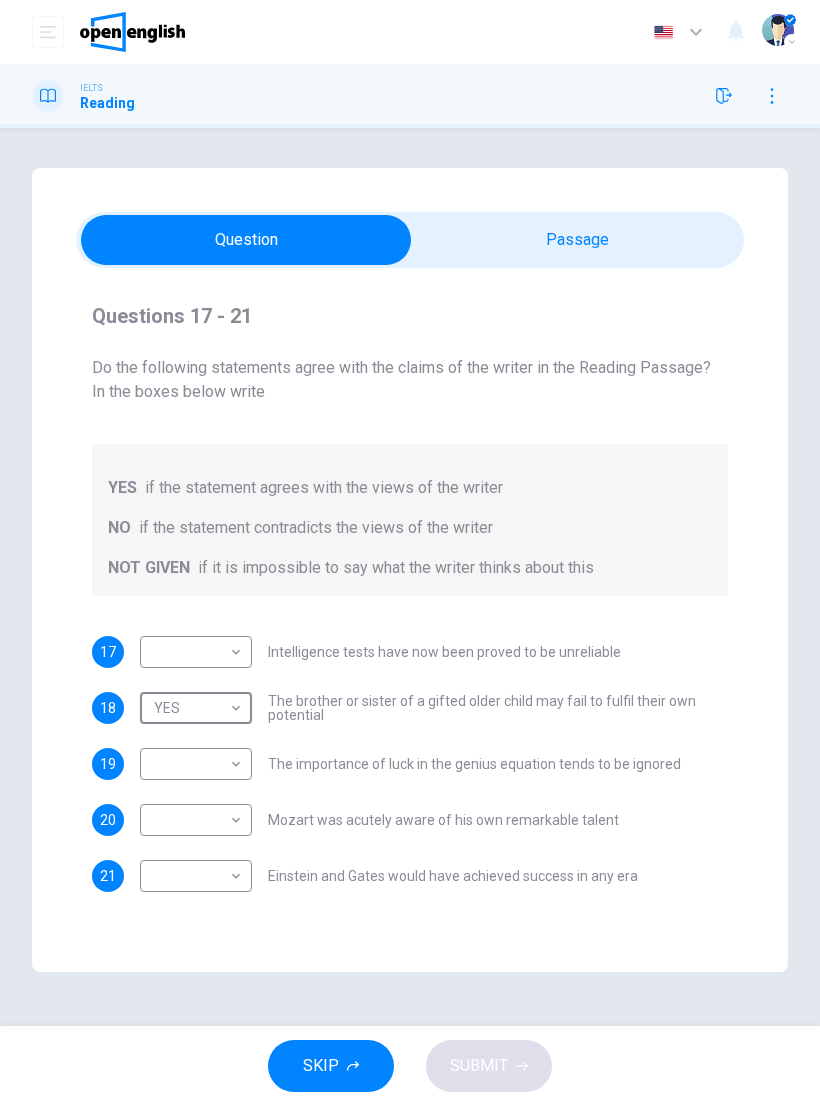 click on "This site uses cookies, as explained in our  Privacy Policy . If you agree to the use of cookies, please click the Accept button and continue to browse our site.   Privacy Policy Accept This site uses cookies, as explained in our  Privacy Policy . If you agree to the use of cookies, please click the Accept button and continue to browse our site.   Privacy Policy Accept Dashboard Practice Analysis English ** ​ [PERSON] [INITIAL]. IELTS Reading Questions 17 - 21 Do the following statements agree with the claims of the writer in the Reading Passage?
In the boxes below write YES if the statement agrees with the views of the writer NO if the statement contradicts the views of the writer NOT GIVEN if it is impossible to say what the writer thinks about this 17 NOT GIVEN ********* ​ Intelligence tests have now been proved to be unreliable 18 YES *** ​ The brother or sister of a gifted older child may fail to fulfil their own potential 19 ​ ​ The importance of luck in the genius equation tends to be ignored 20 NO **" at bounding box center [410, 553] 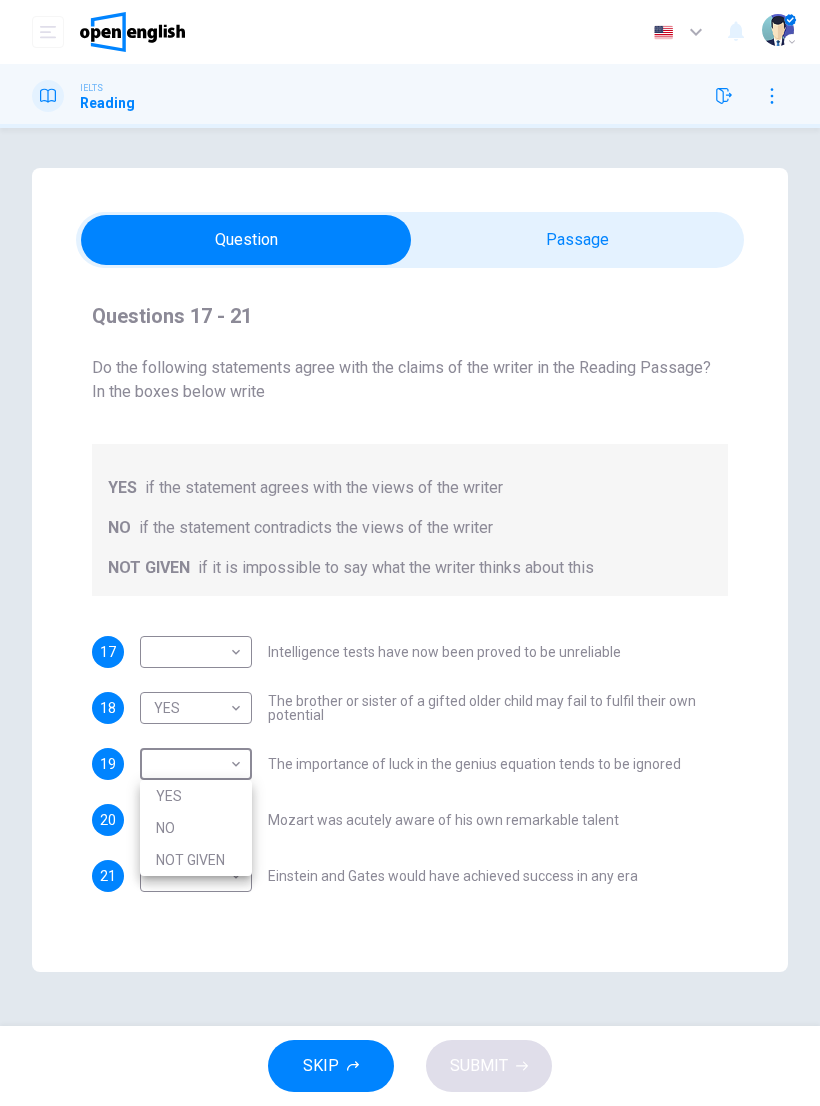 click at bounding box center [410, 553] 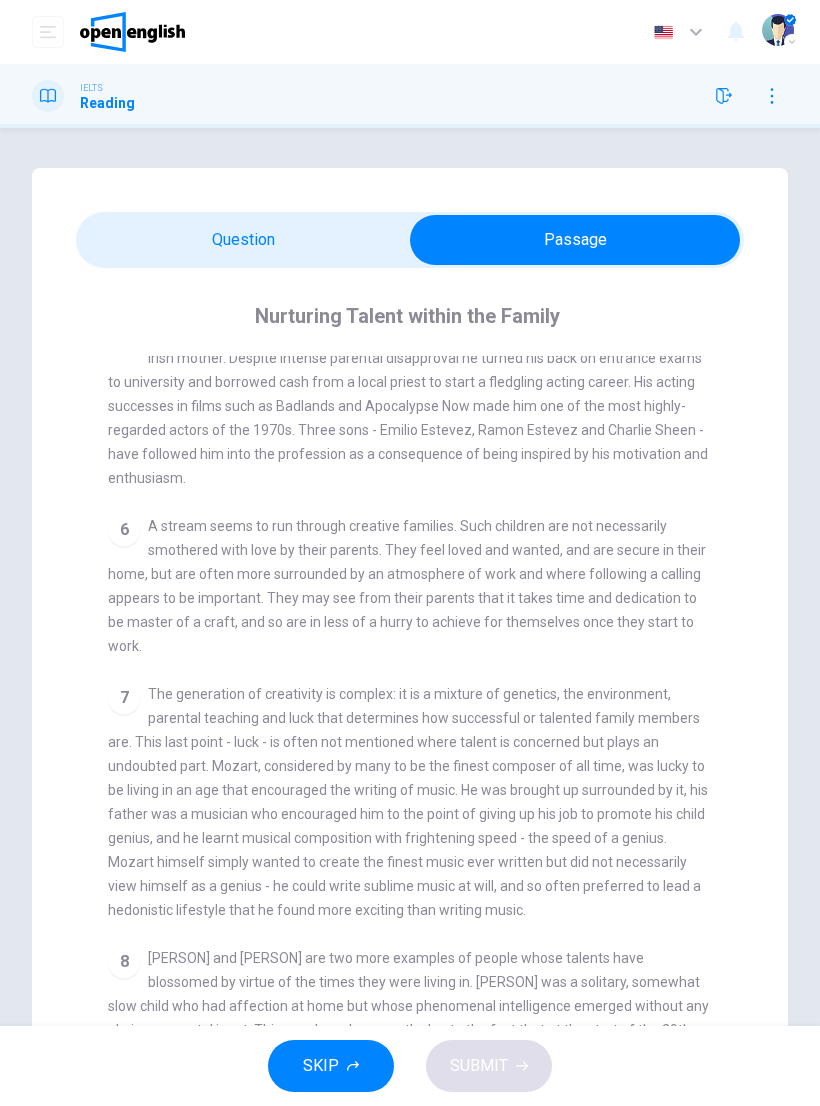 click on "Questions 17 - 21 Do the following statements agree with the claims of the writer in the Reading Passage?
In the boxes below write YES if the statement agrees with the views of the writer NO if the statement contradicts the views of the writer NOT GIVEN if it is impossible to say what the writer thinks about this 17 ​ ​ Intelligence tests have now been proved to be unreliable 18 YES *** ​ The brother or sister of a gifted older child may fail to fulfil their own potential 19 ​ ​ The importance of luck in the genius equation tends to be ignored 20 ​ ​ [FIRST] [LAST] was acutely aware of his own remarkable talent 21 ​ ​ Einstein and Gates would have achieved success in any era Nurturing Talent within the Family CLICK TO ZOOM Click to Zoom 1 2 3 4 5 6 7 8" at bounding box center [410, 642] 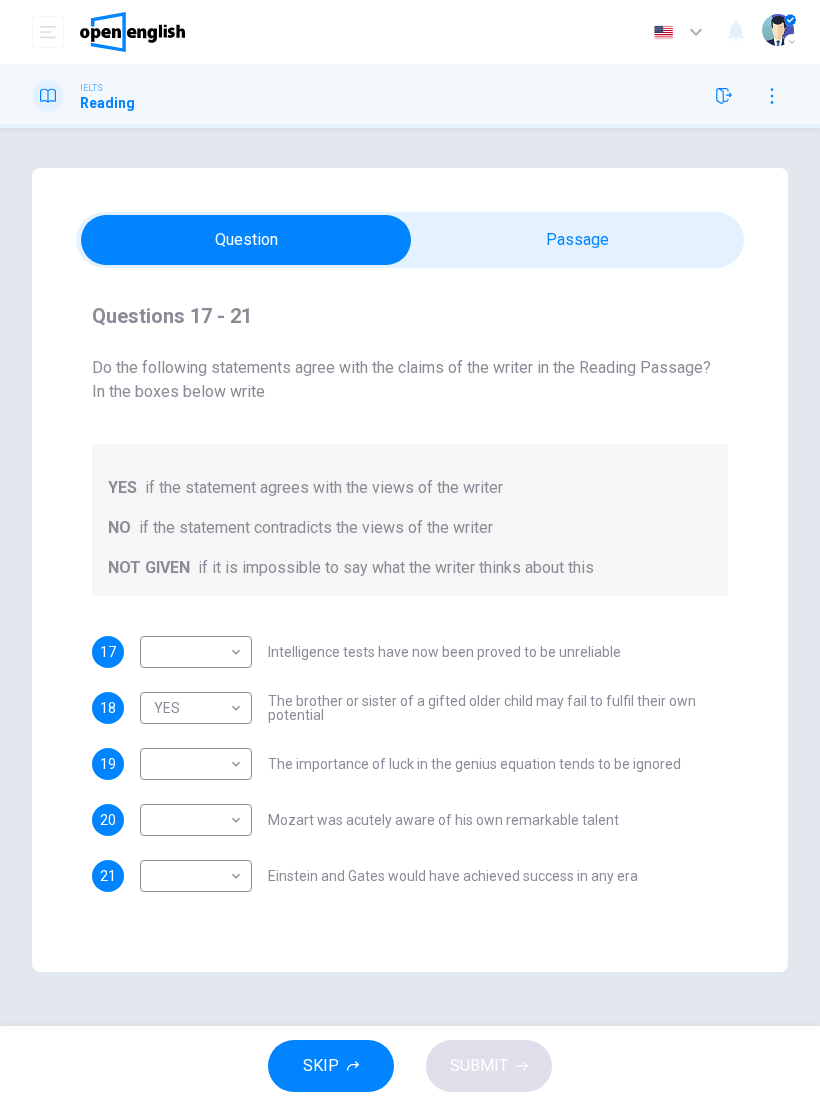 click on "This site uses cookies, as explained in our  Privacy Policy . If you agree to the use of cookies, please click the Accept button and continue to browse our site.   Privacy Policy Accept This site uses cookies, as explained in our  Privacy Policy . If you agree to the use of cookies, please click the Accept button and continue to browse our site.   Privacy Policy Accept Dashboard Practice Analysis English ** ​ [PERSON] [INITIAL]. IELTS Reading Questions 17 - 21 Do the following statements agree with the claims of the writer in the Reading Passage?
In the boxes below write YES if the statement agrees with the views of the writer NO if the statement contradicts the views of the writer NOT GIVEN if it is impossible to say what the writer thinks about this 17 NOT GIVEN ********* ​ Intelligence tests have now been proved to be unreliable 18 YES *** ​ The brother or sister of a gifted older child may fail to fulfil their own potential 19 ​ ​ The importance of luck in the genius equation tends to be ignored 20 NO **" at bounding box center (410, 553) 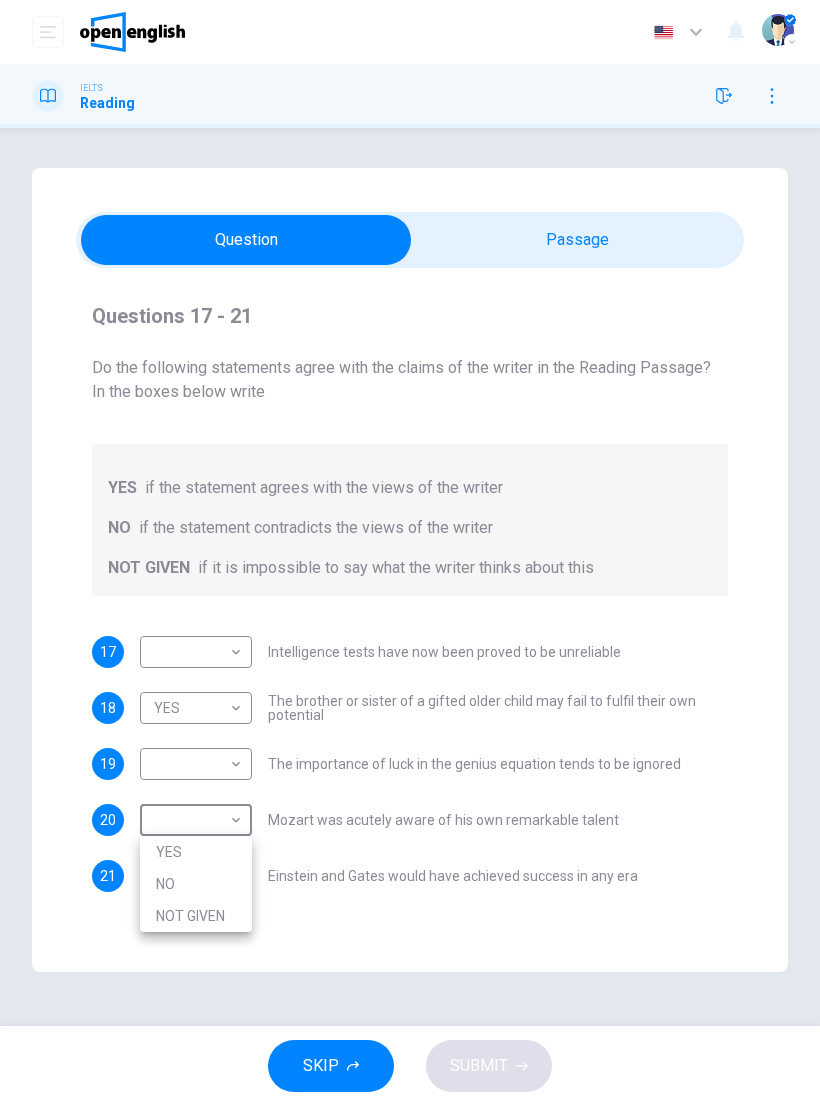 click on "NO" at bounding box center (196, 884) 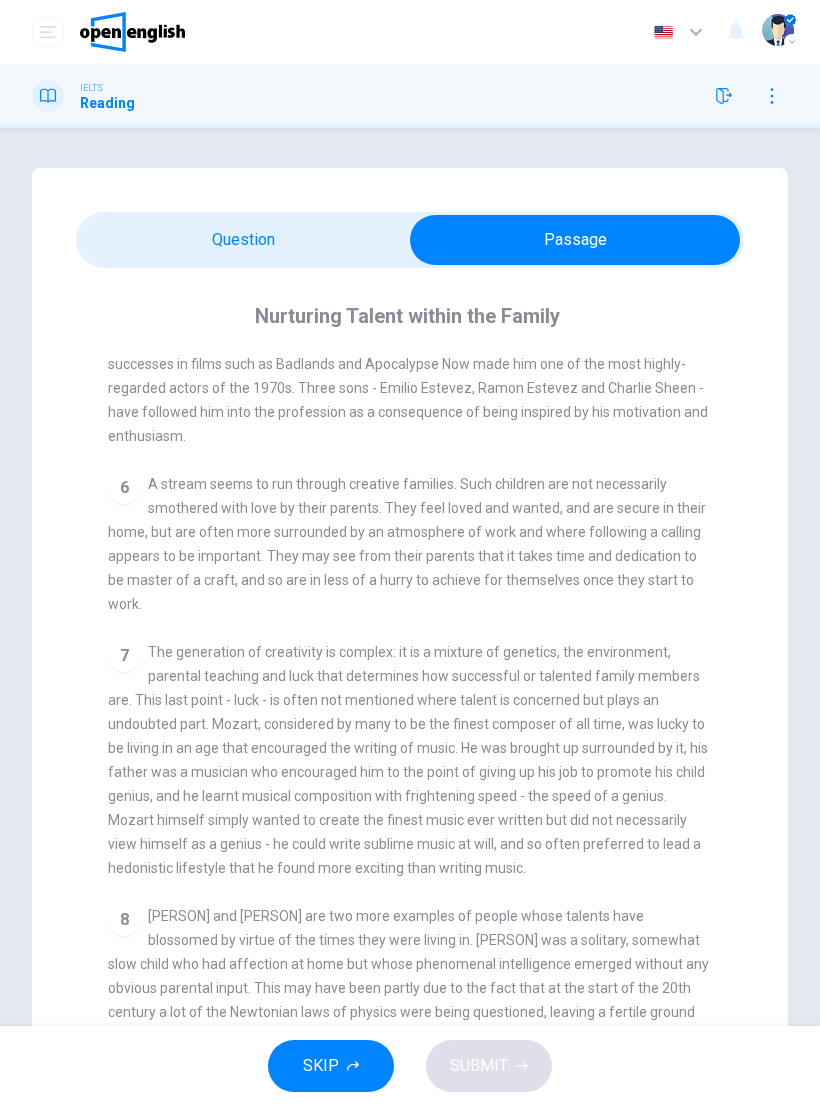 scroll, scrollTop: 1493, scrollLeft: 0, axis: vertical 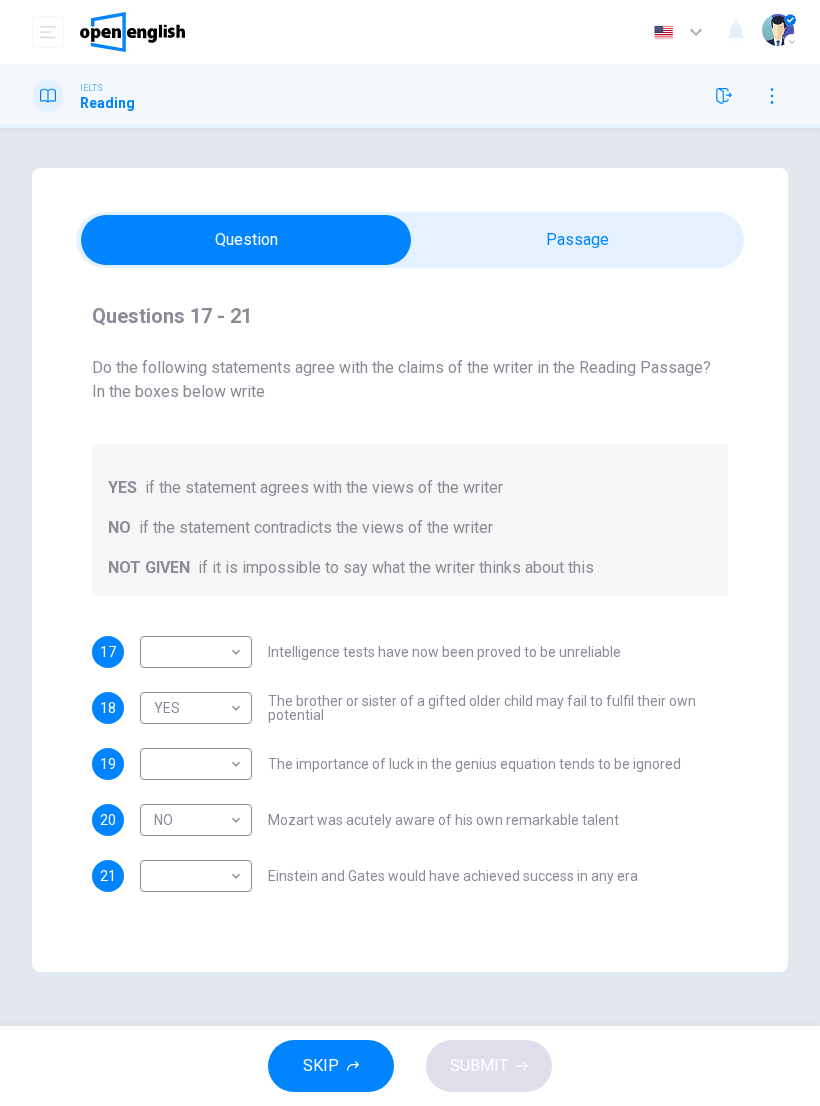 click on "This site uses cookies, as explained in our  Privacy Policy . If you agree to the use of cookies, please click the Accept button and continue to browse our site.   Privacy Policy Accept This site uses cookies, as explained in our  Privacy Policy . If you agree to the use of cookies, please click the Accept button and continue to browse our site.   Privacy Policy Accept Dashboard Practice Analysis English ** ​ [PERSON] [INITIAL]. IELTS Reading Questions 17 - 21 Do the following statements agree with the claims of the writer in the Reading Passage?
In the boxes below write YES if the statement agrees with the views of the writer NO if the statement contradicts the views of the writer NOT GIVEN if it is impossible to say what the writer thinks about this 17 ​ ​ Intelligence tests have now been proved to be unreliable 18 YES *** ​ The brother or sister of a gifted older child may fail to fulfil their own potential 19 ​ ​ The importance of luck in the genius equation tends to be ignored 20 NO ** ​ 21 ​ ​" at bounding box center [410, 553] 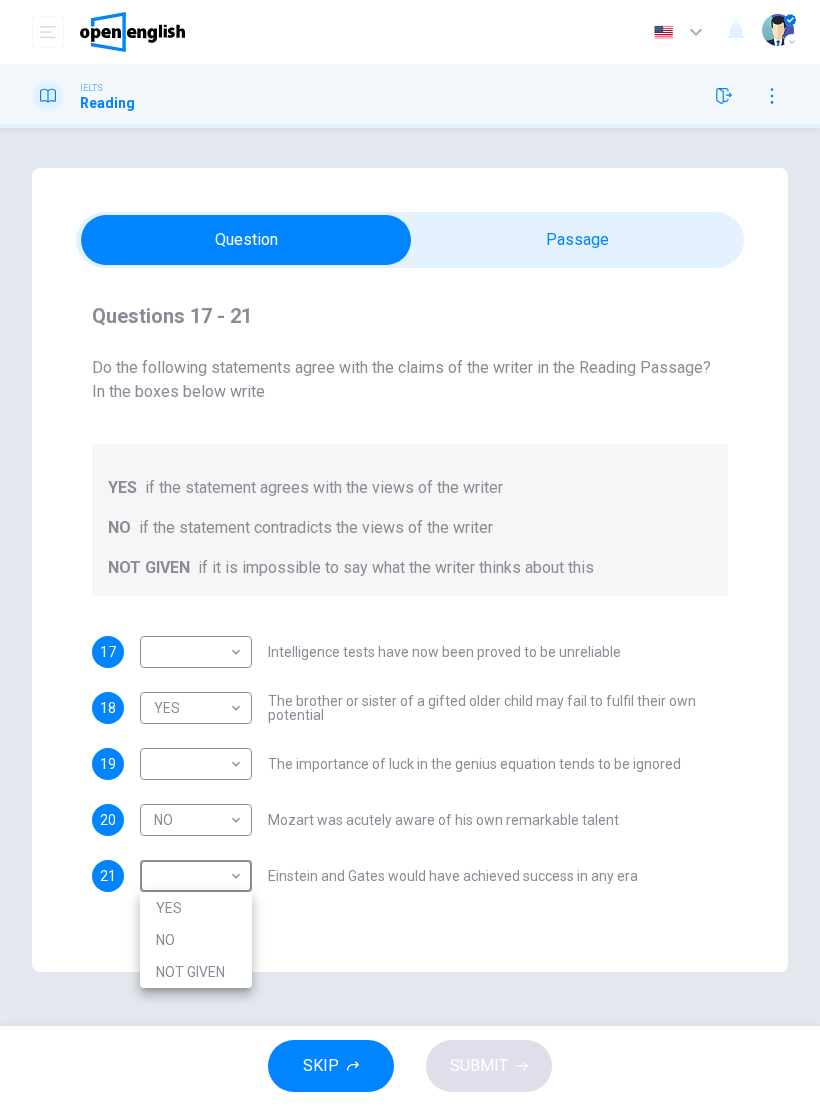 click on "NO" at bounding box center (196, 940) 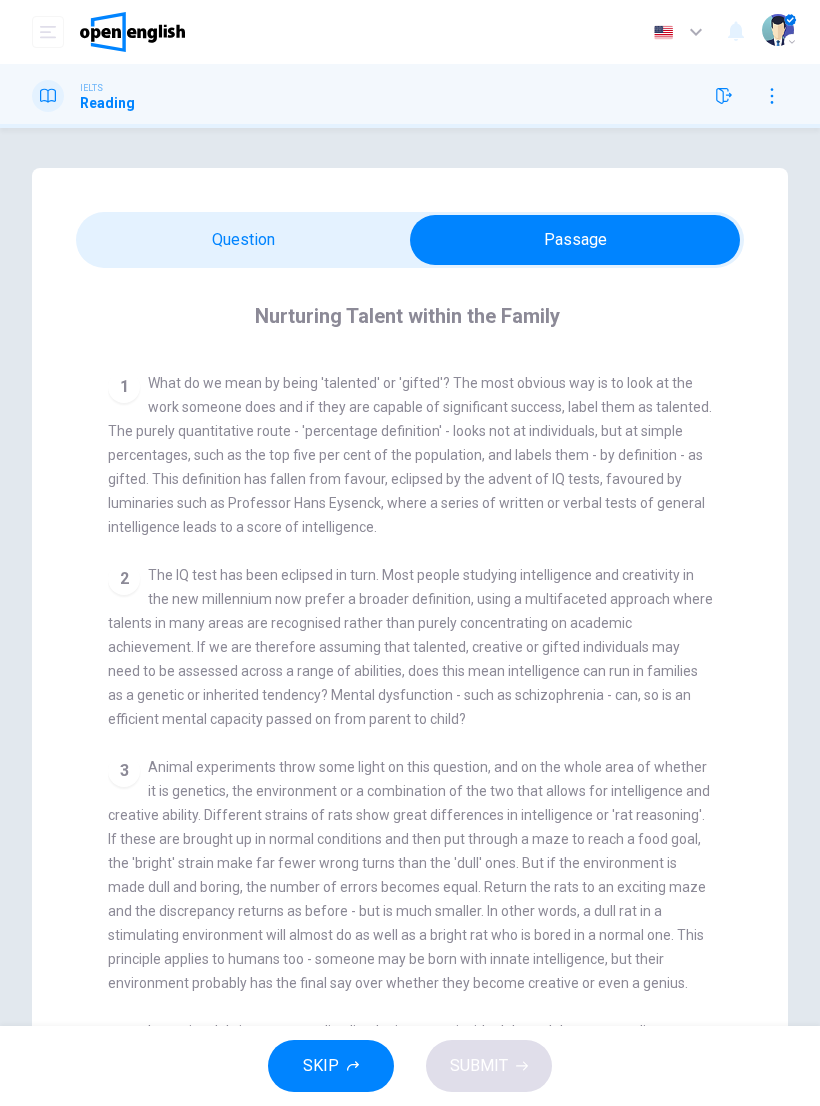 scroll, scrollTop: 332, scrollLeft: 0, axis: vertical 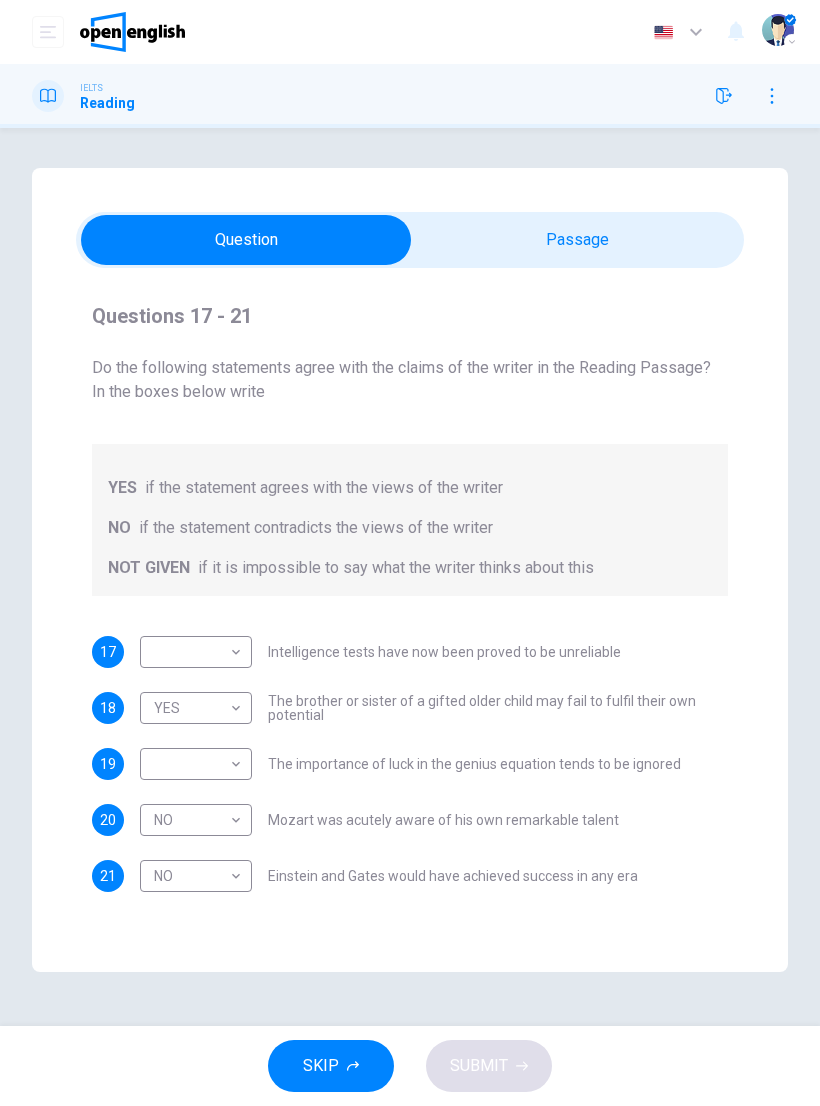 click on "This site uses cookies, as explained in our  Privacy Policy . If you agree to the use of cookies, please click the Accept button and continue to browse our site.   Privacy Policy Accept This site uses cookies, as explained in our  Privacy Policy . If you agree to the use of cookies, please click the Accept button and continue to browse our site.   Privacy Policy Accept Dashboard Practice Analysis English ** ​ [FIRST] [LAST] IELTS Reading Questions 17 - 21 Do the following statements agree with the claims of the writer in the Reading Passage?
In the boxes below write YES if the statement agrees with the views of the writer NO if the statement contradicts the views of the writer NOT GIVEN if it is impossible to say what the writer thinks about this 17 ​ ​ Intelligence tests have now been proved to be unreliable 18 YES *** ​ The brother or sister of a gifted older child may fail to fulfil their own potential 19 ​ ​ The importance of luck in the genius equation tends to be ignored 20 NO ** ​ 21 NO ** 1" at bounding box center [410, 553] 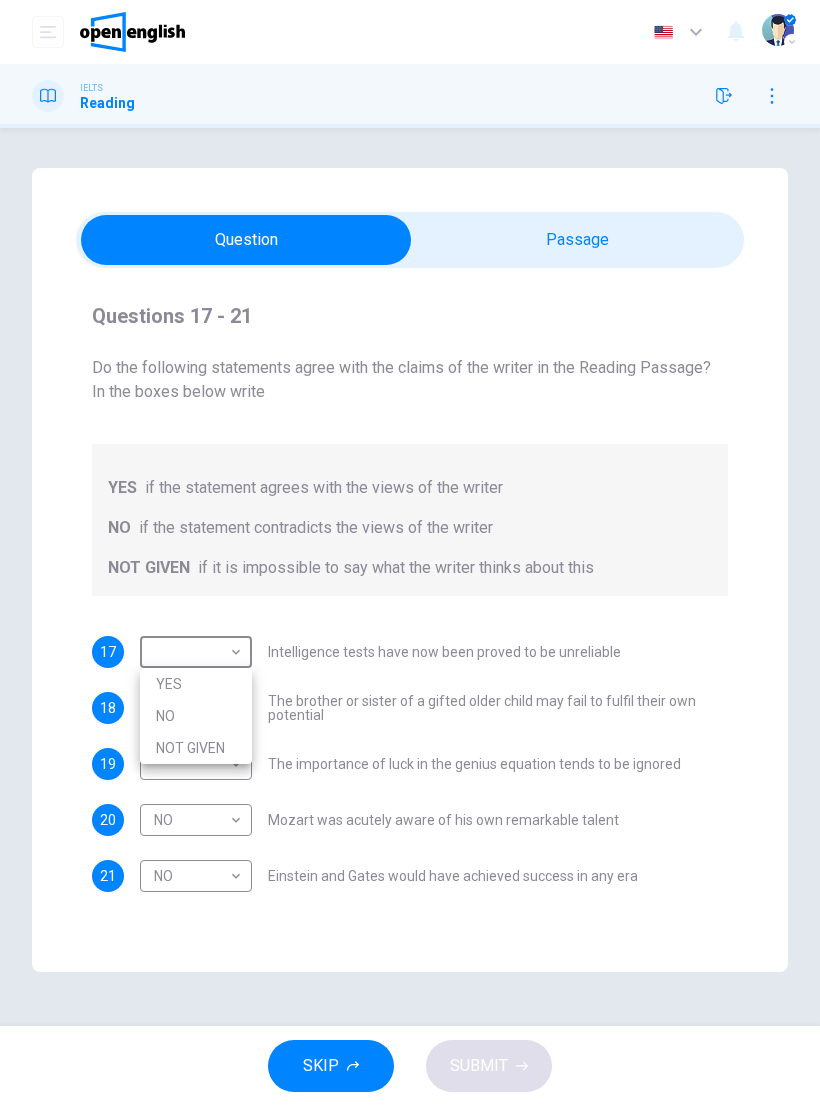 click on "NOT GIVEN" at bounding box center [196, 748] 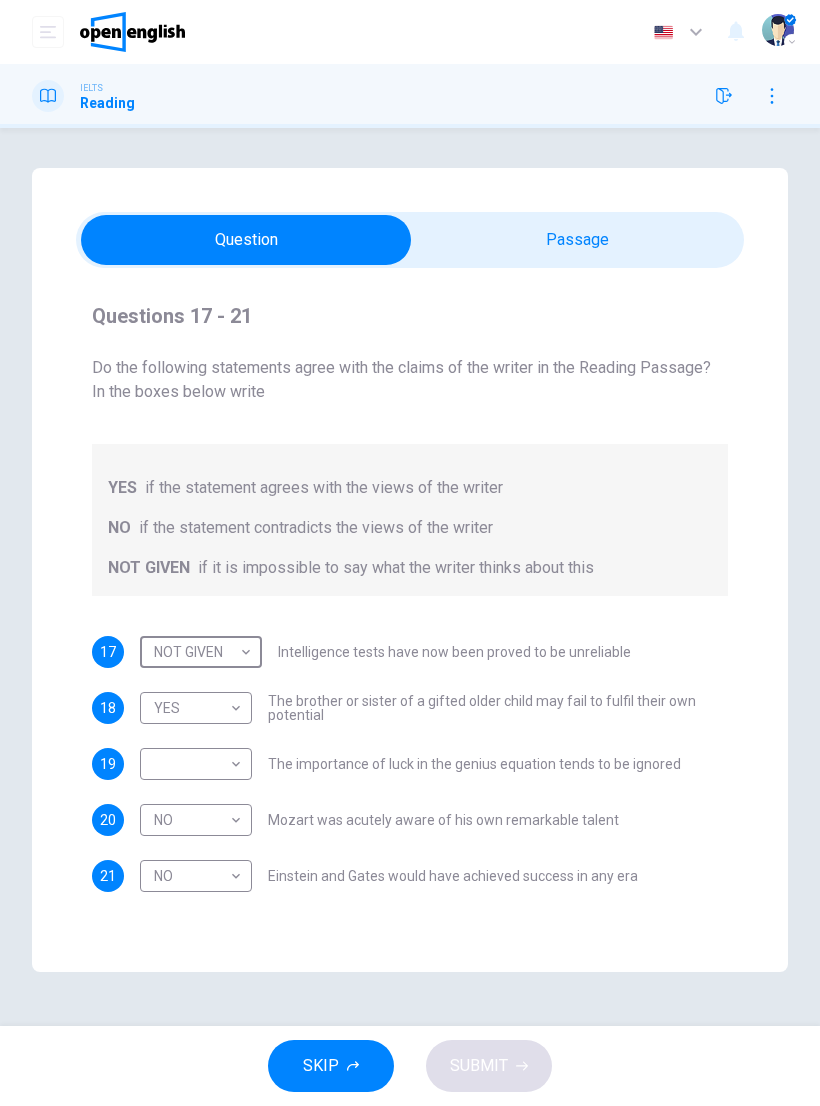click on "This site uses cookies, as explained in our  Privacy Policy . If you agree to the use of cookies, please click the Accept button and continue to browse our site.   Privacy Policy Accept This site uses cookies, as explained in our  Privacy Policy . If you agree to the use of cookies, please click the Accept button and continue to browse our site.   Privacy Policy Accept Dashboard Practice Analysis English ** ​ [PERSON] [INITIAL]. IELTS Reading Questions 17 - 21 Do the following statements agree with the claims of the writer in the Reading Passage?
In the boxes below write YES if the statement agrees with the views of the writer NO if the statement contradicts the views of the writer NOT GIVEN if it is impossible to say what the writer thinks about this 17 NOT GIVEN ********* ​ Intelligence tests have now been proved to be unreliable 18 YES *** ​ The brother or sister of a gifted older child may fail to fulfil their own potential 19 ​ ​ The importance of luck in the genius equation tends to be ignored 20 NO **" at bounding box center (410, 553) 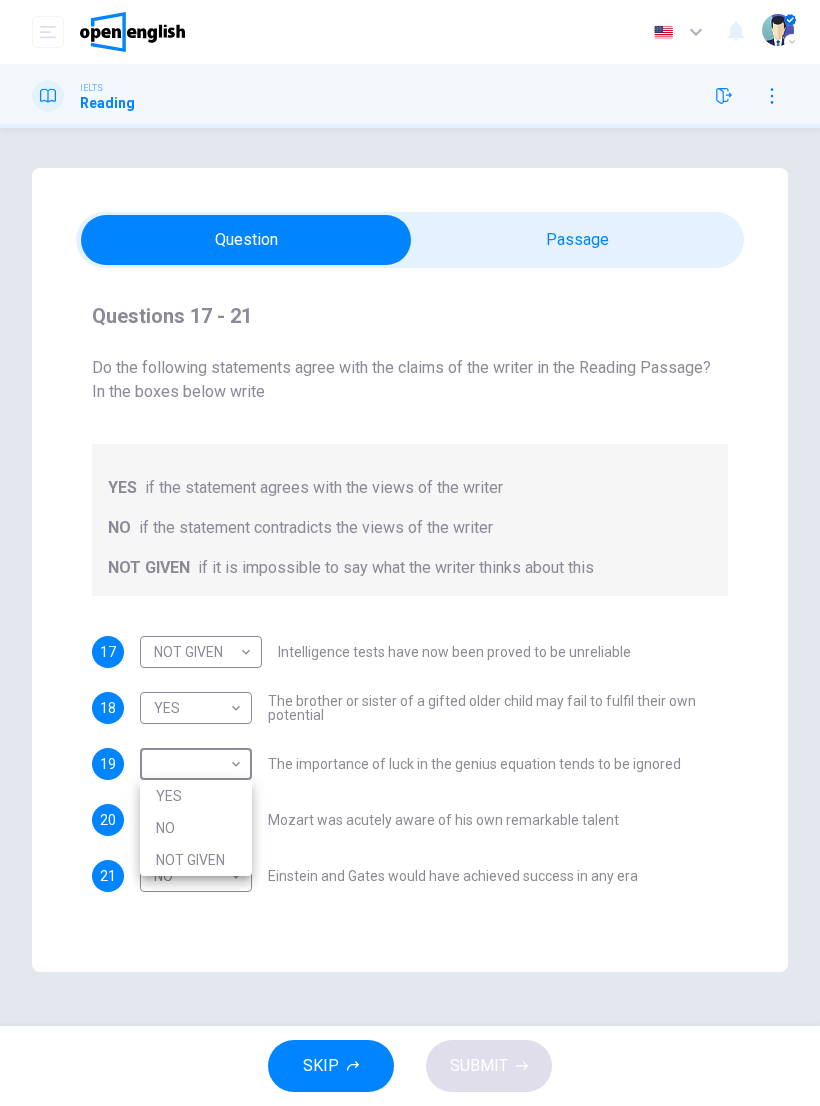 click on "NO" at bounding box center [196, 828] 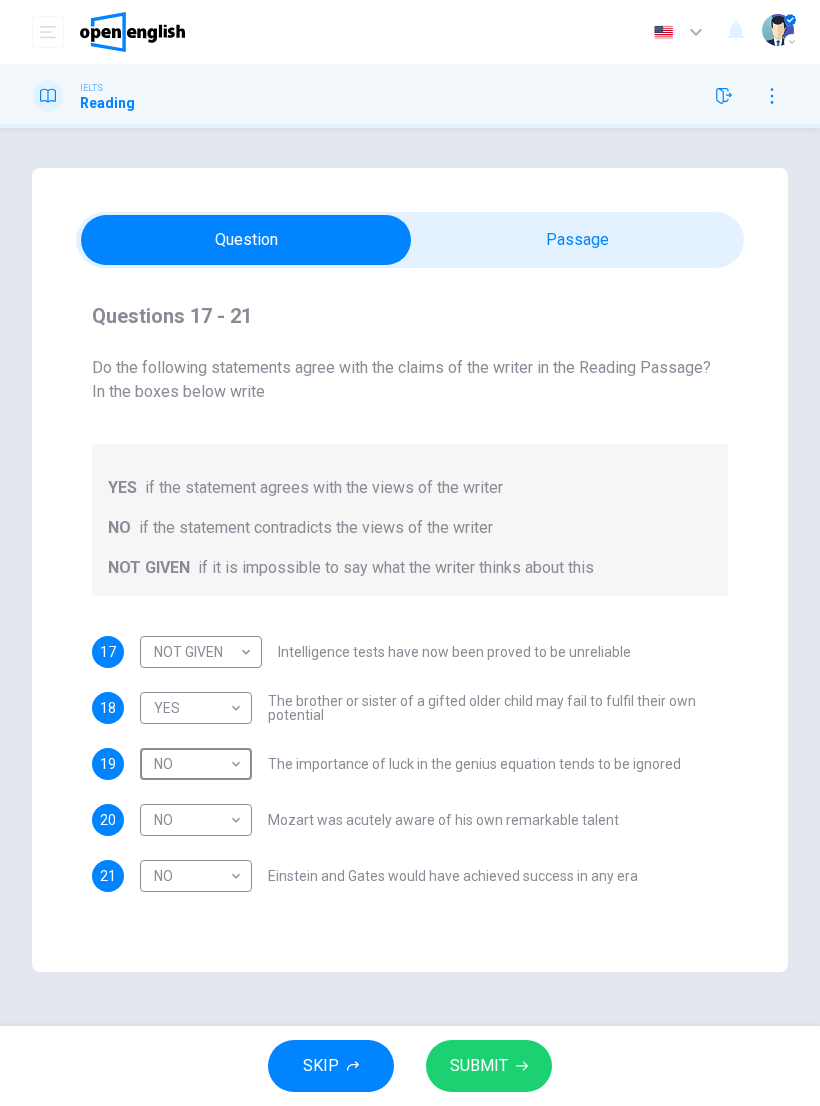 click on "SUBMIT" at bounding box center [479, 1066] 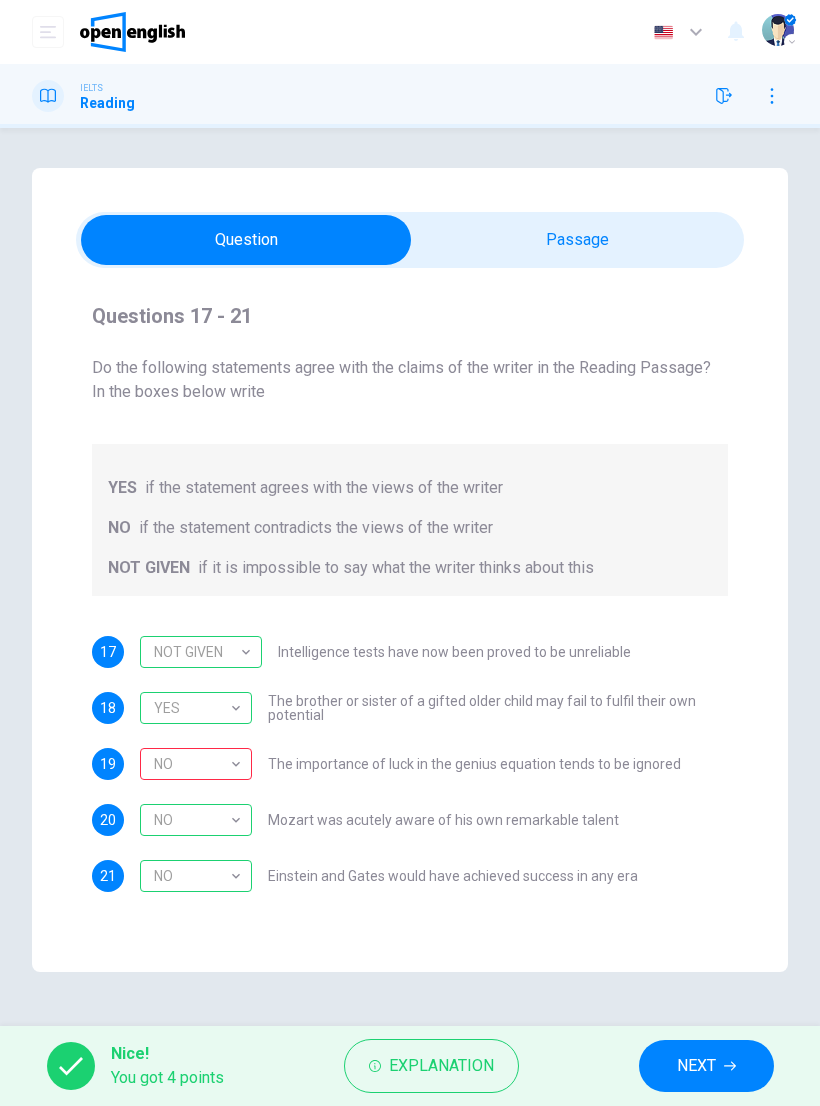 click on "NO" at bounding box center (192, 764) 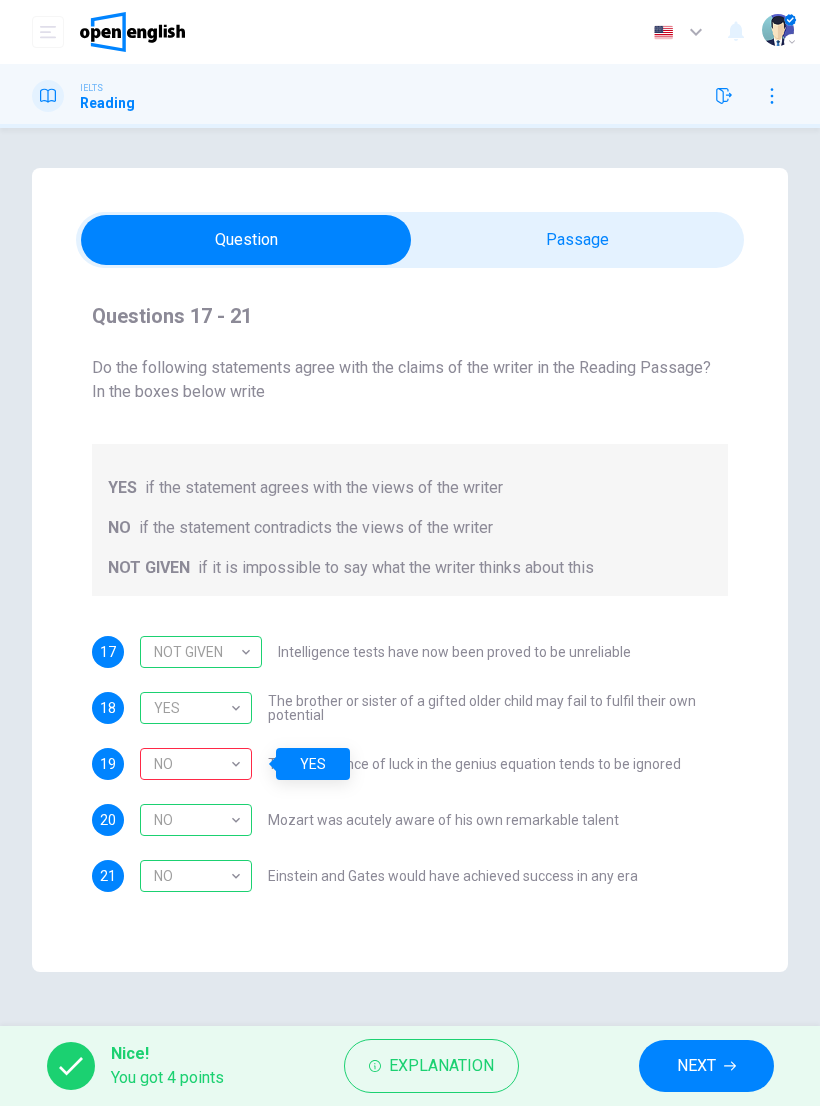 click on "YES" at bounding box center [192, 708] 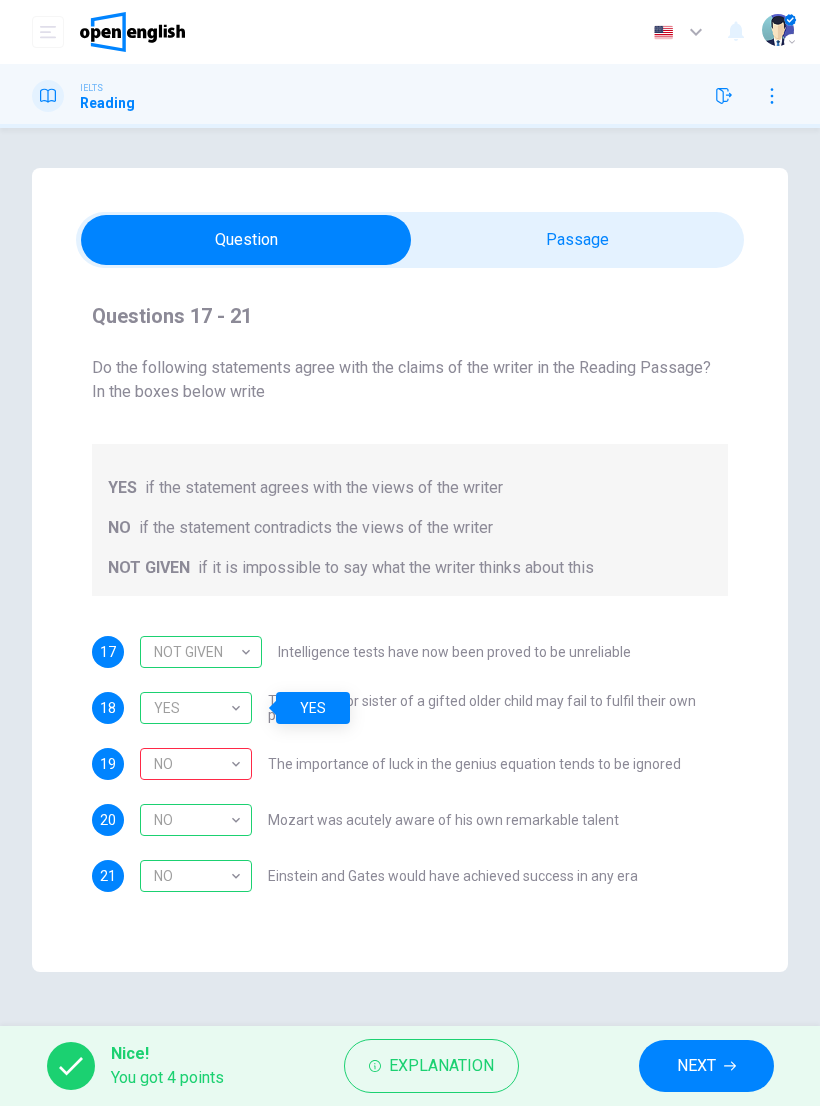 click on "YES if the statement agrees with the views of the writer NO if the statement contradicts the views of the writer NOT GIVEN if it is impossible to say what the writer thinks about this" at bounding box center [410, 520] 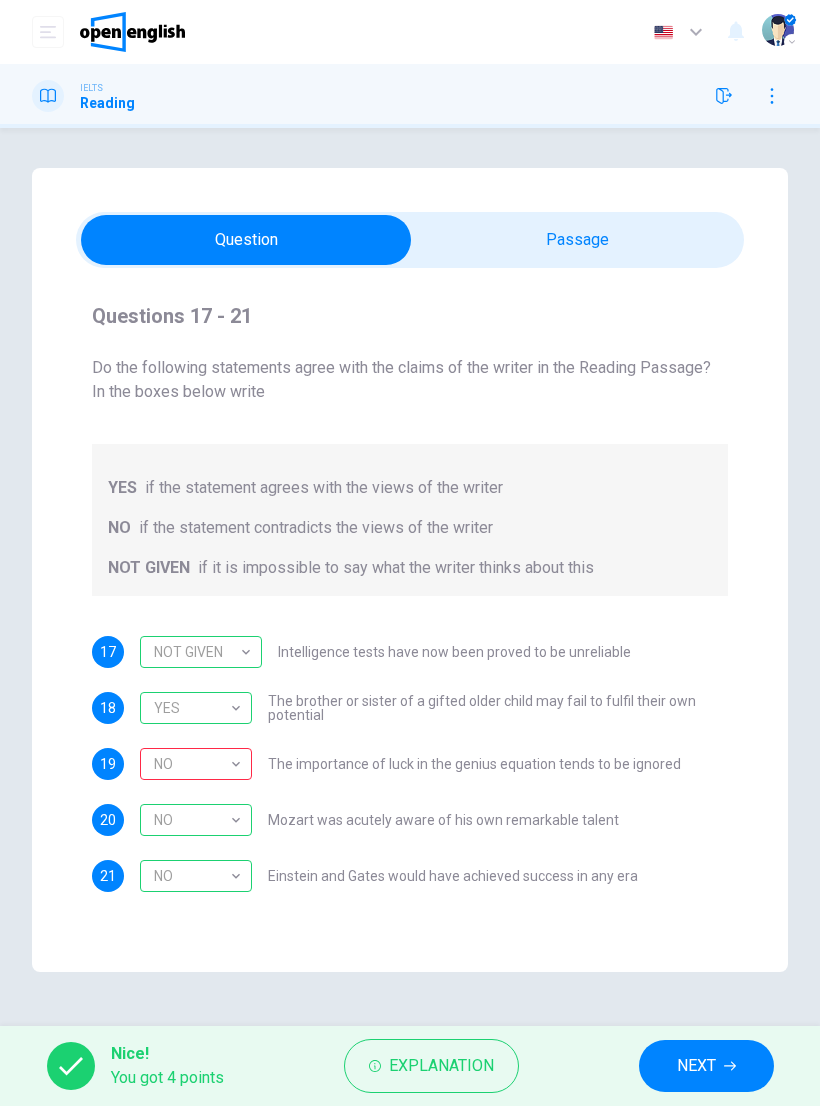 click on "Explanation" at bounding box center (441, 1066) 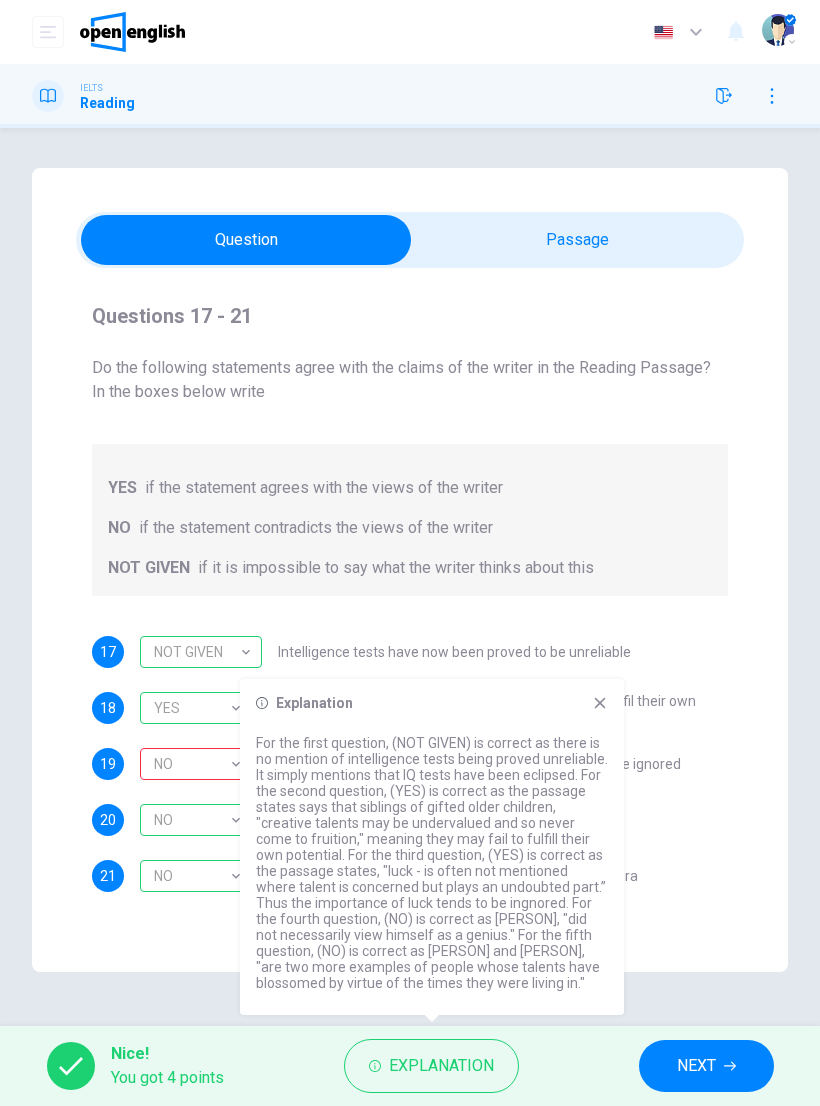 click on "Questions 17 - 21 Do the following statements agree with the claims of the writer in the Reading Passage?
In the boxes below write YES if the statement agrees with the views of the writer NO if the statement contradicts the views of the writer NOT GIVEN if it is impossible to say what the writer thinks about this 17 NOT GIVEN ********* ​ Intelligence tests have now been proved to be unreliable 18 YES *** ​ The brother or sister of a gifted older child may fail to fulfil their own potential 19 NO ** ​ The importance of luck in the genius equation tends to be ignored 20 NO ** ​ [FIRST] [LAST] was acutely aware of his own remarkable talent 21 NO ** ​ Einstein and Gates would have achieved success in any era" at bounding box center [410, 596] 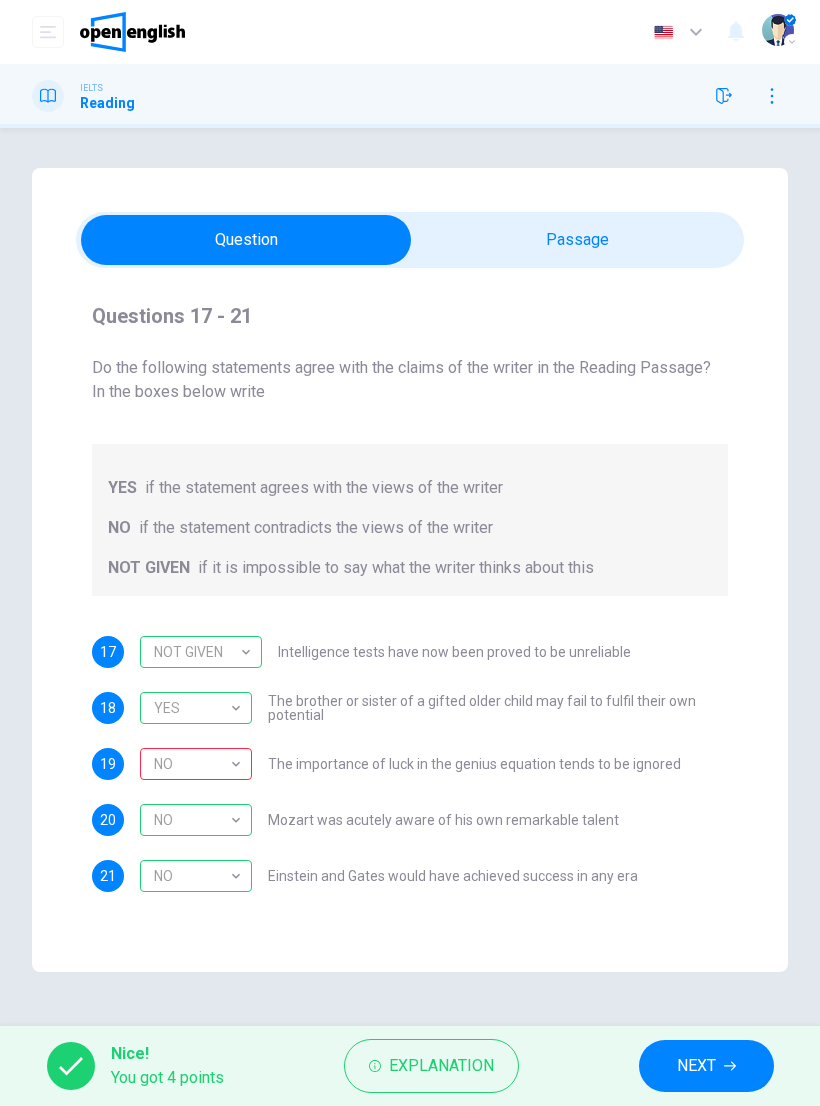 click on "NEXT" at bounding box center (696, 1066) 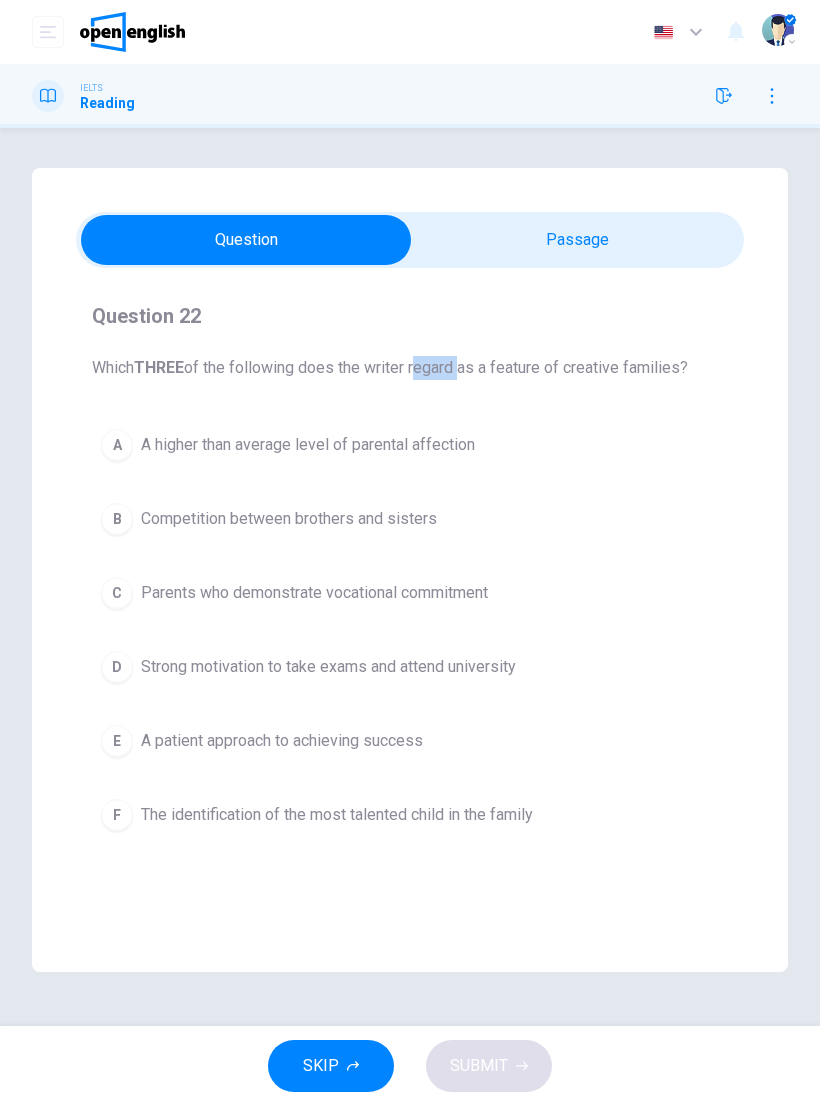 click on "A A higher than average level of parental affection" at bounding box center [410, 445] 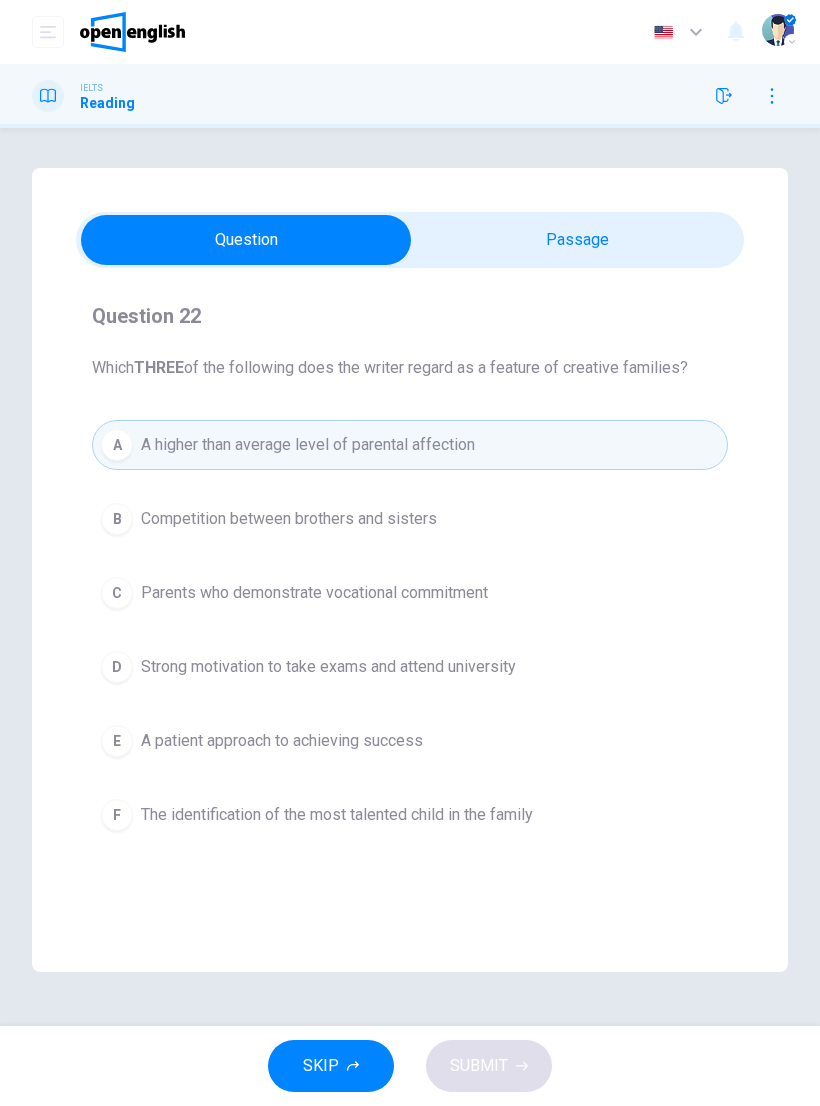 click on "A A higher than average level of parental affection" at bounding box center (410, 445) 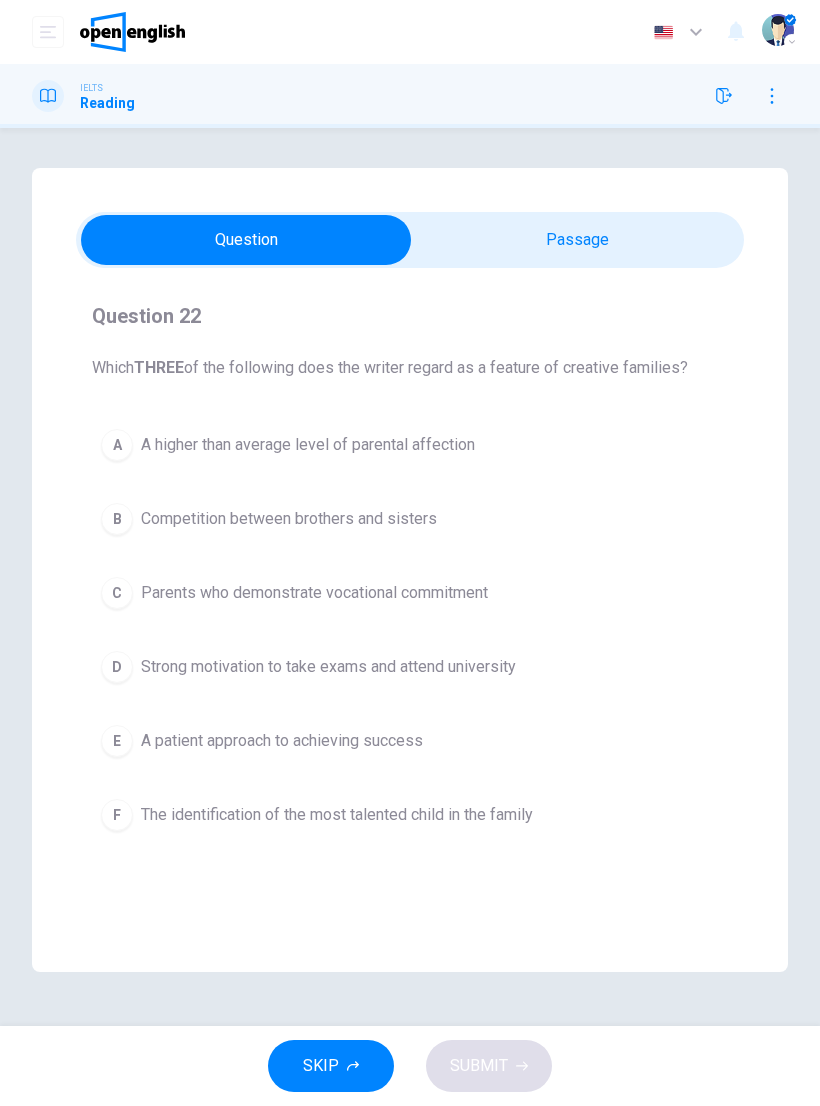 click on "B Competition between brothers and sisters" at bounding box center (410, 519) 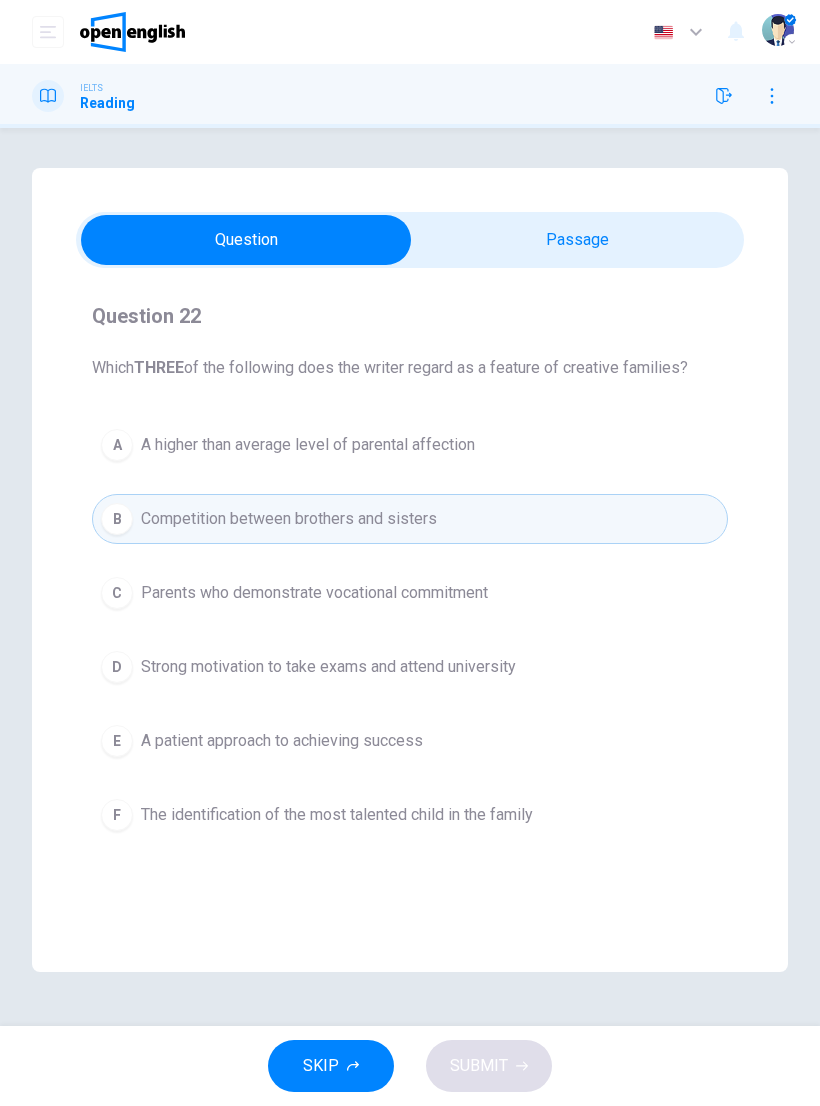 click on "A A higher than average level of parental affection" at bounding box center [410, 445] 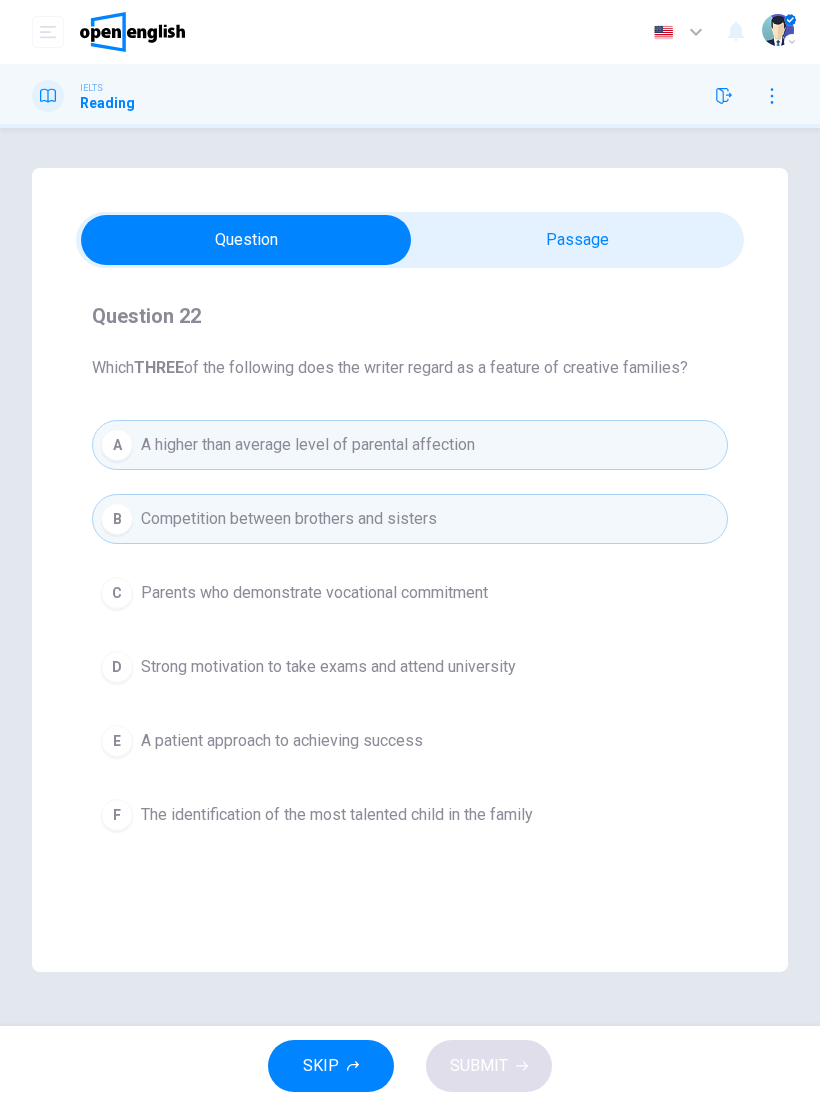 click on "B Competition between brothers and sisters" at bounding box center [410, 519] 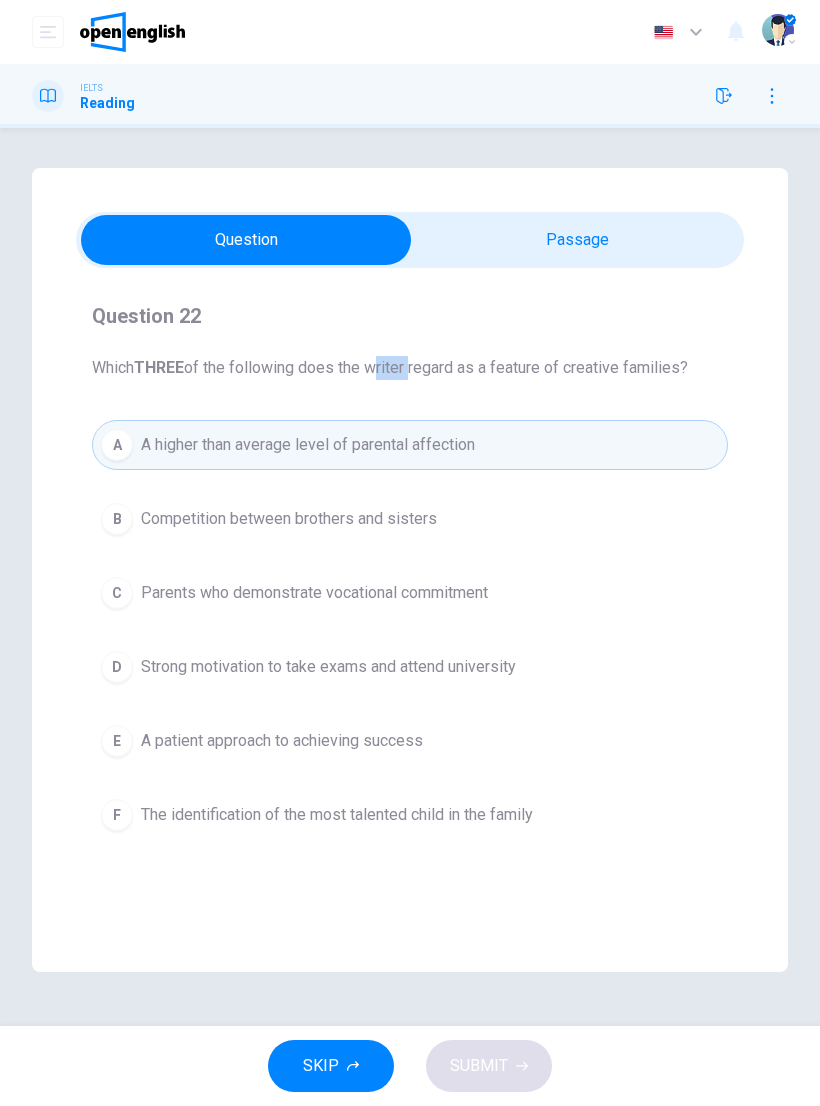 click on "Which  THREE  of the following does the writer regard as a feature of creative families?" at bounding box center (410, 368) 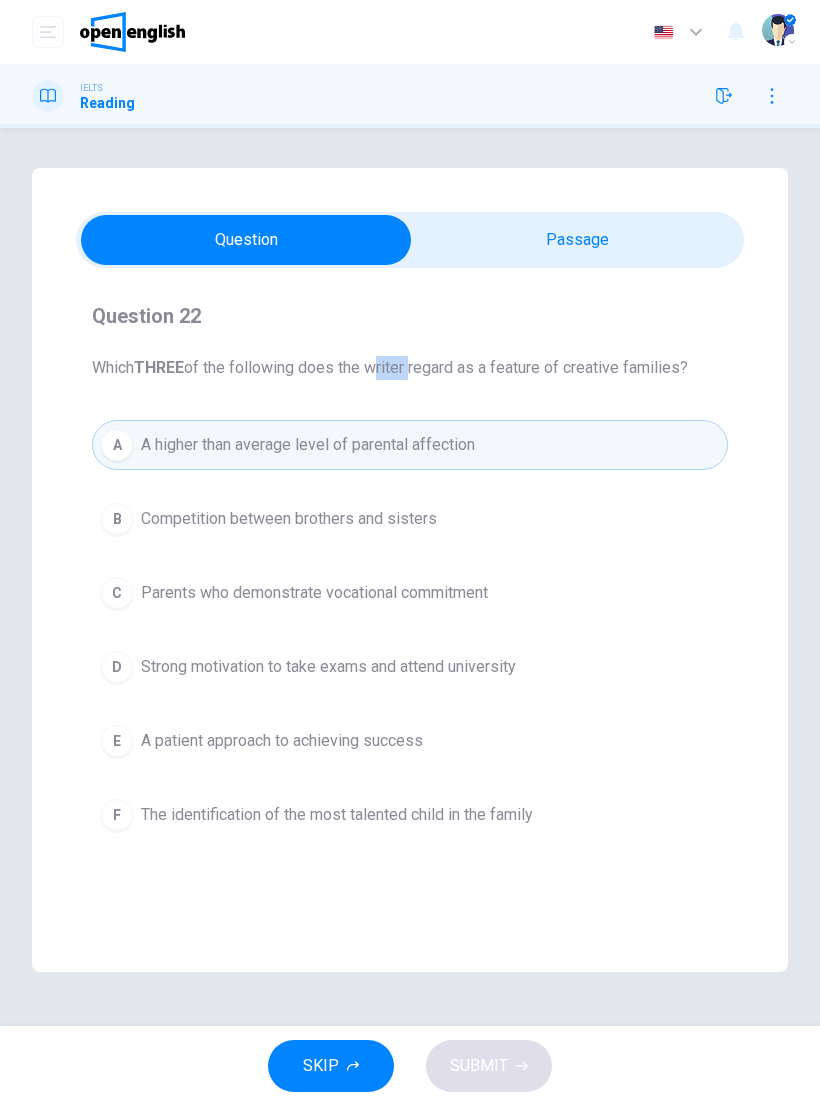 click on "Which  THREE  of the following does the writer regard as a feature of creative families?" at bounding box center (410, 368) 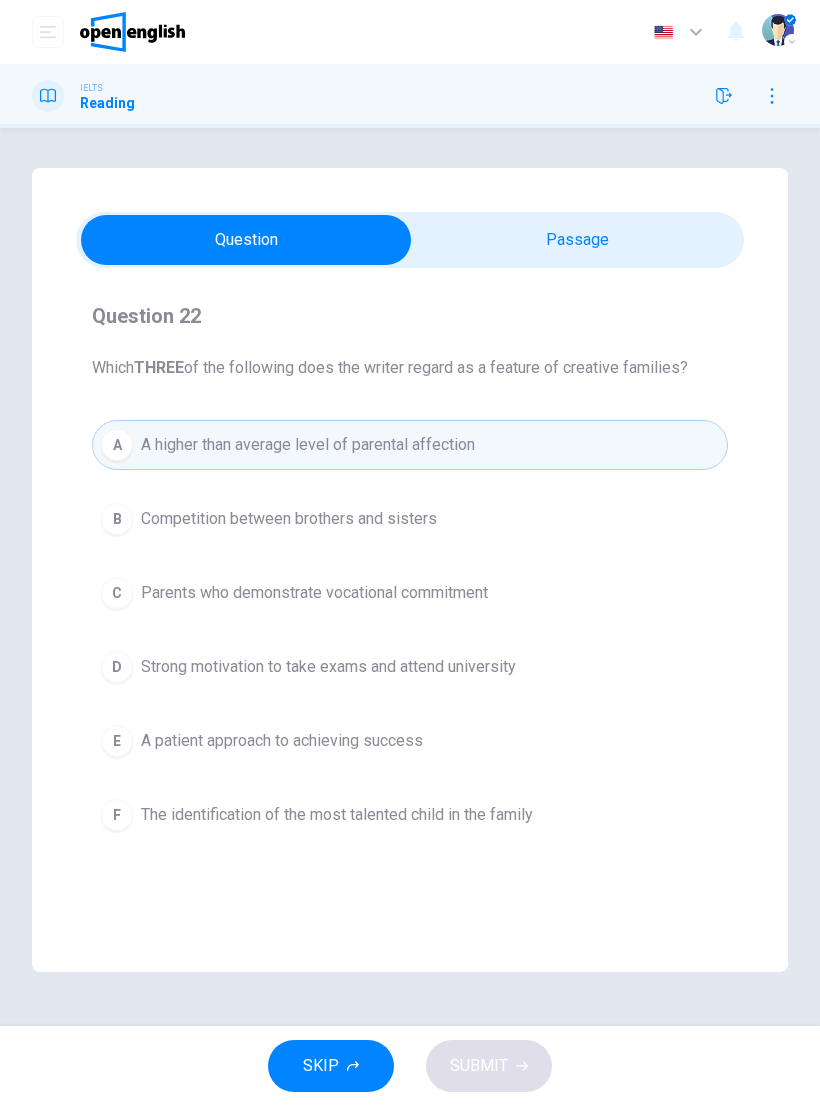 click on "Which  THREE  of the following does the writer regard as a feature of creative families?" at bounding box center [410, 368] 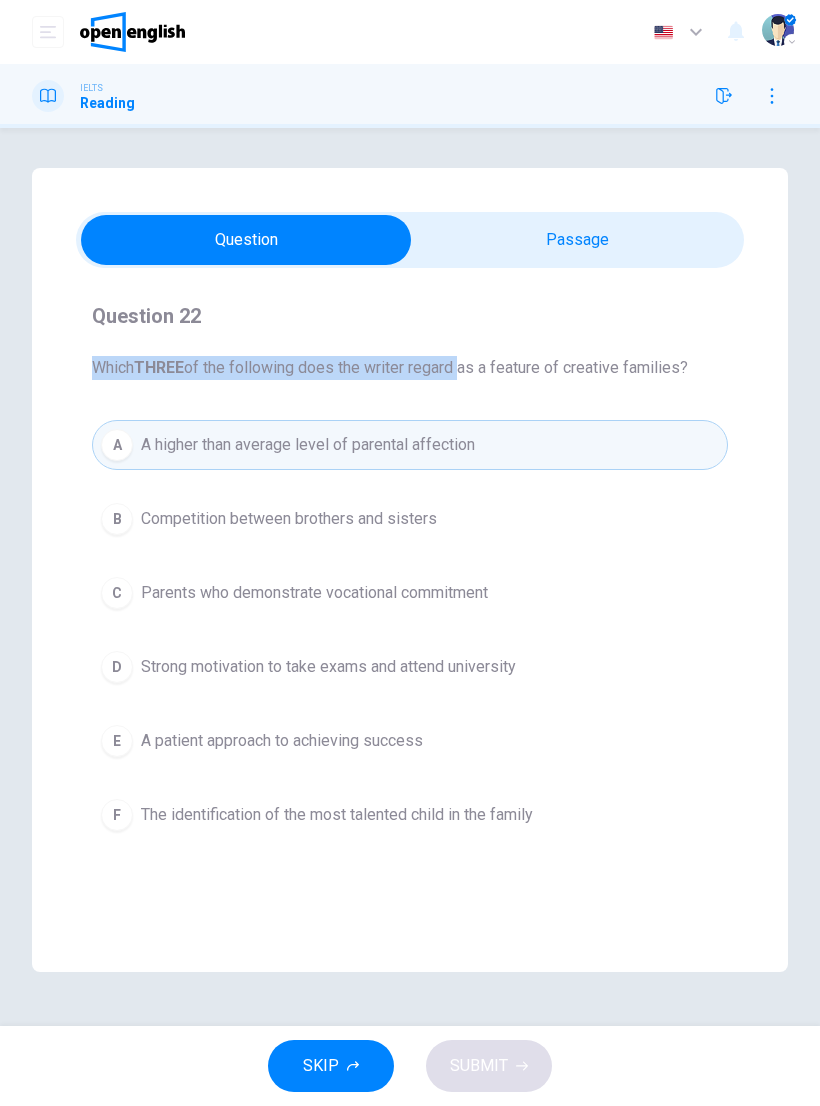 click on "Which  THREE  of the following does the writer regard as a feature of creative families?" at bounding box center [410, 368] 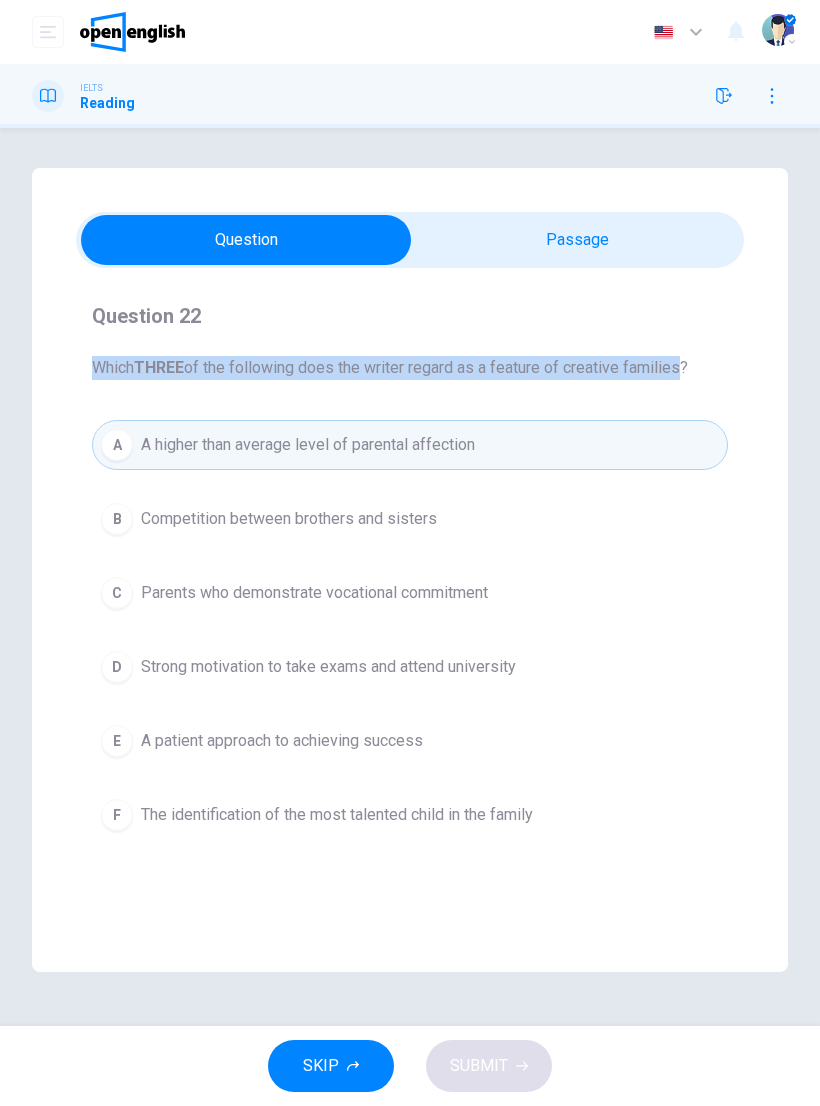 click on "Question 22 Which  THREE  of the following does the writer regard as a feature of creative families? A A higher than average level of parental affection B Competition between brothers and sisters C Parents who demonstrate vocational commitment D Strong motivation to take exams and attend university E A patient approach to achieving success F The identification of the most talented child in the family" at bounding box center [410, 570] 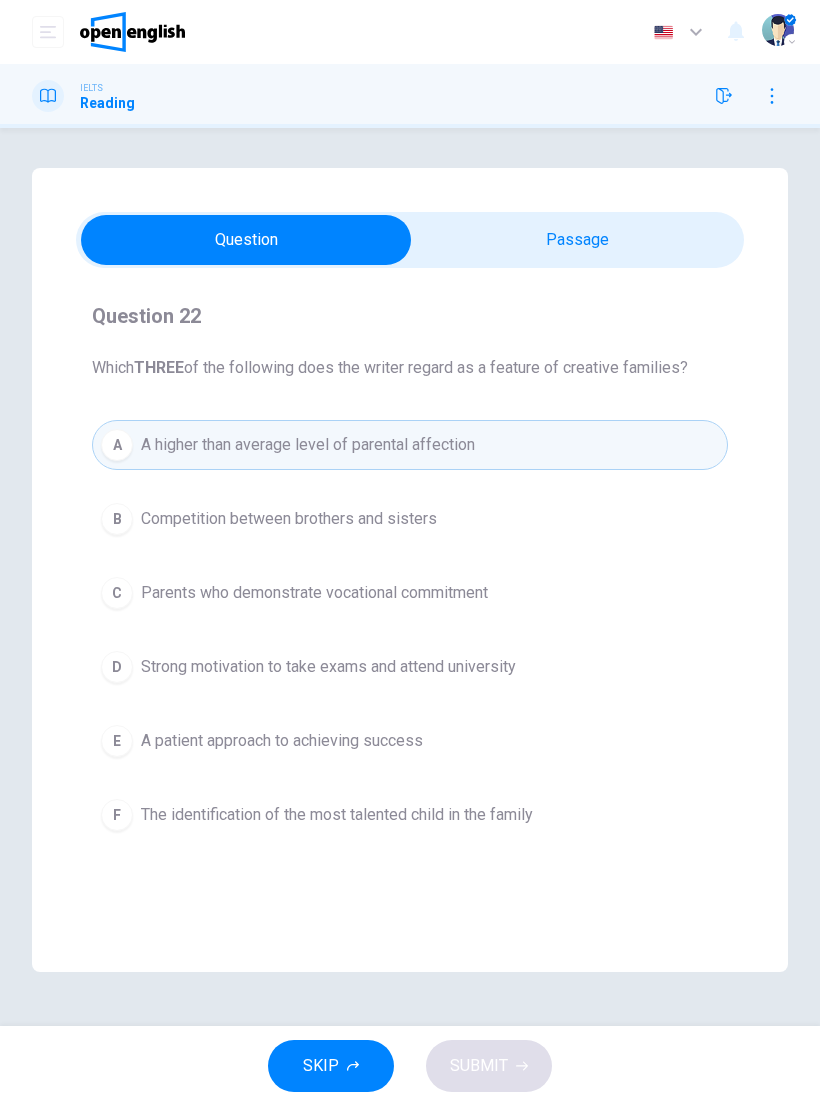 click on "Question 22 Which  THREE  of the following does the writer regard as a feature of creative families? A A higher than average level of parental affection B Competition between brothers and sisters C Parents who demonstrate vocational commitment D Strong motivation to take exams and attend university E A patient approach to achieving success F The identification of the most talented child in the family Nurturing Talent within the Family CLICK TO ZOOM Click to Zoom 1 2 3 4 5 6 A stream seems to run through creative families. Such children are not necessarily smothered with love by their parents. They feel loved and wanted, and are secure in their home, but are often more surrounded by an atmosphere of work and where following a calling appears to be important. They may see from their parents that it takes time and dedication to be master of a craft, and so are in less of a hurry to achieve for themselves once they start to work. 7 8" at bounding box center (410, 570) 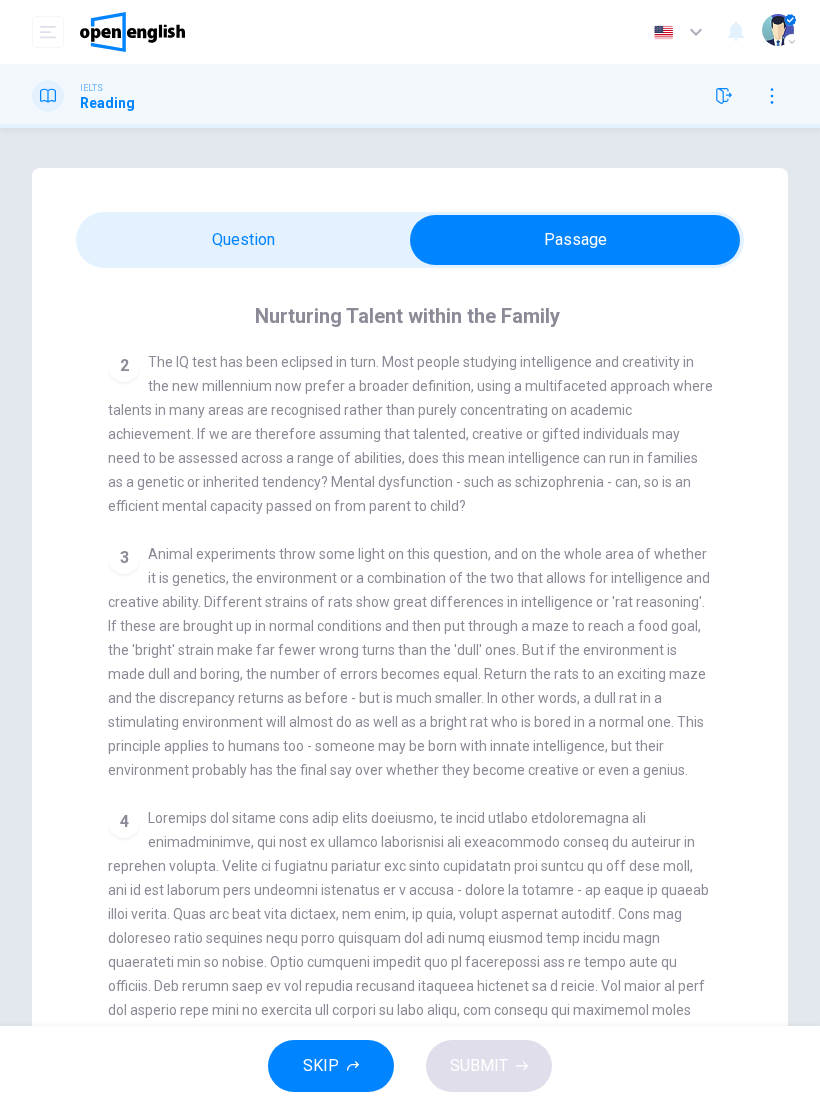 scroll, scrollTop: 810, scrollLeft: 0, axis: vertical 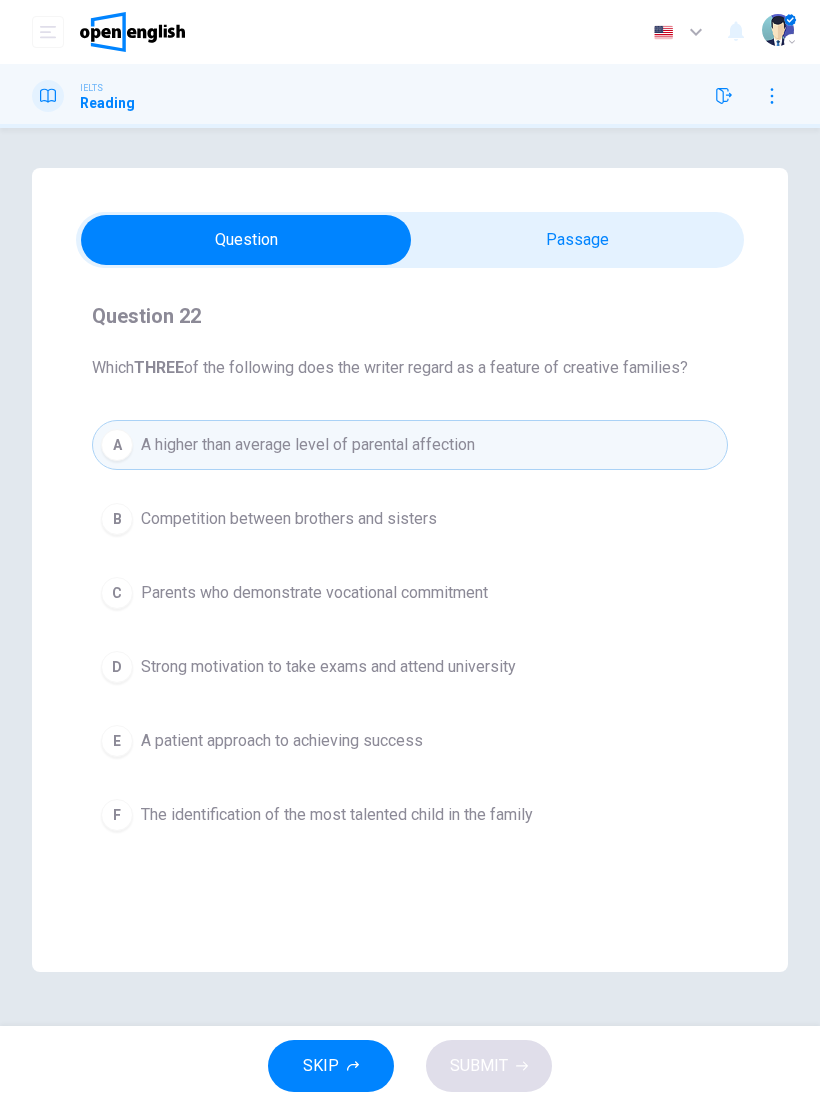 click on "A A higher than average level of parental affection" at bounding box center (410, 445) 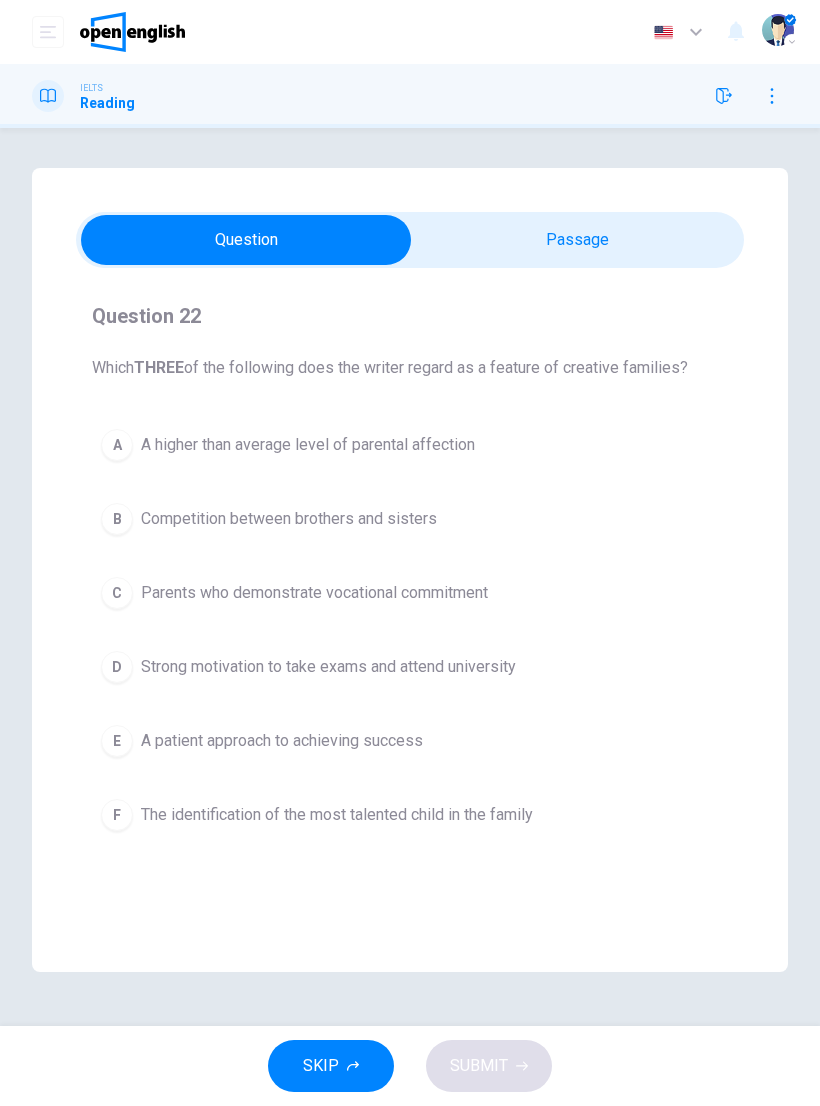 click on "Question 22 Which  THREE  of the following does the writer regard as a feature of creative families? A A higher than average level of parental affection B Competition between brothers and sisters C Parents who demonstrate vocational commitment D Strong motivation to take exams and attend university E A patient approach to achieving success F The identification of the most talented child in the family" at bounding box center [410, 570] 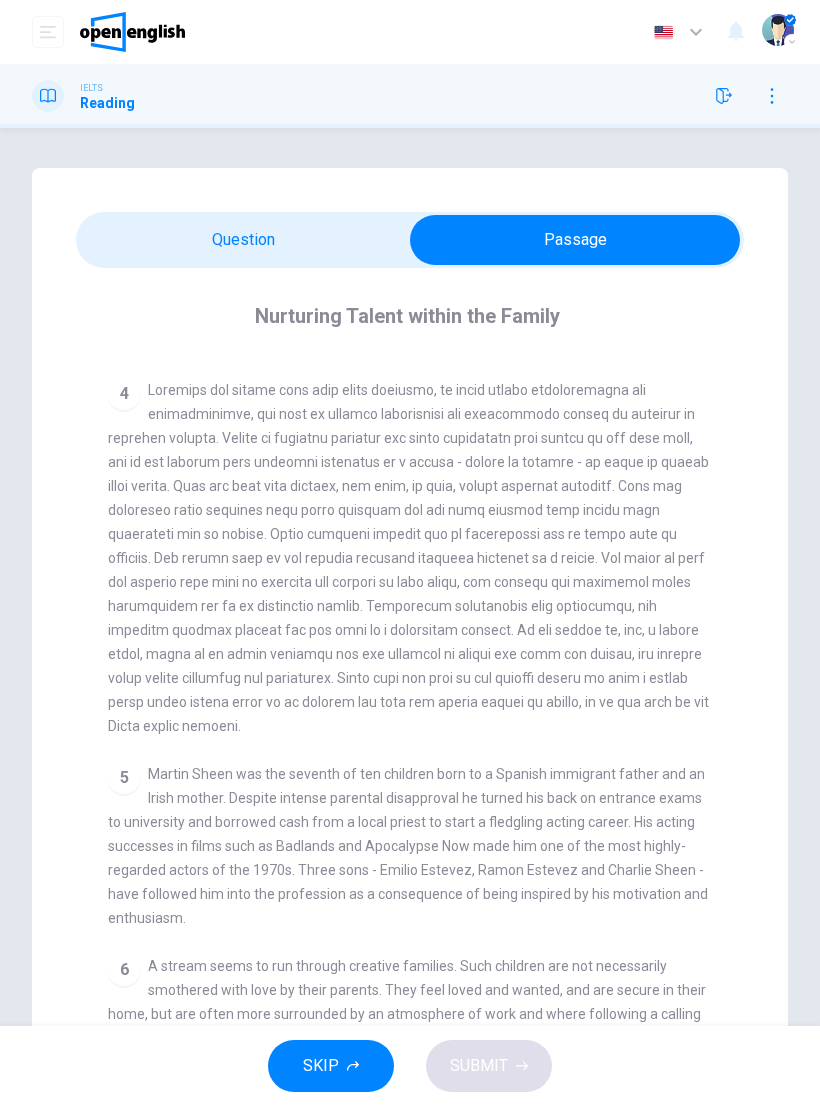 click on "Question 22 Which  THREE  of the following does the writer regard as a feature of creative families? A A higher than average level of parental affection B Competition between brothers and sisters C Parents who demonstrate vocational commitment D Strong motivation to take exams and attend university E A patient approach to achieving success F The identification of the most talented child in the family Nurturing Talent within the Family CLICK TO ZOOM Click to Zoom 1 2 3 4 5 6 A stream seems to run through creative families. Such children are not necessarily smothered with love by their parents. They feel loved and wanted, and are secure in their home, but are often more surrounded by an atmosphere of work and where following a calling appears to be important. They may see from their parents that it takes time and dedication to be master of a craft, and so are in less of a hurry to achieve for themselves once they start to work. 7 8" at bounding box center (410, 642) 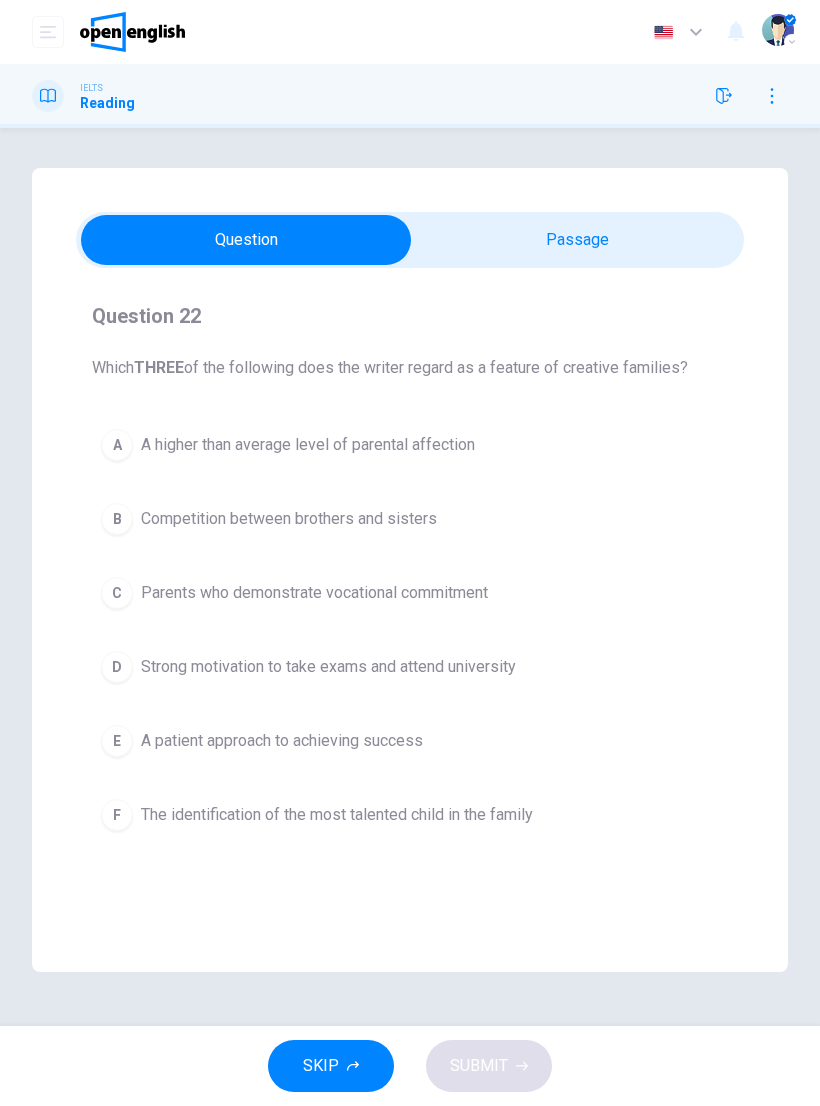 click on "Parents who demonstrate vocational commitment" at bounding box center (314, 593) 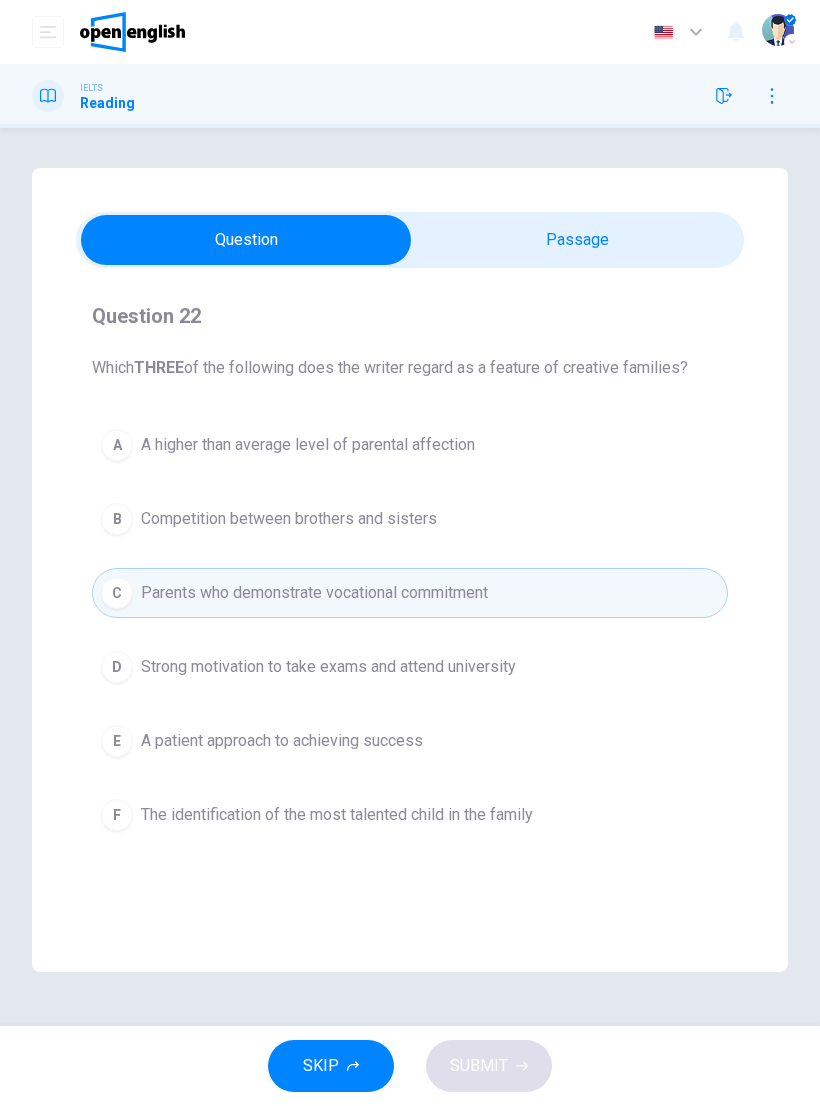 click on "C Parents who demonstrate vocational commitment" at bounding box center [410, 593] 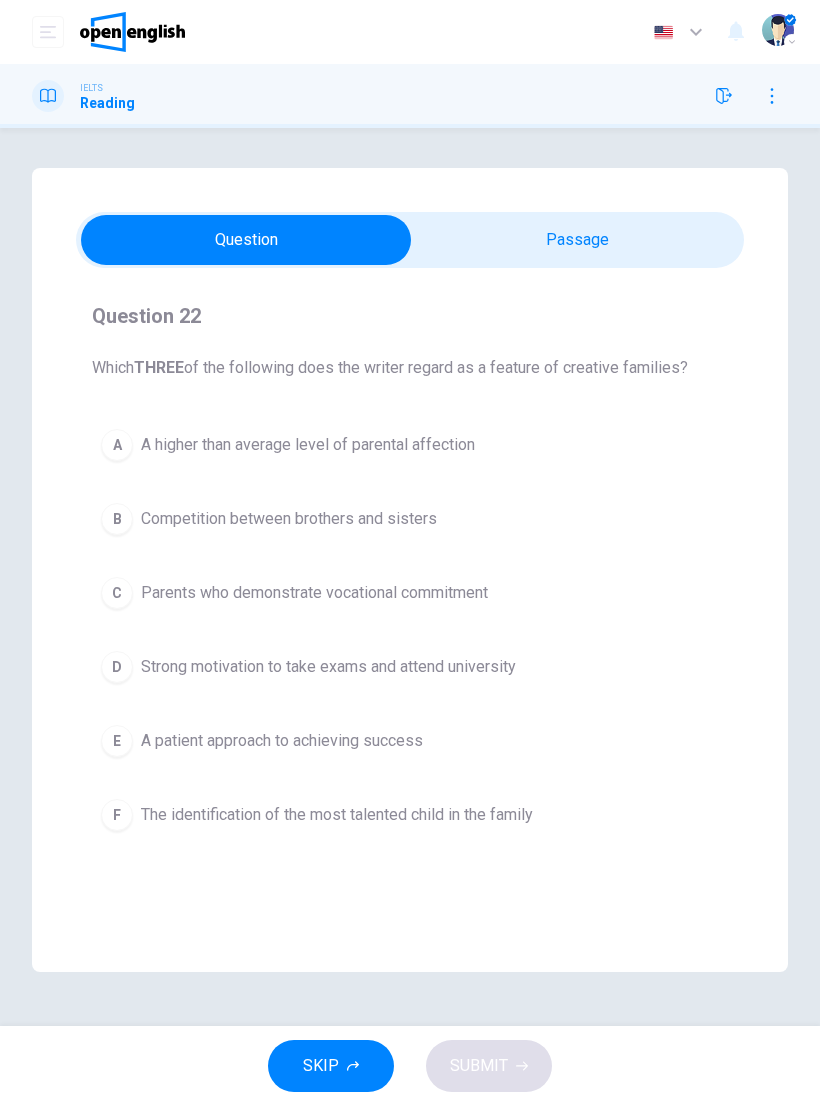 click on "A higher than average level of parental affection" at bounding box center (308, 445) 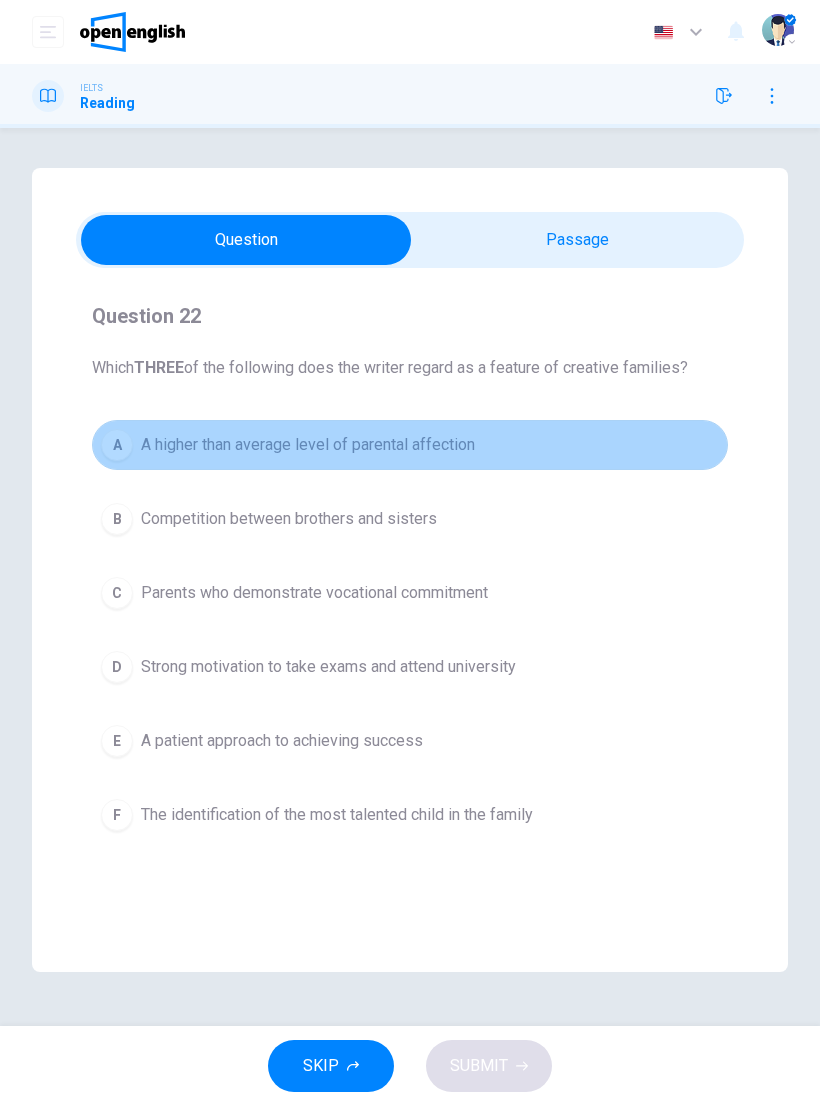click on "A higher than average level of parental affection" at bounding box center (308, 445) 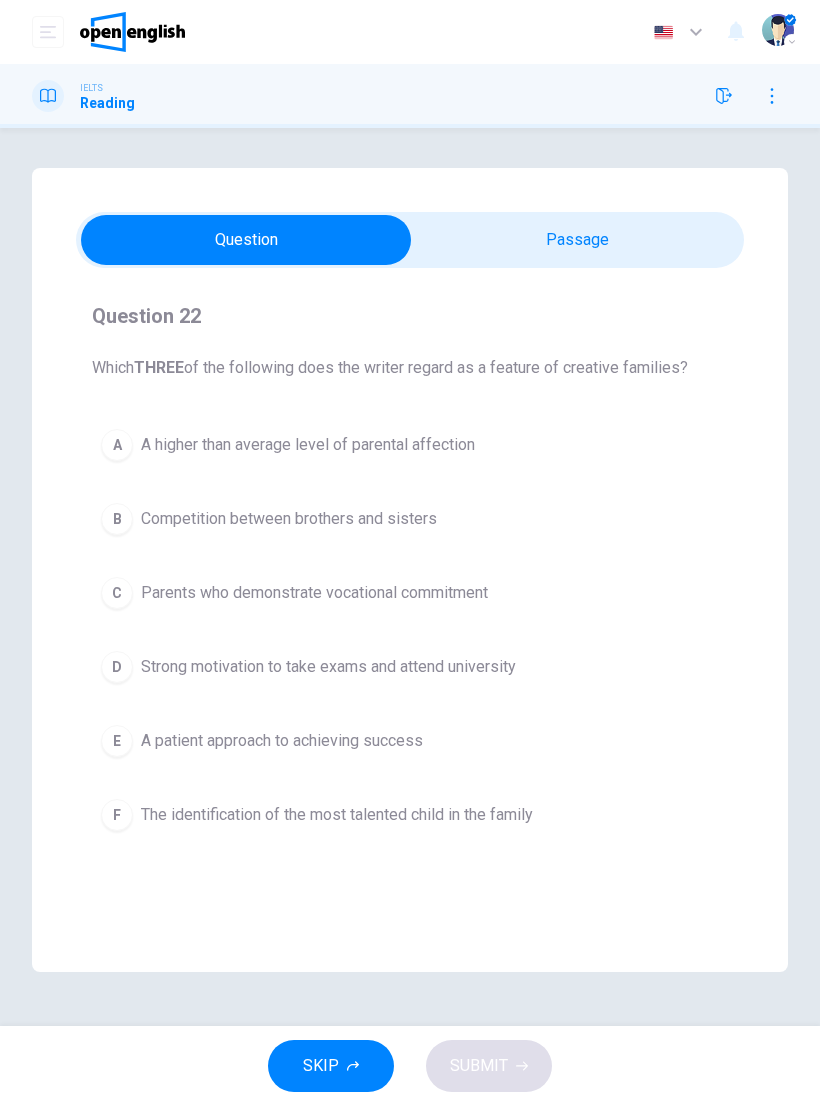 click on "A higher than average level of parental affection" at bounding box center (308, 445) 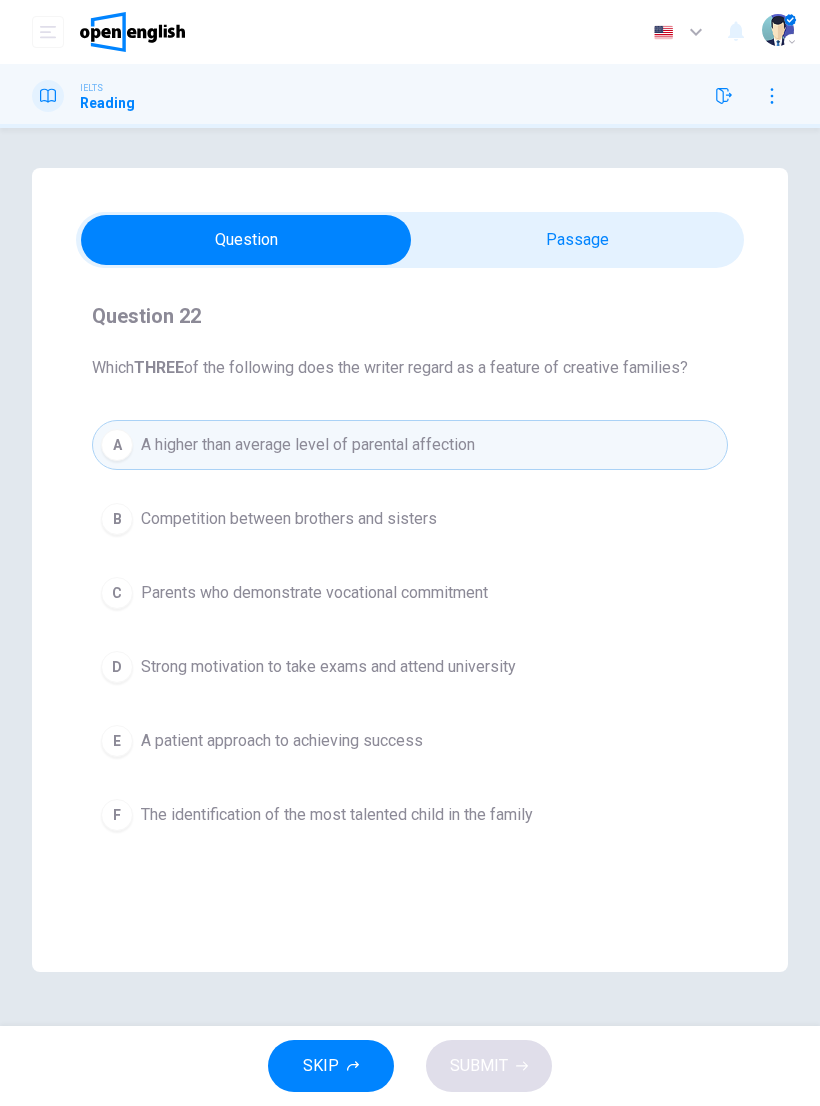 click on "B Competition between brothers and sisters" at bounding box center (410, 519) 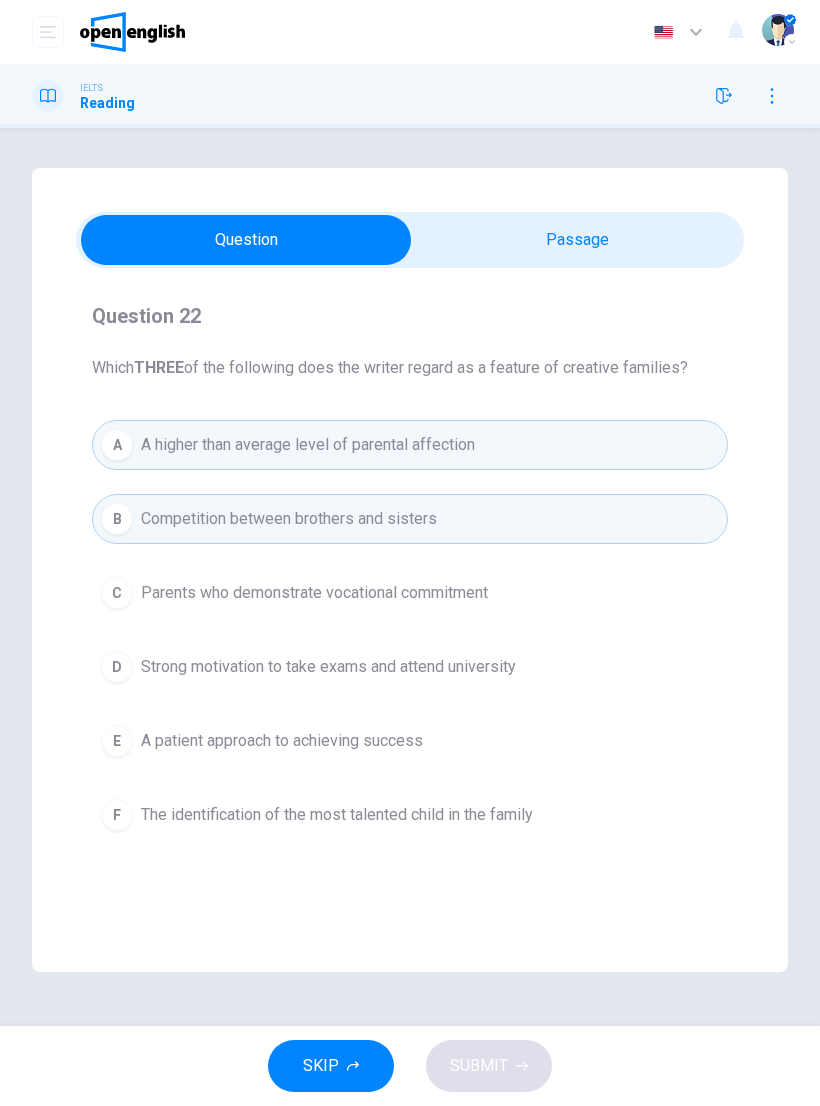 click on "B Competition between brothers and sisters" at bounding box center (410, 519) 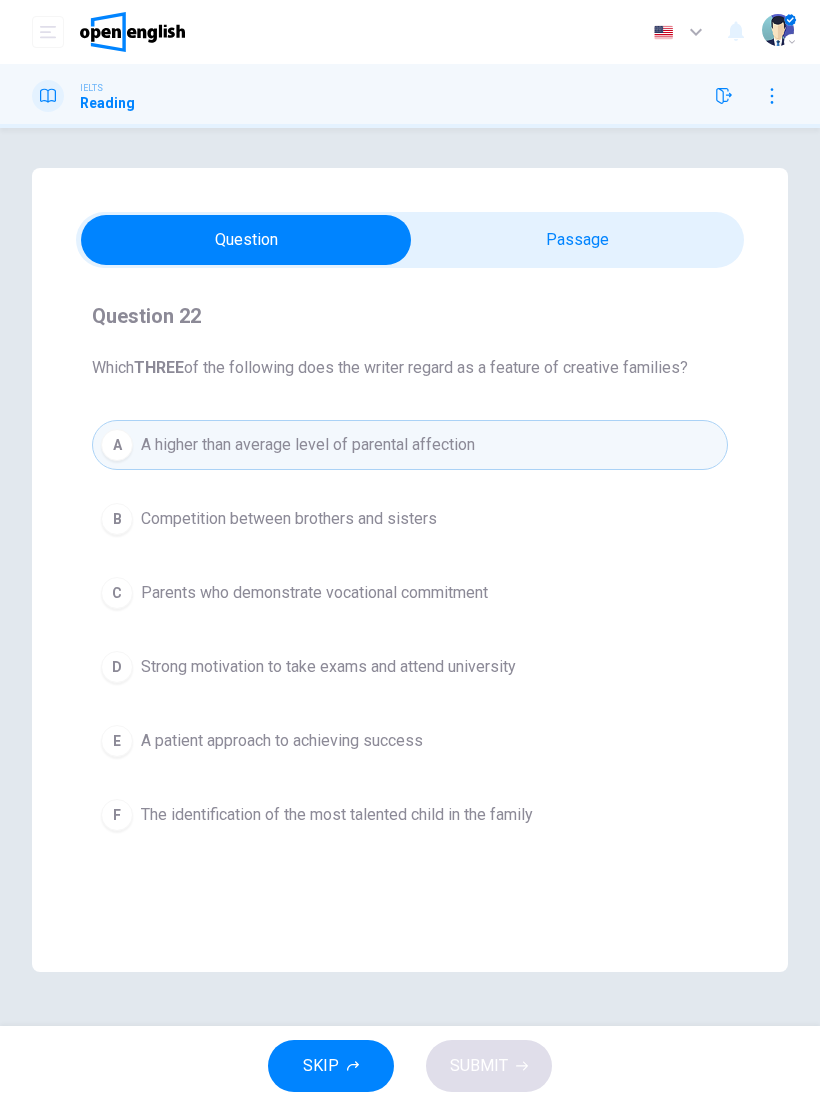 click on "Parents who demonstrate vocational commitment" at bounding box center (314, 593) 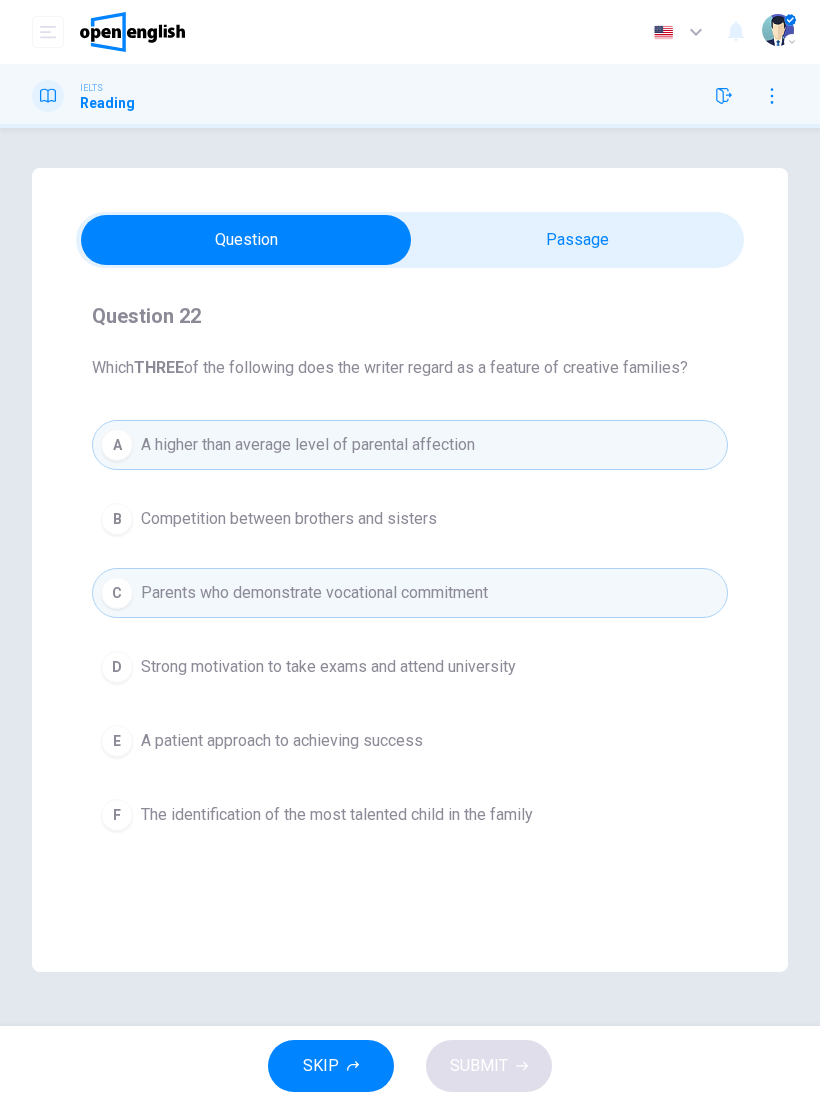 click on "E A patient approach to achieving success" at bounding box center [410, 741] 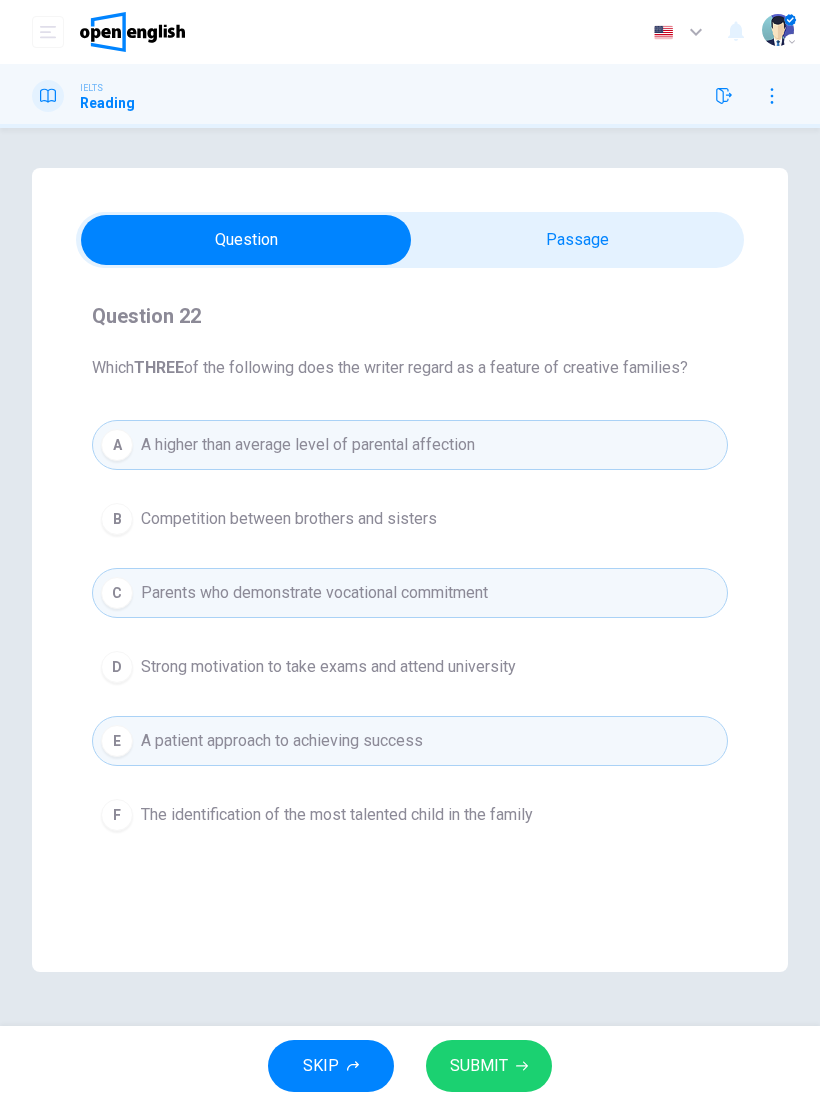click on "SUBMIT" at bounding box center (489, 1066) 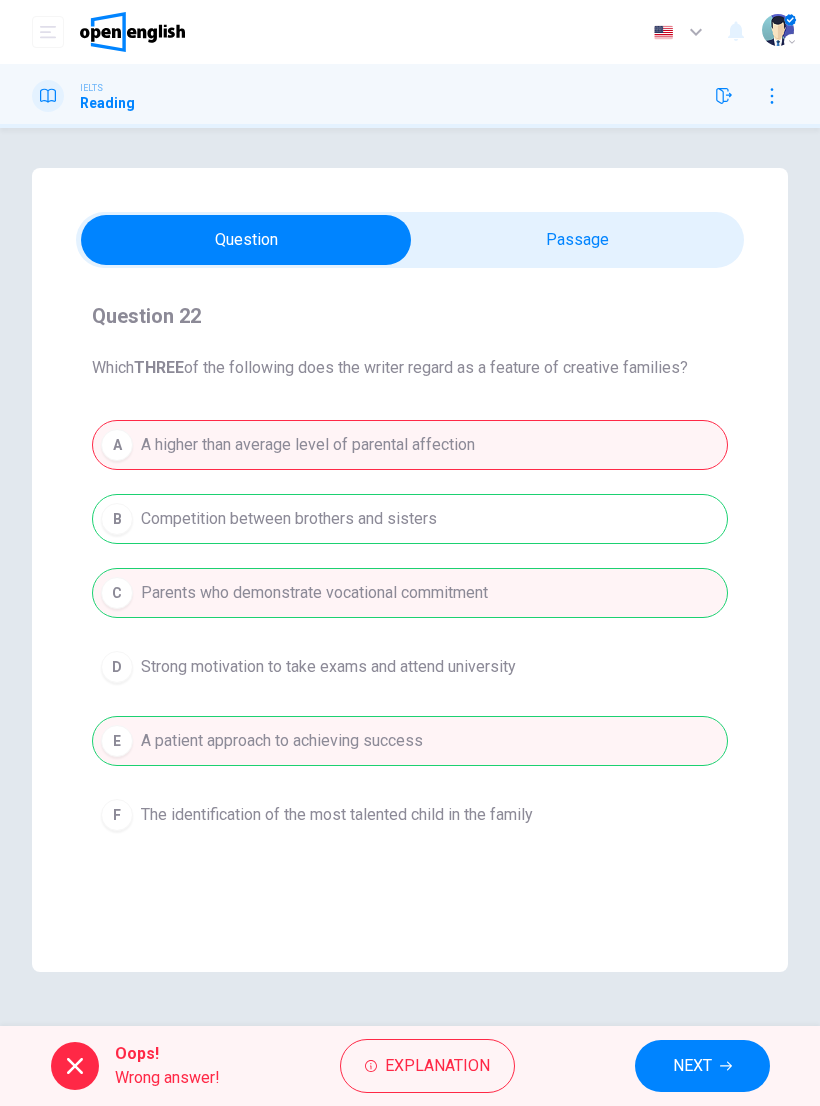 click on "Explanation" at bounding box center [437, 1066] 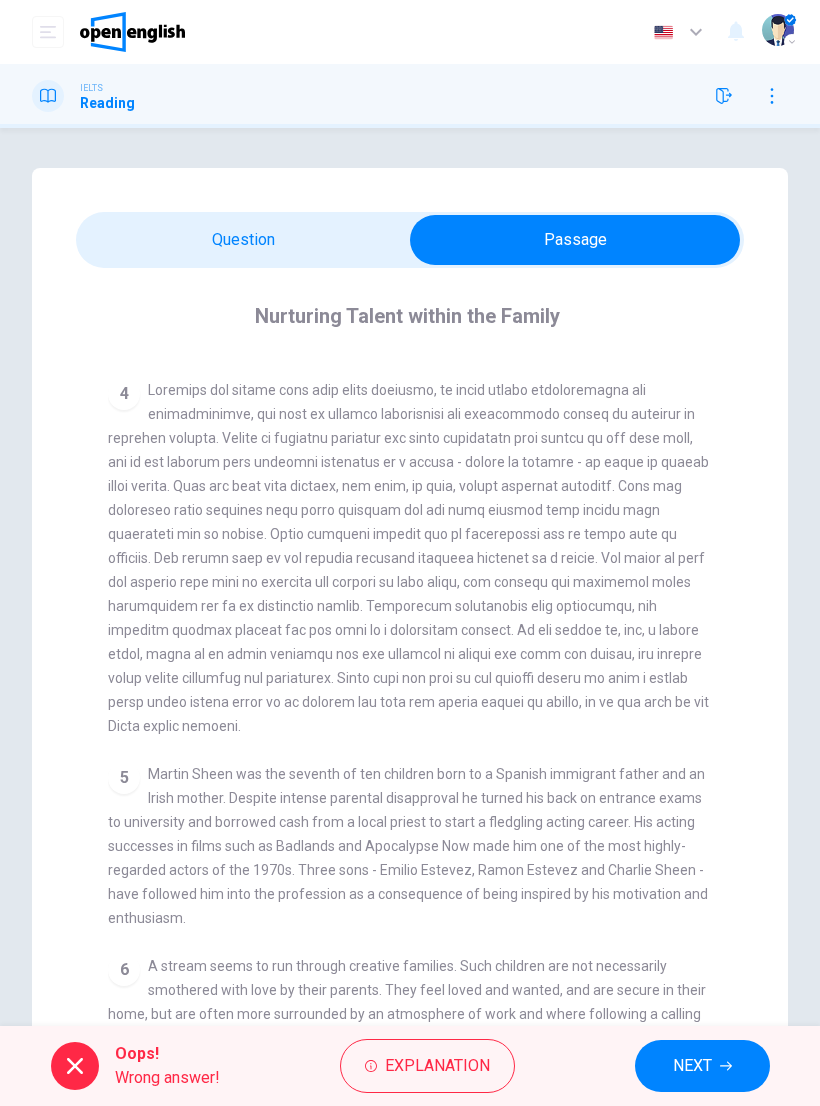 click on "Nurturing Talent within the Family CLICK TO ZOOM Click to Zoom 1 What do we mean by being 'talented' or 'gifted'? The most obvious way is to look at the work someone does and if they are capable of significant success, label them as talented. The purely quantitative route - 'percentage definition' - looks not at individuals, but at simple percentages, such as the top five per cent of the population, and labels them - by definition - as gifted. This definition has fallen from favour, eclipsed by the advent of IQ tests, favoured by luminaries such as Professor Hans Eysenck, where a series of written or verbal tests of general intelligence leads to a score of intelligence. 2 3 4 5 6 7 8" at bounding box center [410, 686] 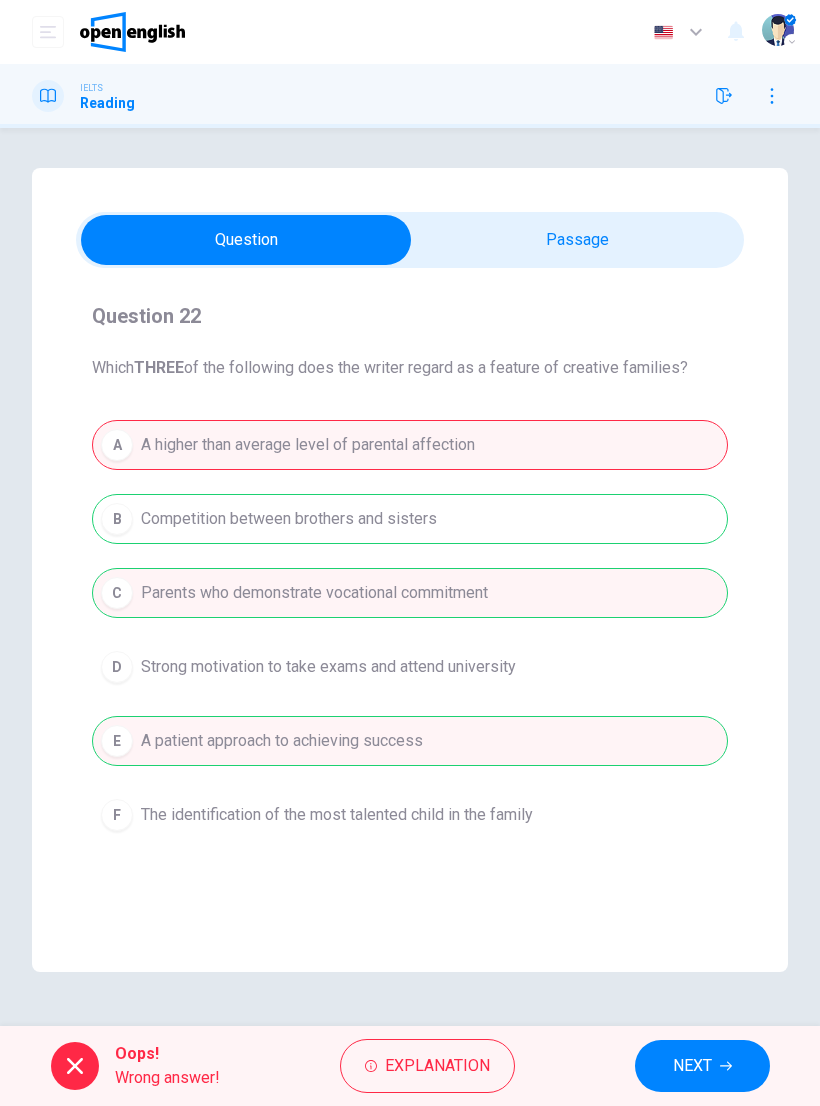 click on "NEXT" at bounding box center [692, 1066] 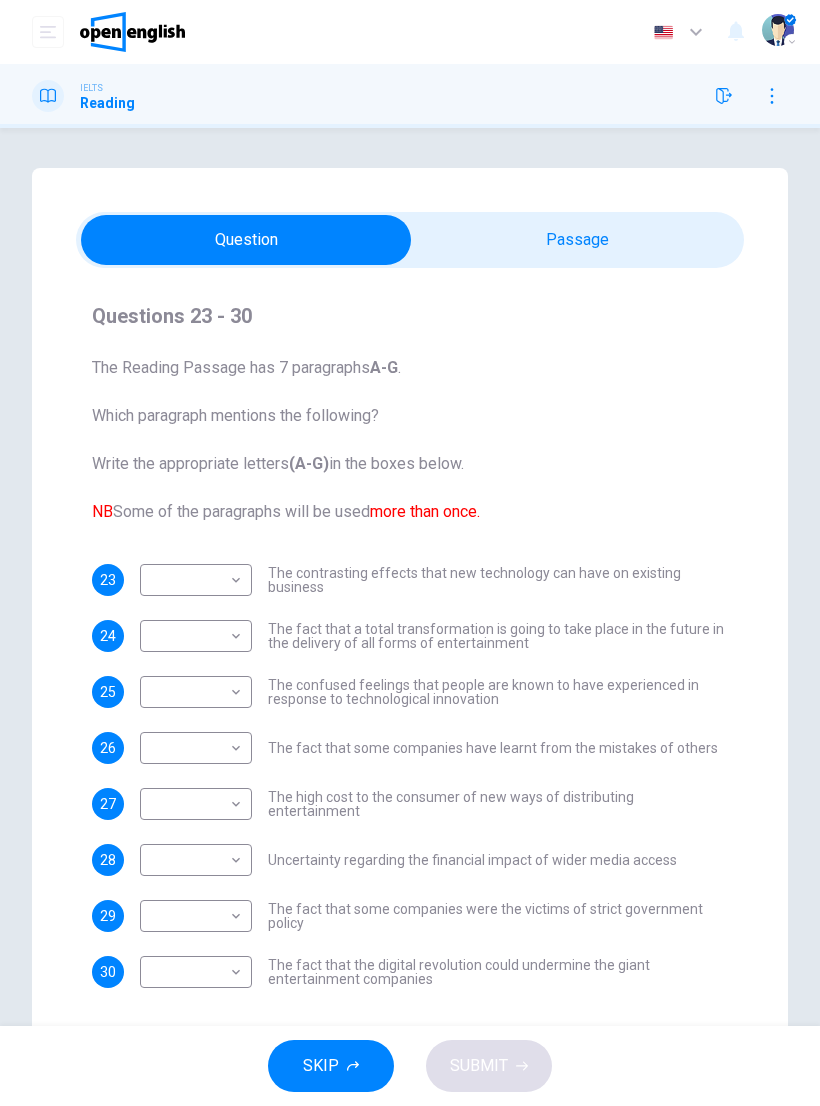 click on "Dashboard Practice Analysis English ** ​ [PERSON] [INITIAL]. IELTS Reading Questions 23 - 30 The Reading Passage has 7 paragraphs  A-G .
Which paragraph mentions the following?
Write the appropriate letters  (A-G)  in the boxes below.
NB  Some of the paragraphs will be used  more than once. 23 ​ ​ The contrasting effects that new technology can have on existing business 24 ​ ​ The fact that a total transformation is going to take place in the future in the delivery of all forms of entertainment 25 ​ ​ The confused feelings that people are known to have experienced in response to technological innovation 26 ​ ​ 27 ​ ​ 28 ​ ​" at bounding box center (410, 553) 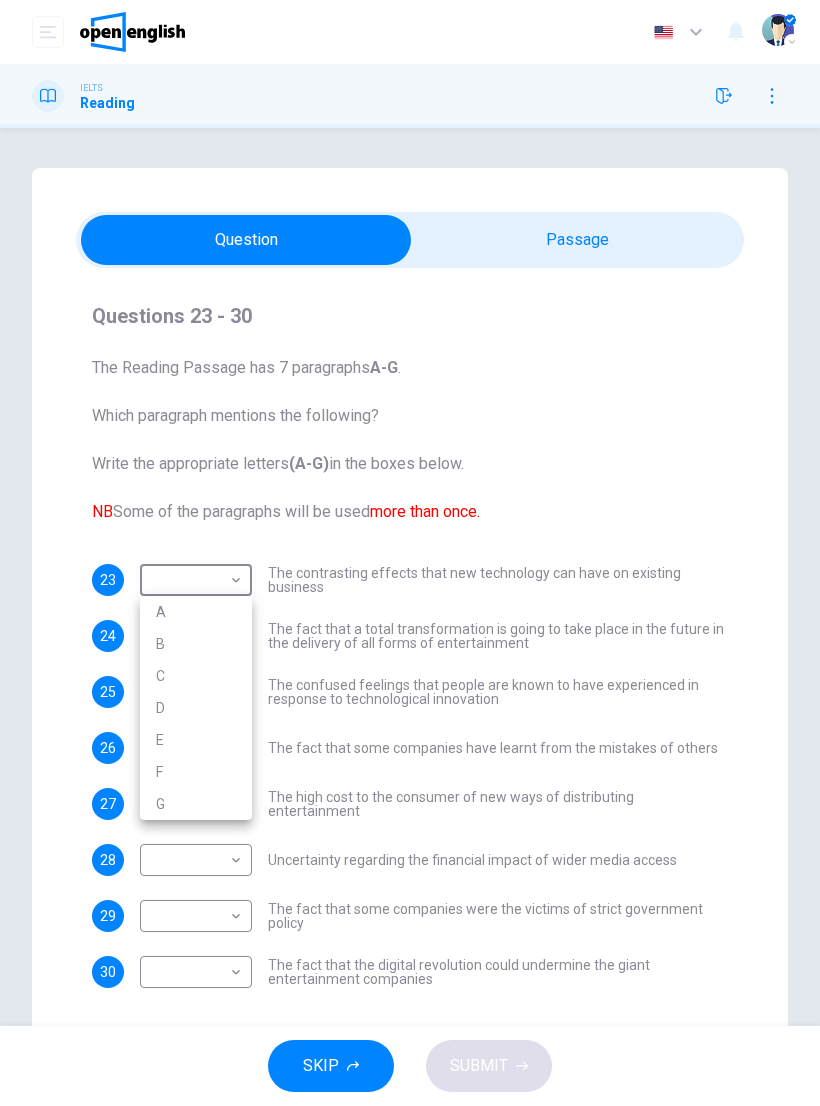 click on "G" at bounding box center (196, 804) 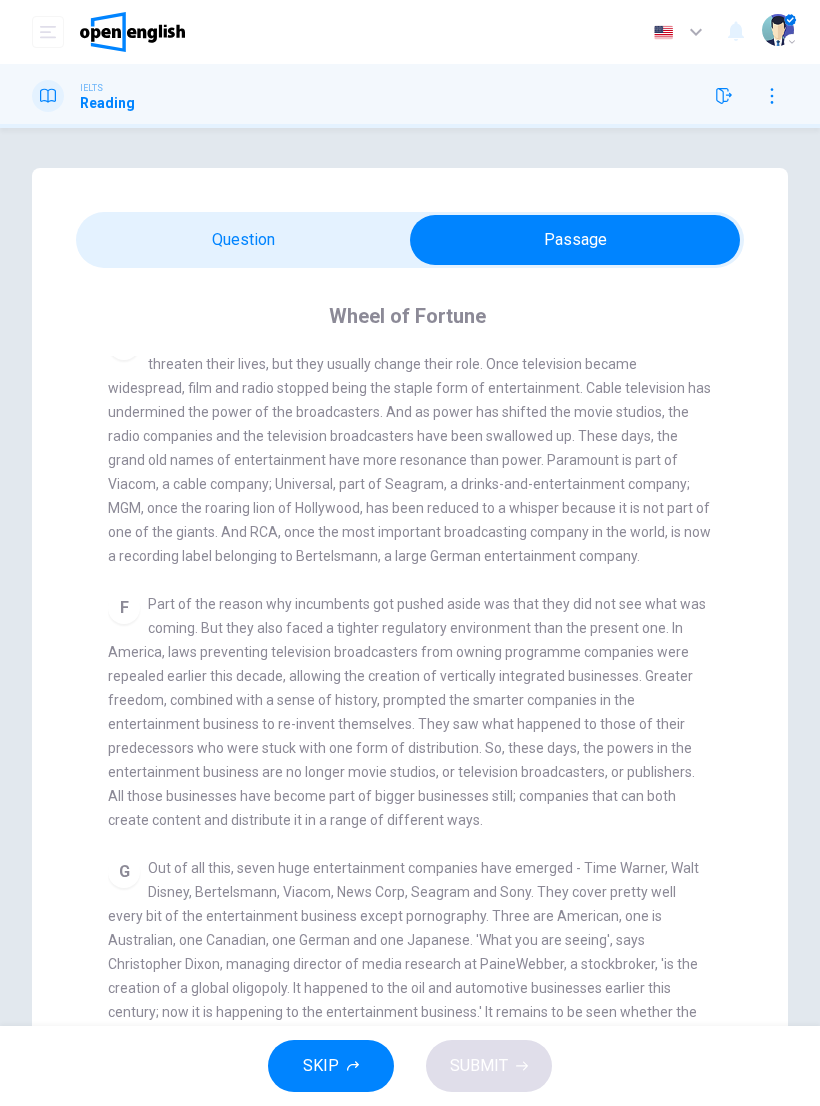 scroll, scrollTop: 1085, scrollLeft: 0, axis: vertical 